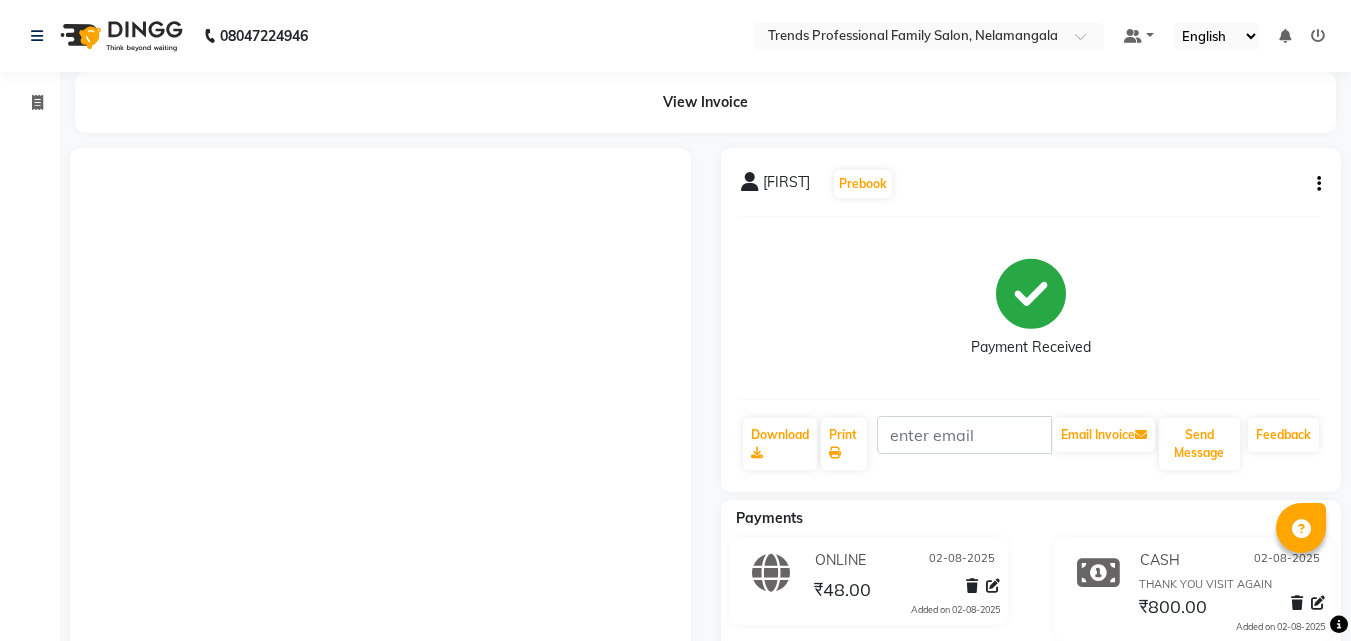 scroll, scrollTop: 0, scrollLeft: 0, axis: both 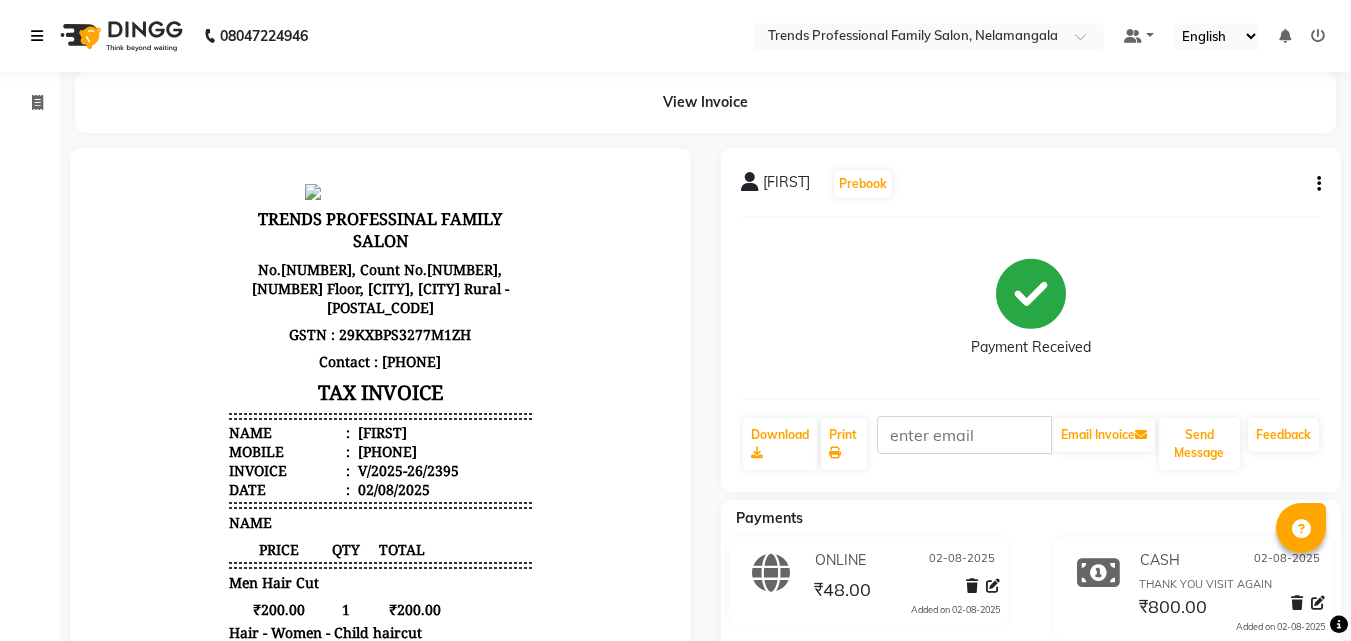 click at bounding box center (37, 36) 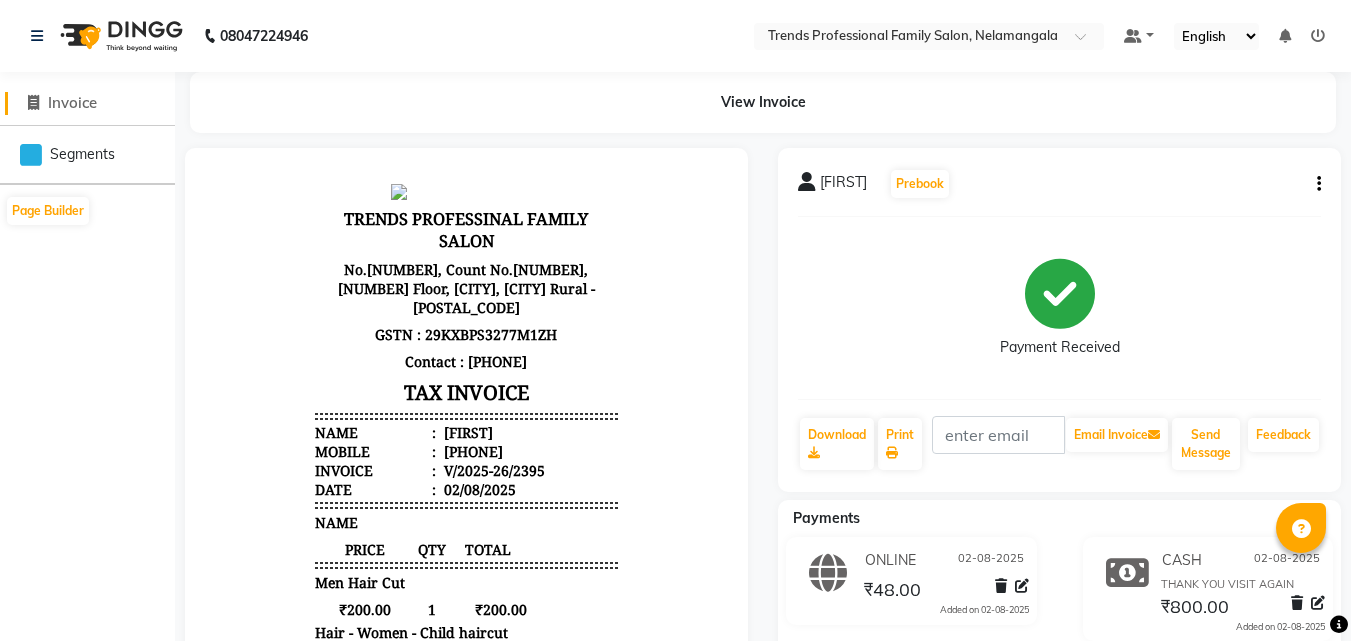 click 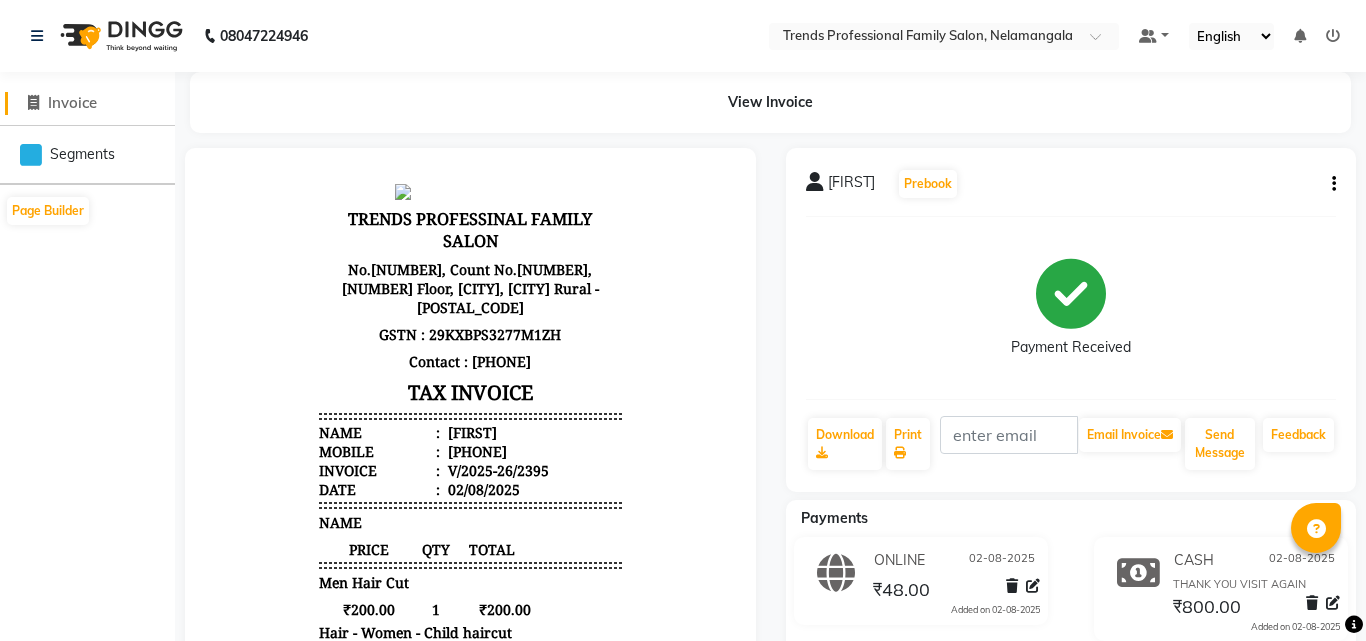 select on "7345" 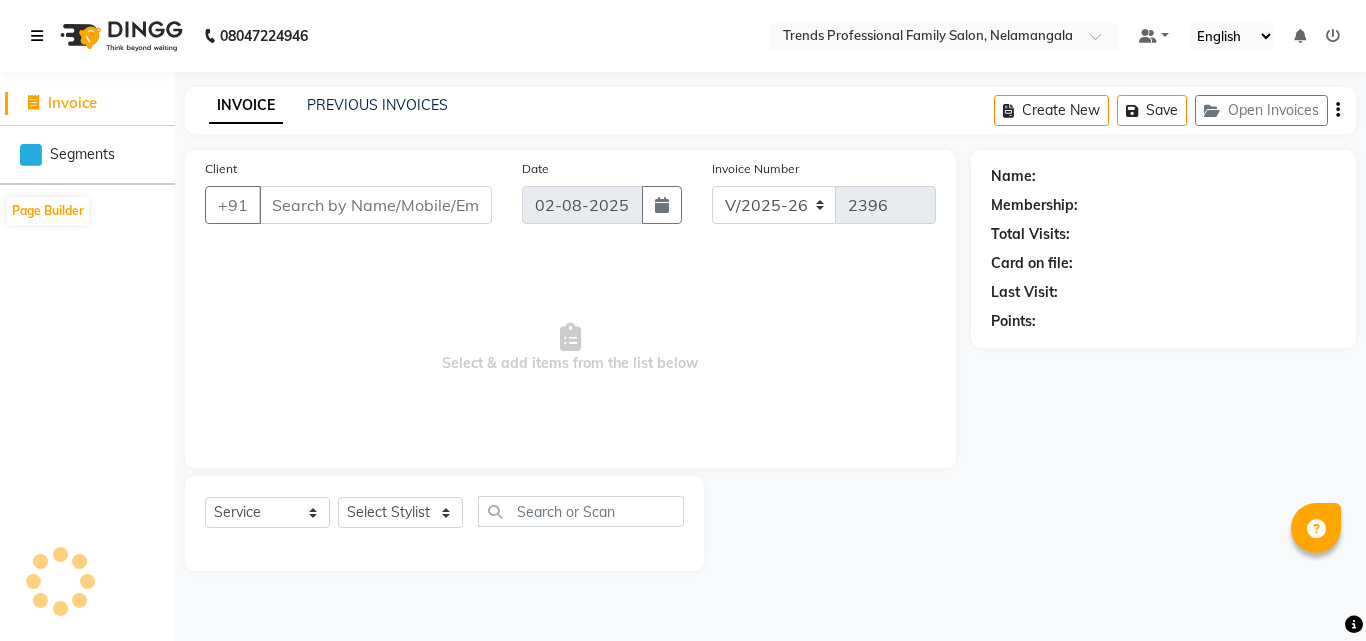 click at bounding box center [41, 36] 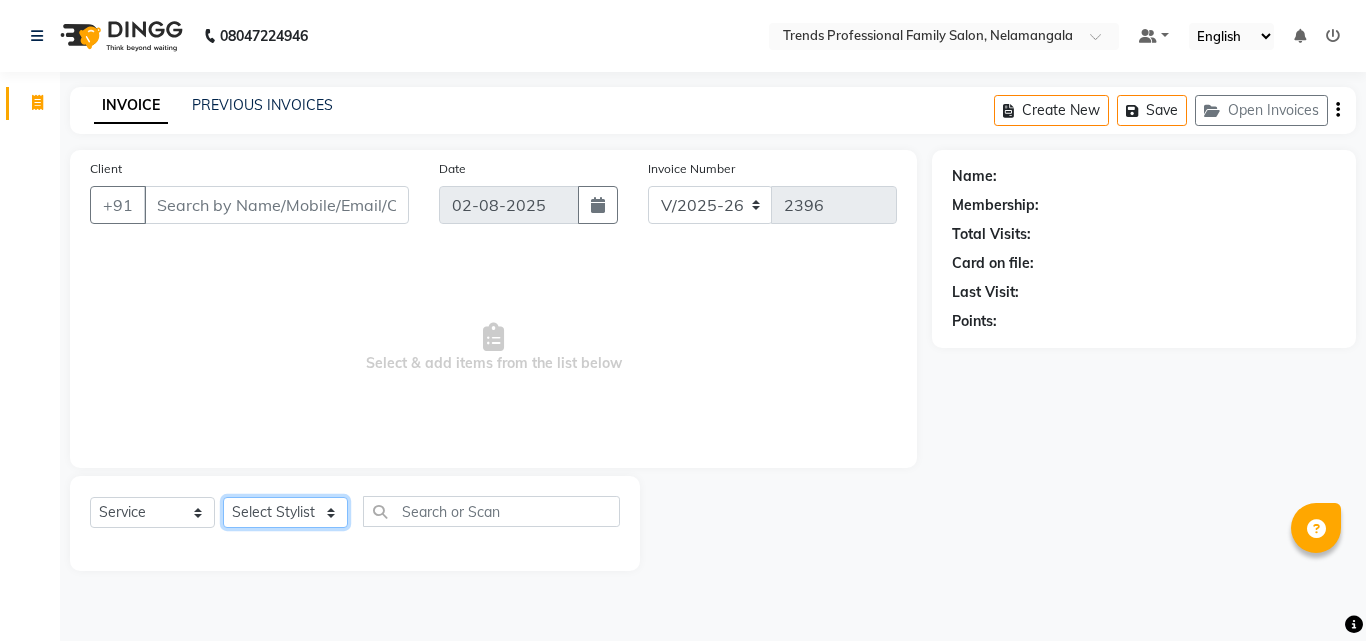 click on "Select Stylist [FIRST] [FIRST] [FIRST] [FIRST] [FIRST] [FIRST] [FIRST] [FIRST] [FIRST] Sumika Trends" 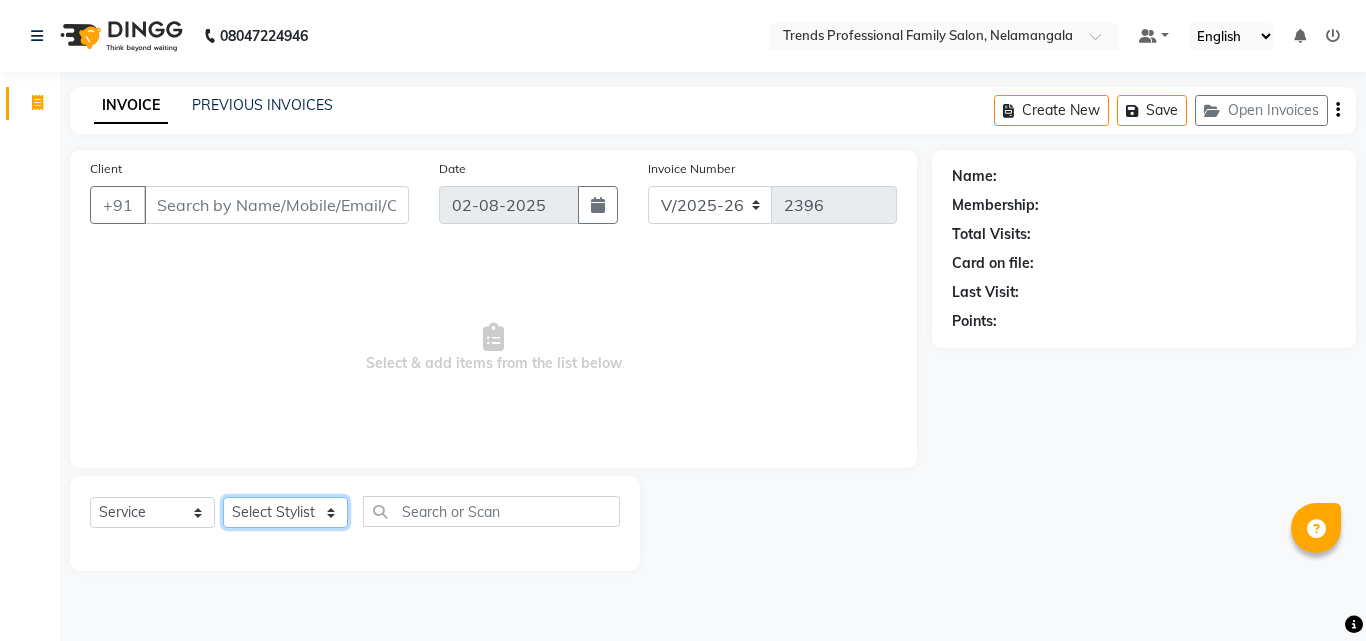 select on "[NUMBER]" 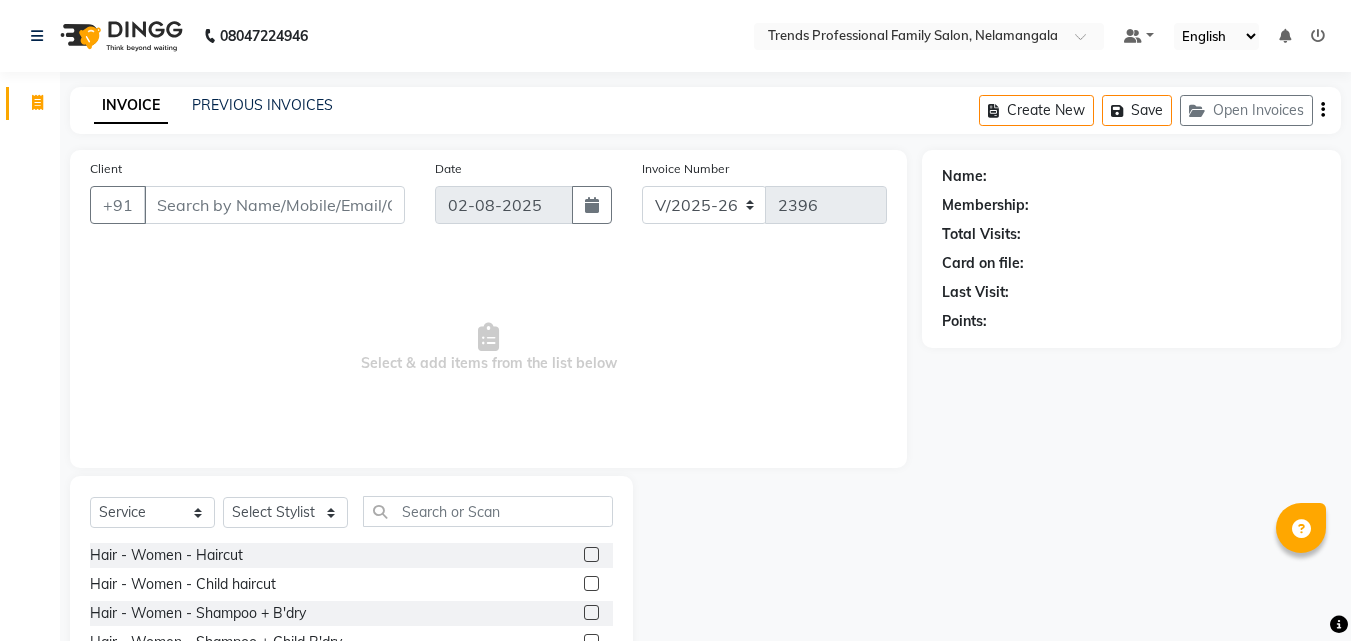 drag, startPoint x: 441, startPoint y: 480, endPoint x: 434, endPoint y: 501, distance: 22.135944 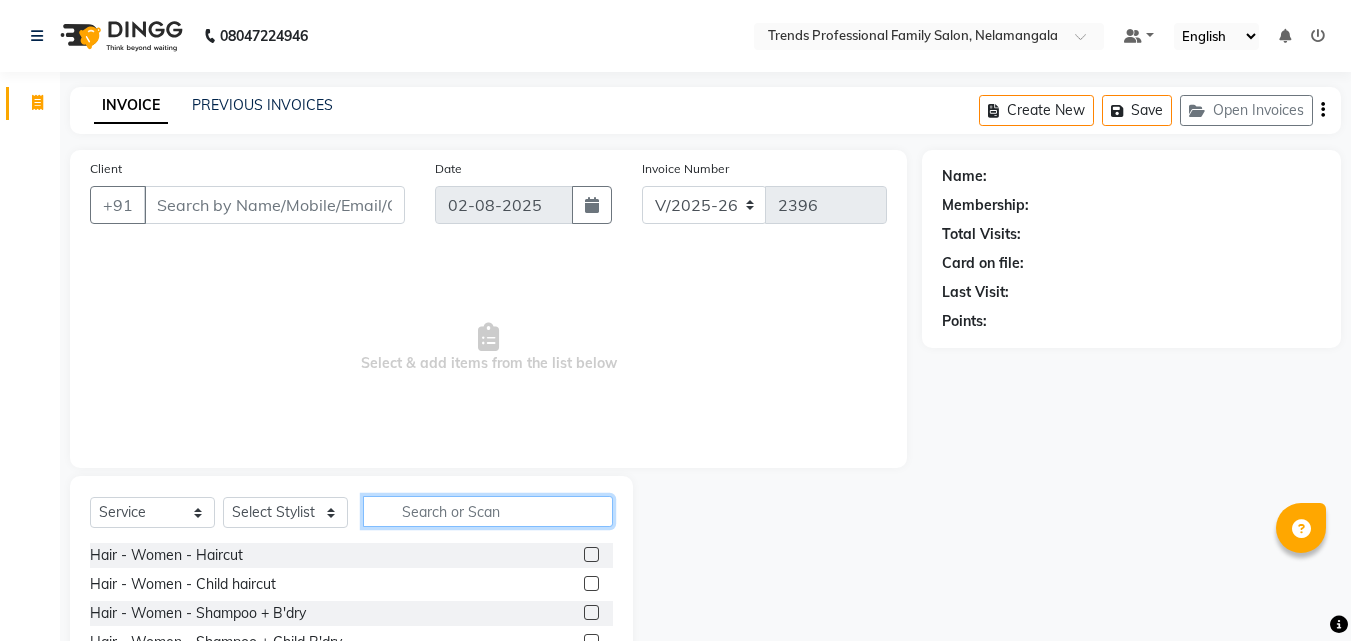 click 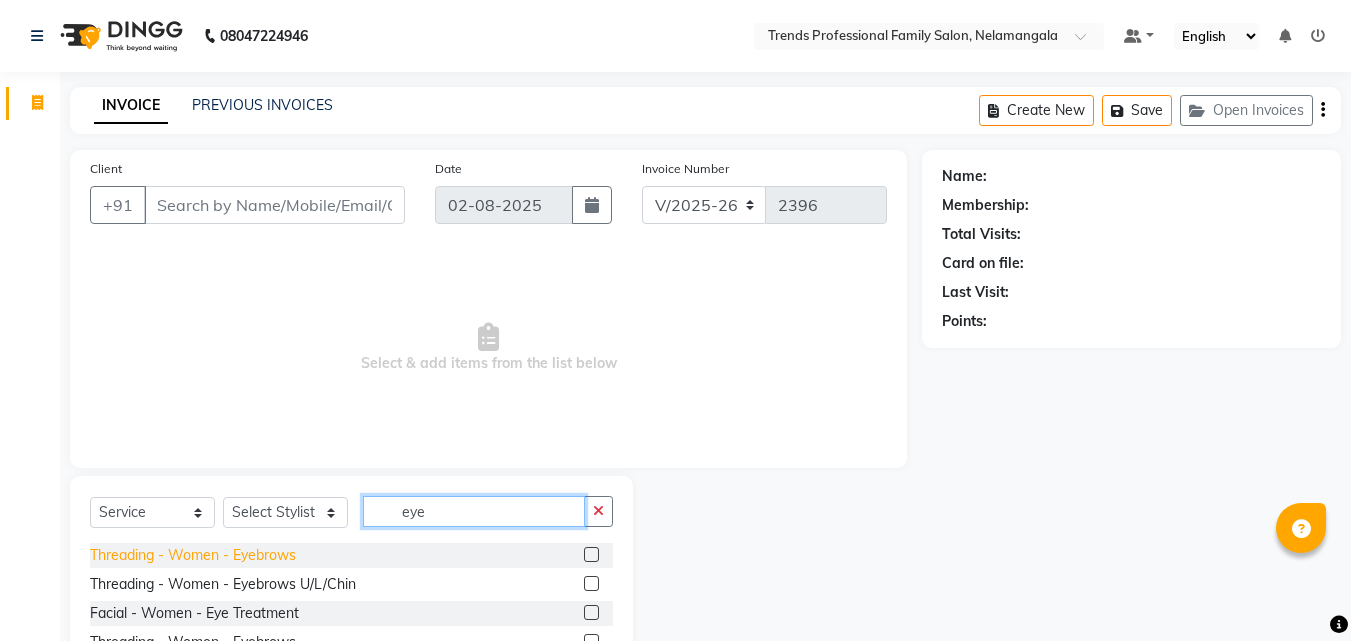 type on "eye" 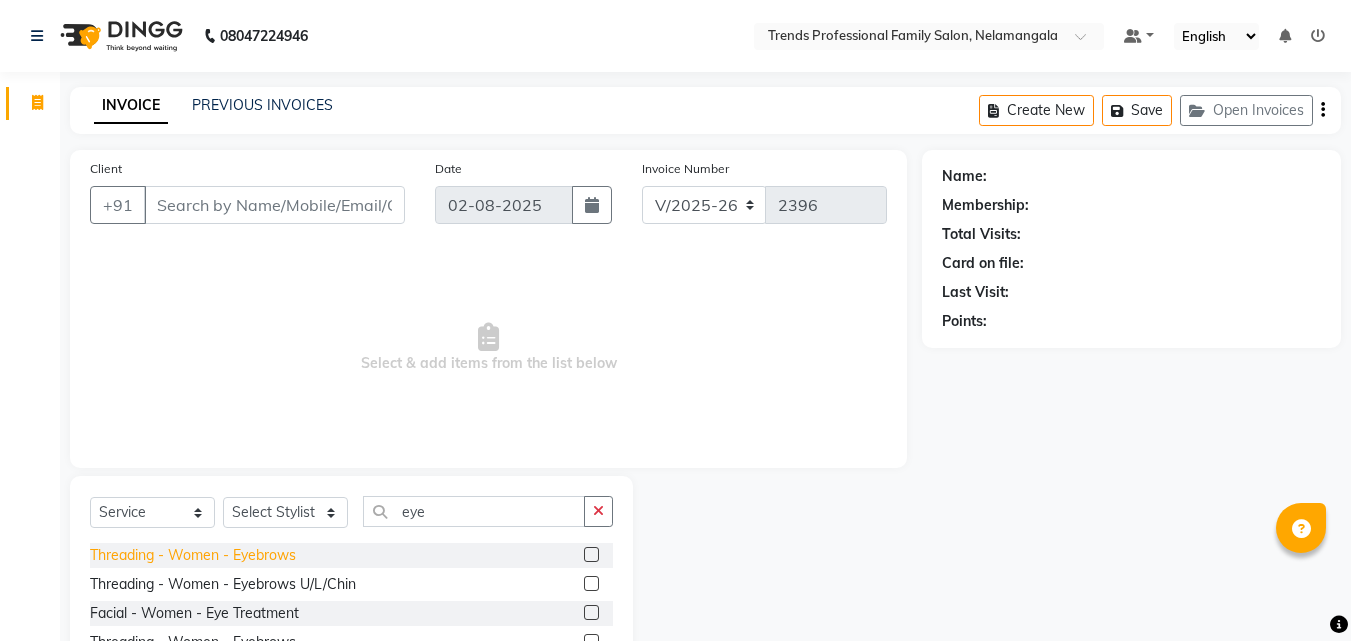 click on "Threading - Women - Eyebrows" 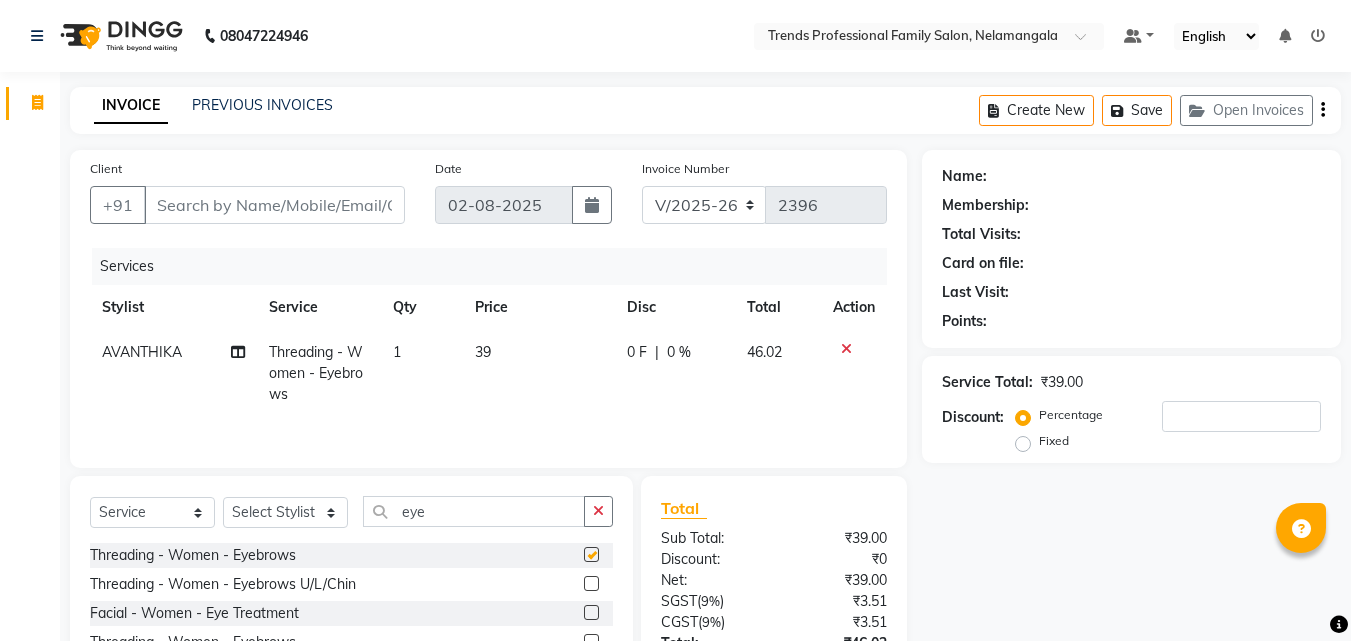 checkbox on "false" 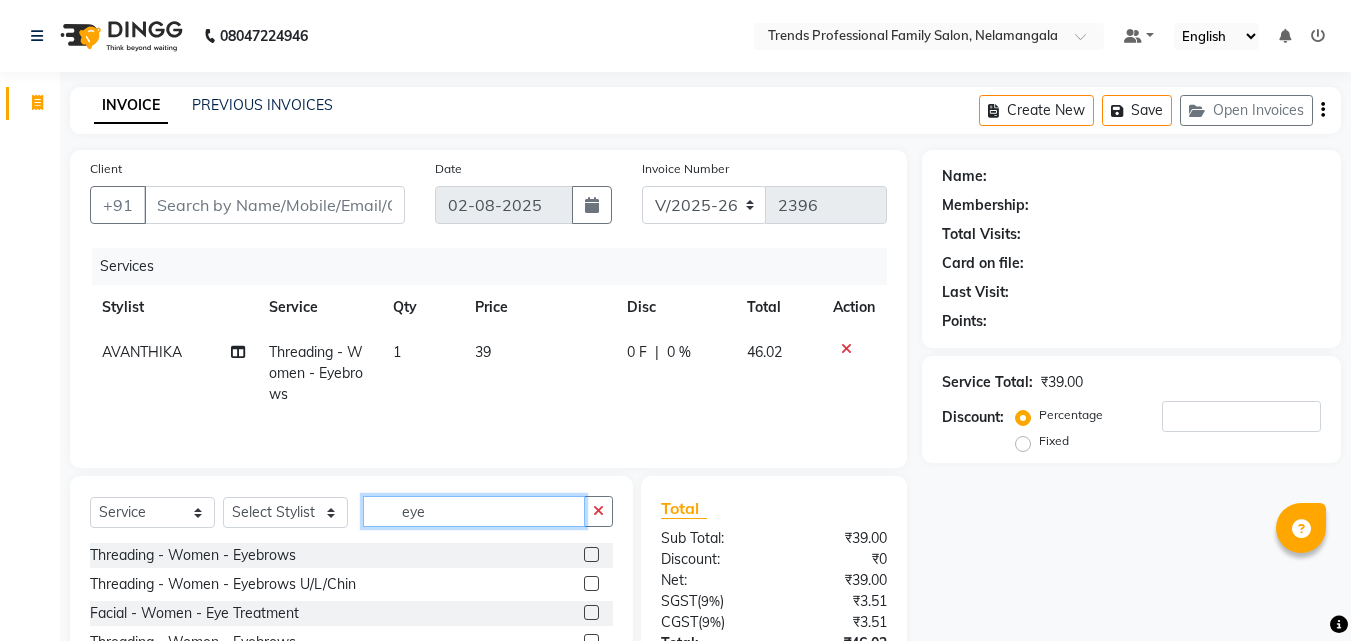 drag, startPoint x: 441, startPoint y: 520, endPoint x: 320, endPoint y: 520, distance: 121 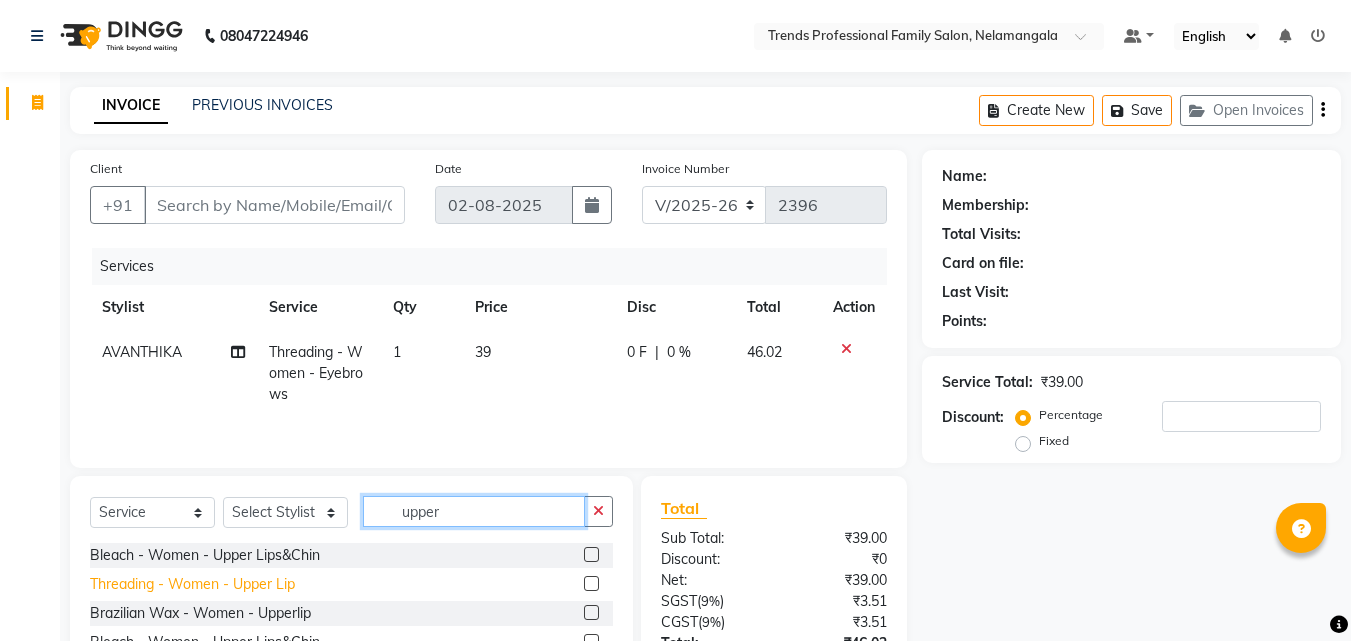 type on "upper" 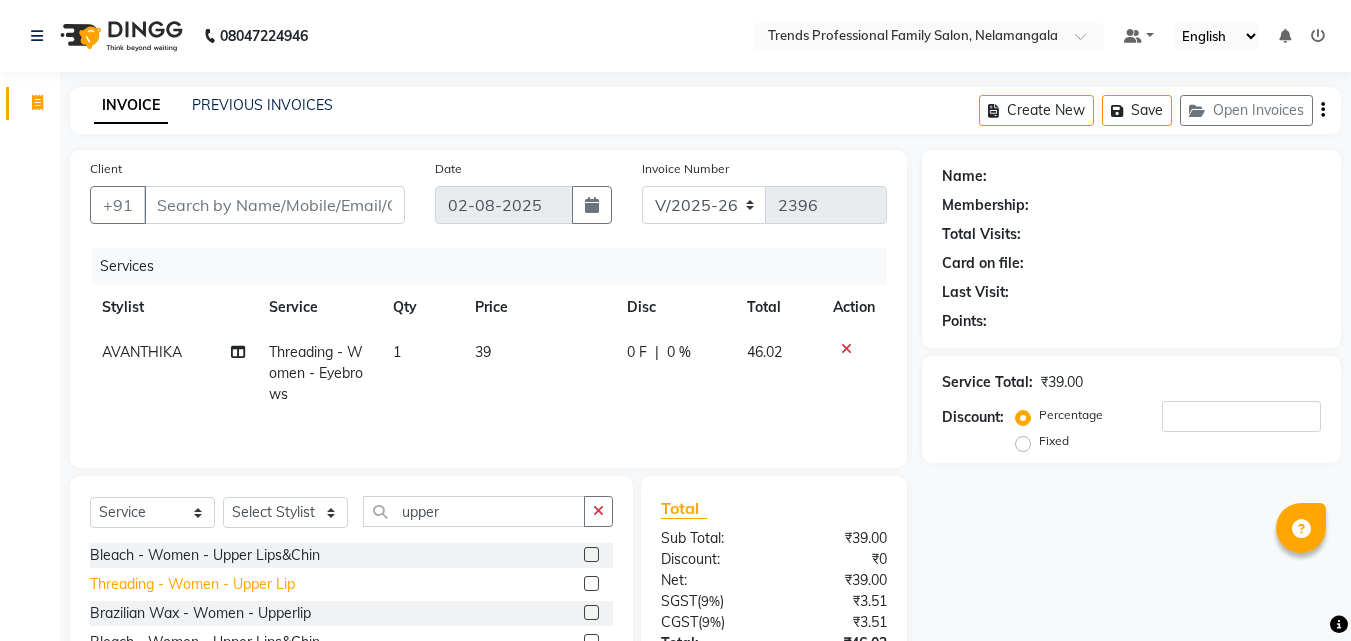 drag, startPoint x: 267, startPoint y: 586, endPoint x: 402, endPoint y: 556, distance: 138.29317 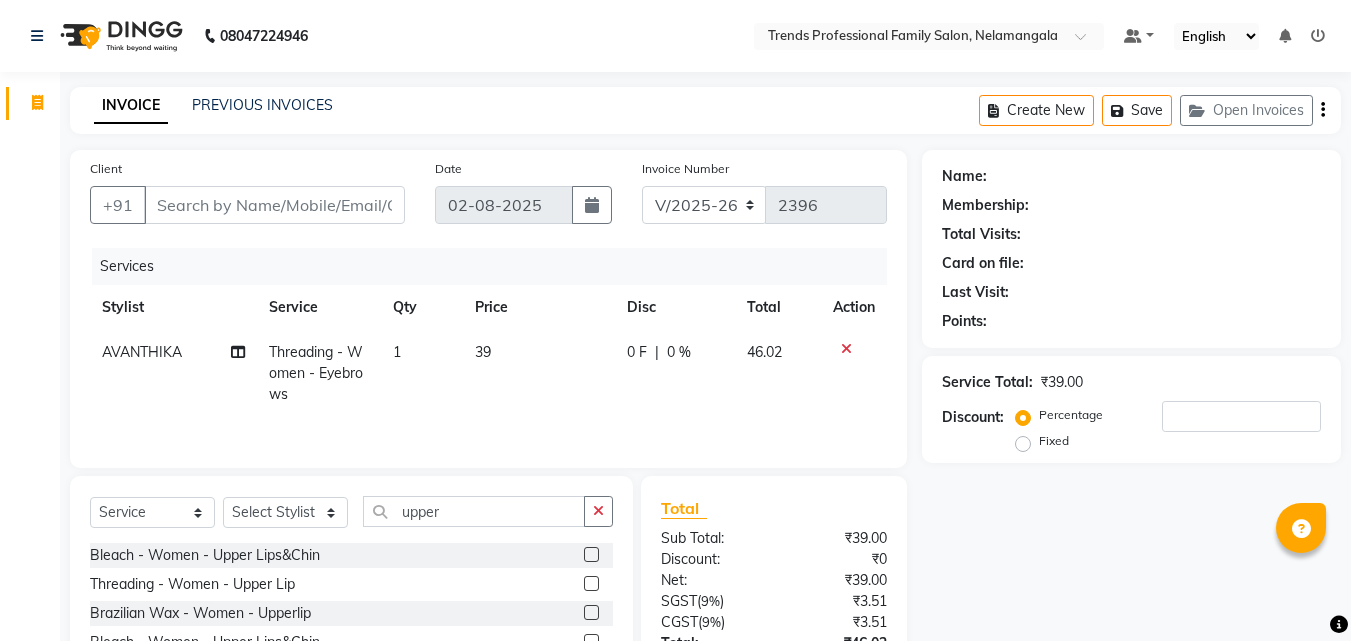 click on "Threading - Women - Upper Lip" 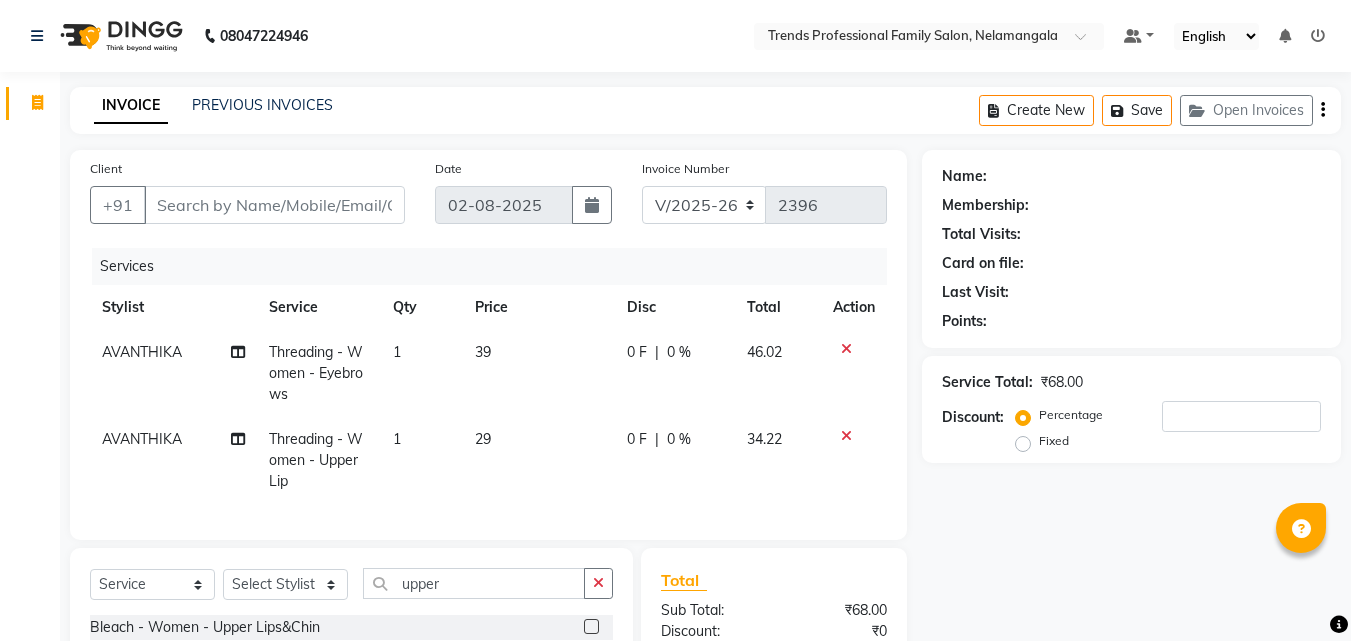 checkbox on "false" 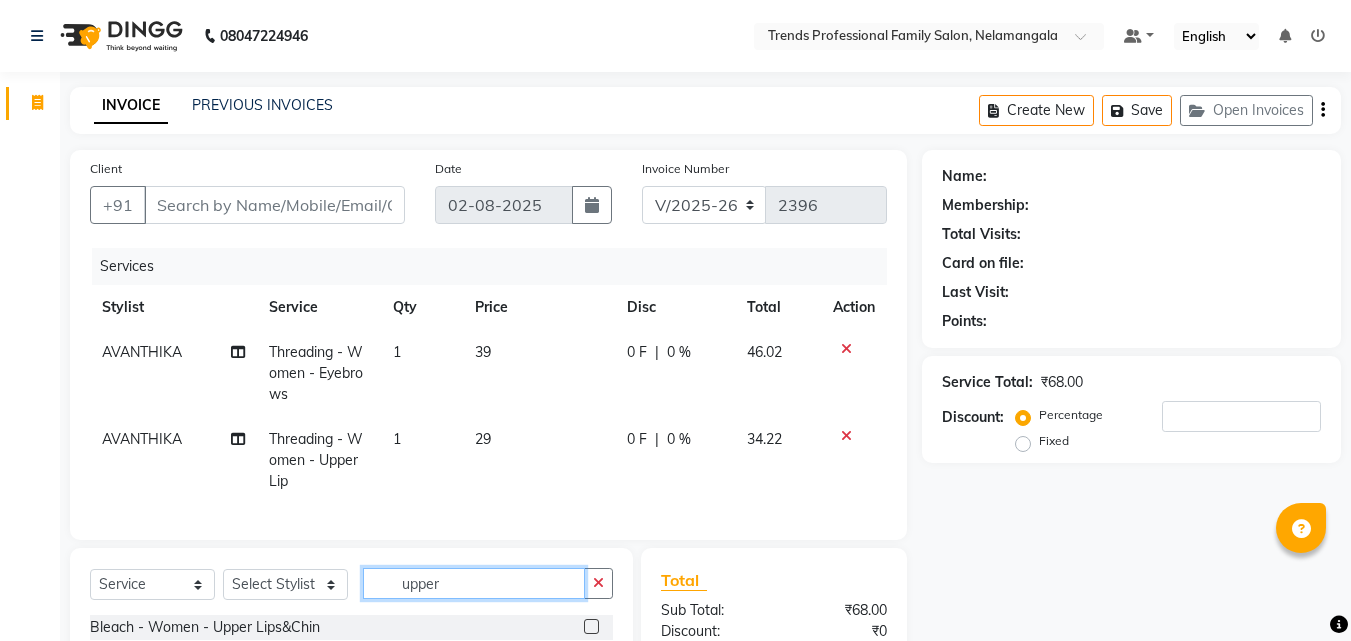 drag, startPoint x: 446, startPoint y: 598, endPoint x: 408, endPoint y: 588, distance: 39.293766 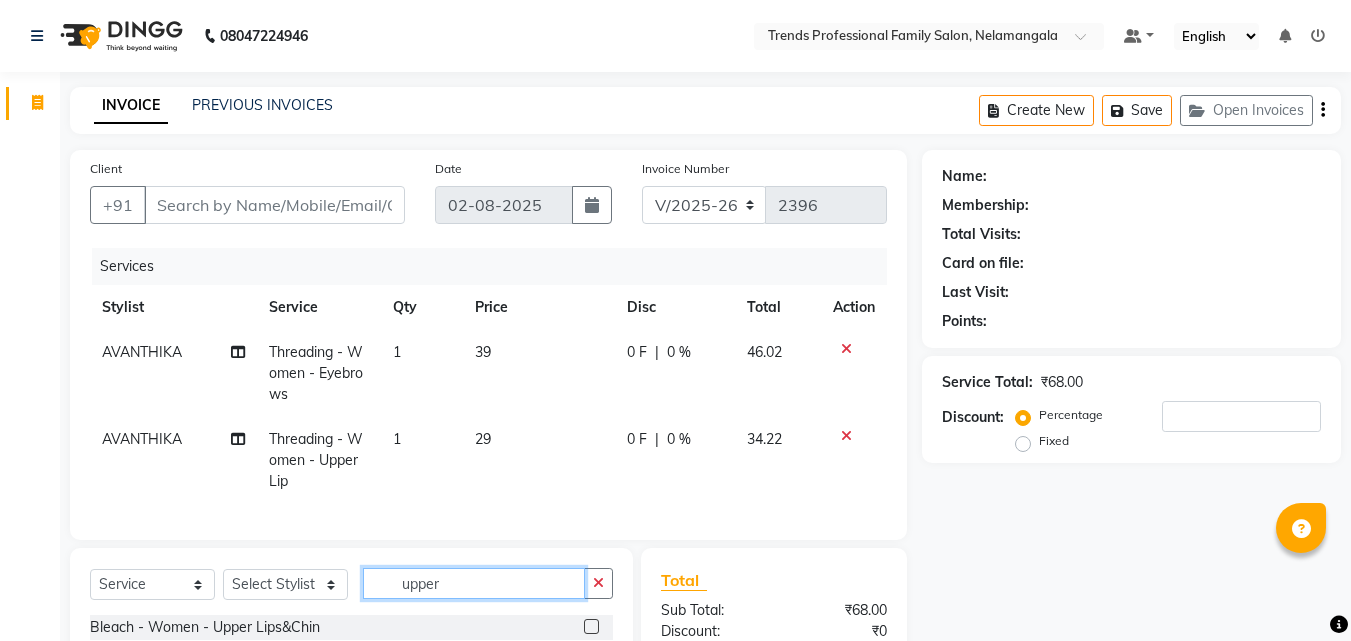 type on "u" 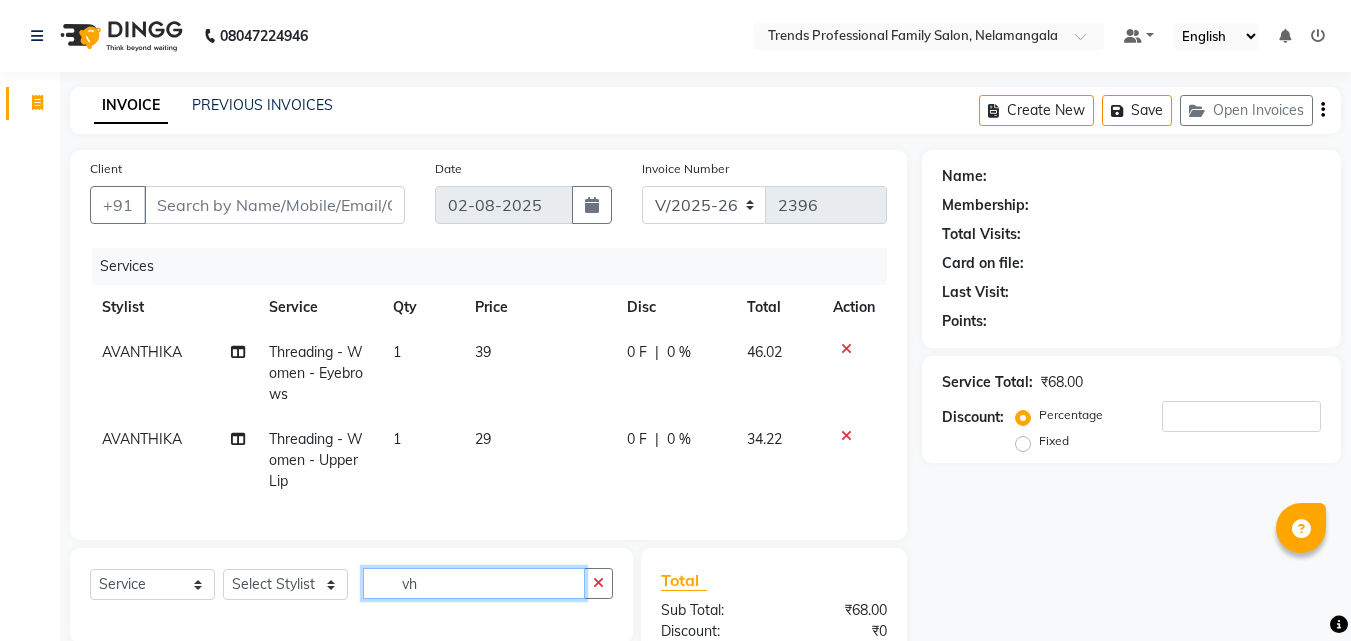 type on "v" 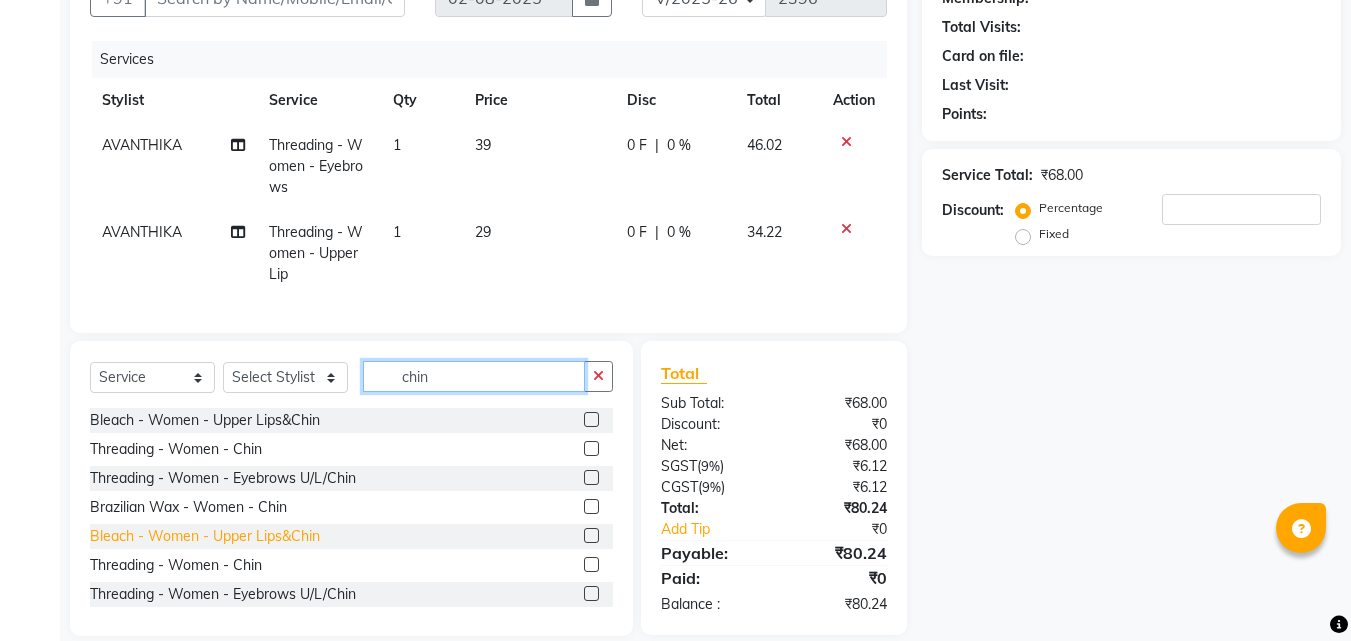 scroll, scrollTop: 247, scrollLeft: 0, axis: vertical 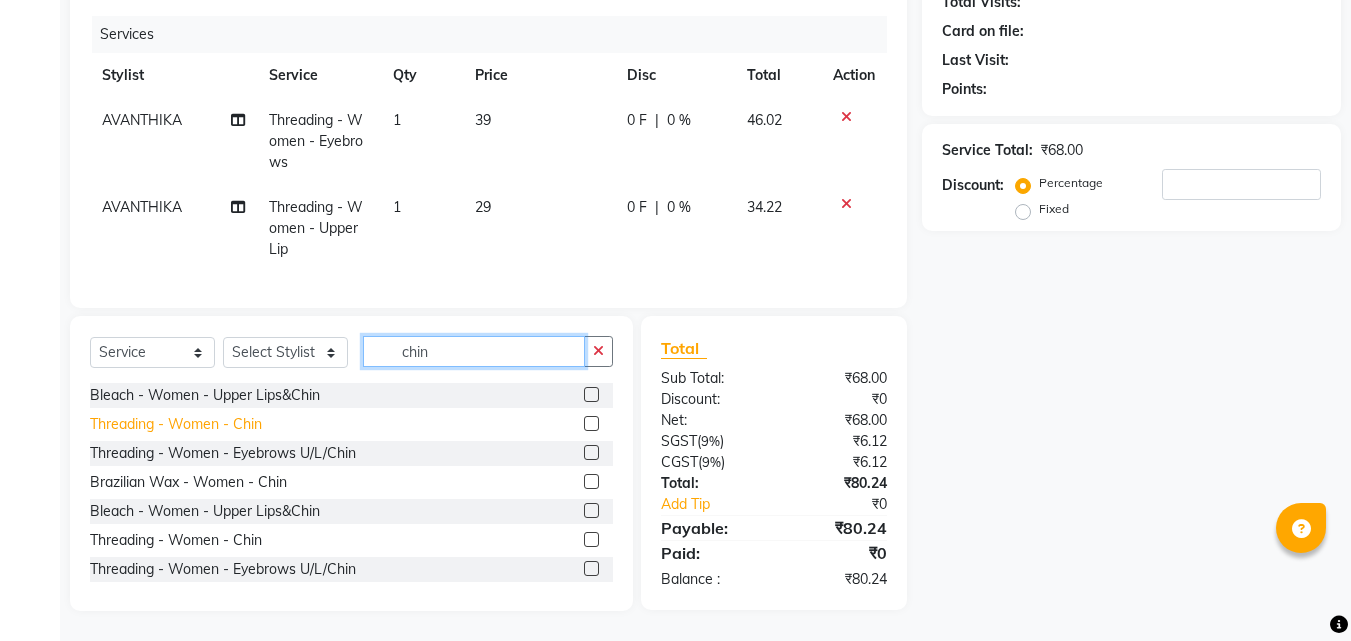 type on "chin" 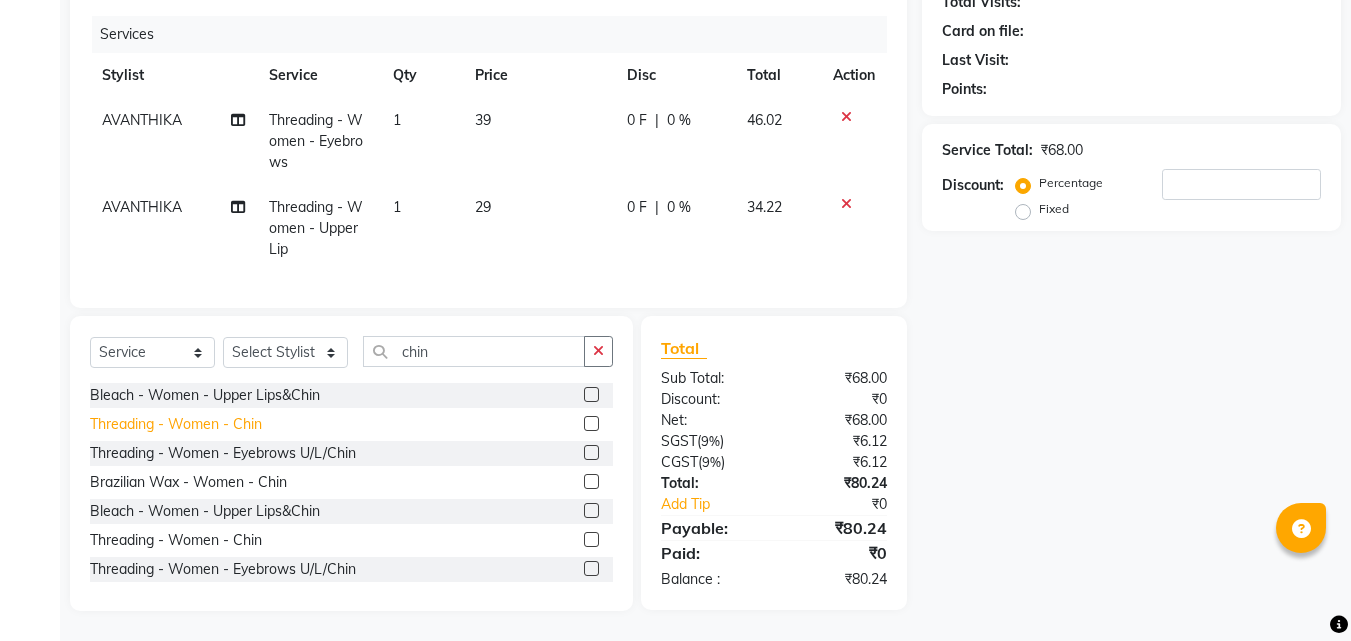 drag, startPoint x: 260, startPoint y: 431, endPoint x: 351, endPoint y: 422, distance: 91.44397 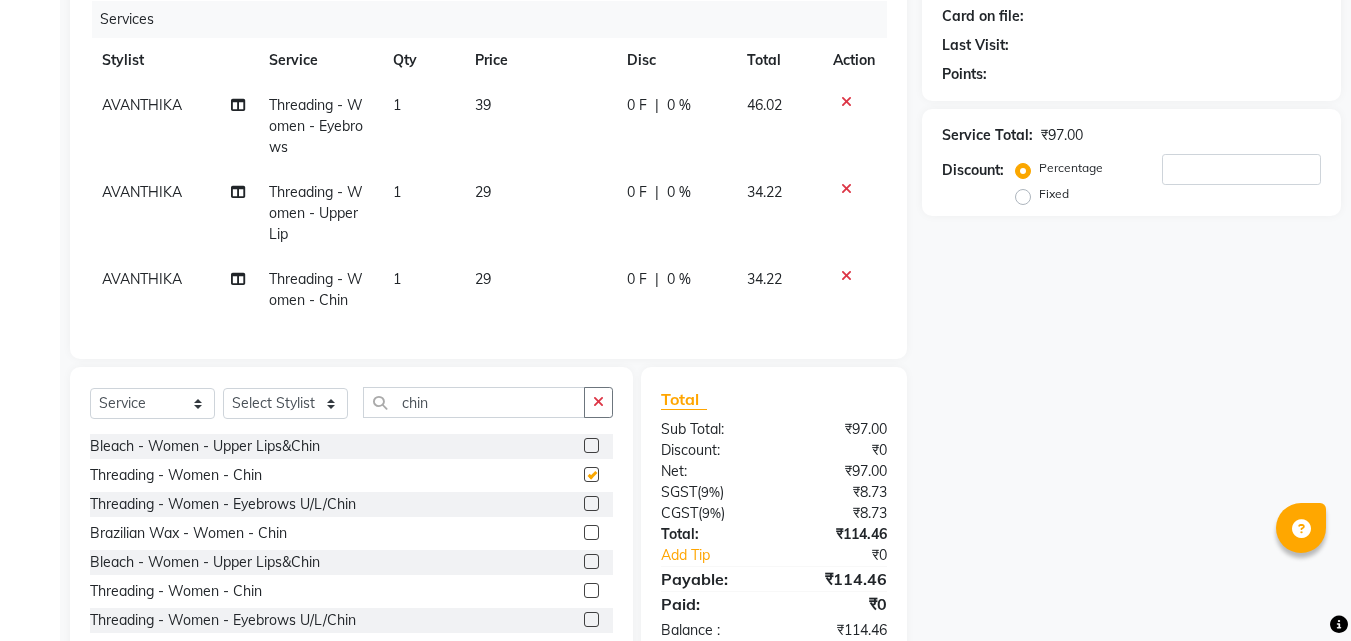 checkbox on "false" 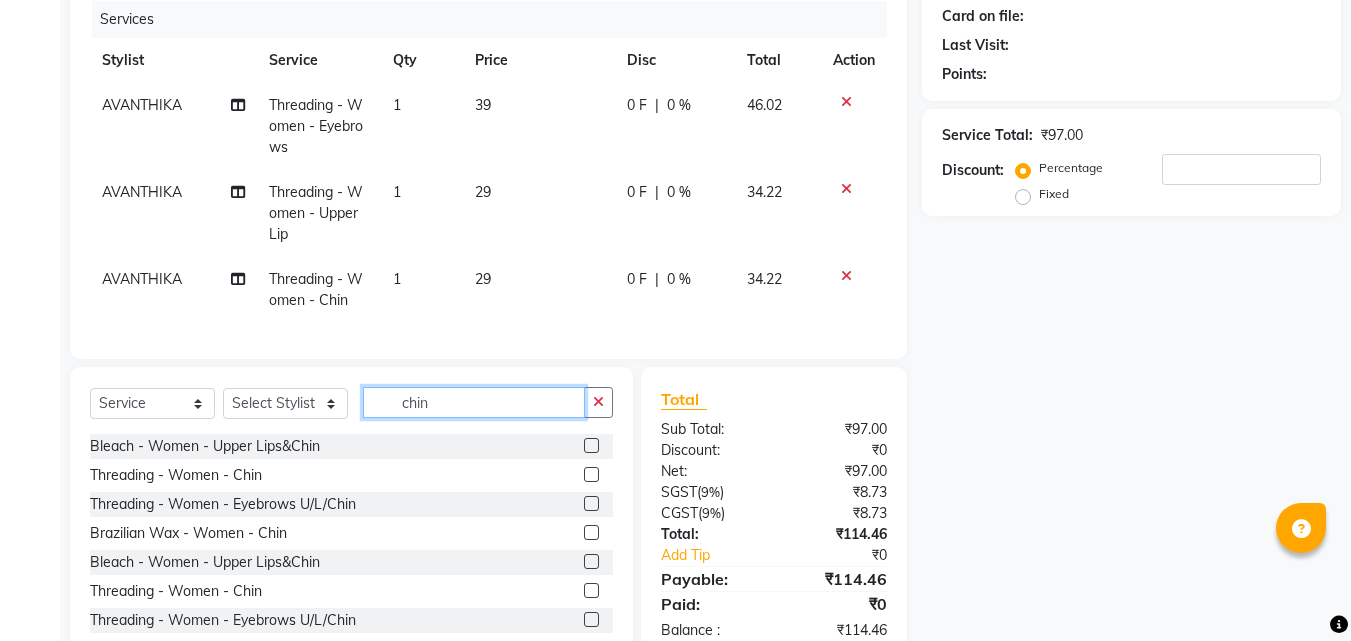 drag, startPoint x: 441, startPoint y: 419, endPoint x: 371, endPoint y: 421, distance: 70.028564 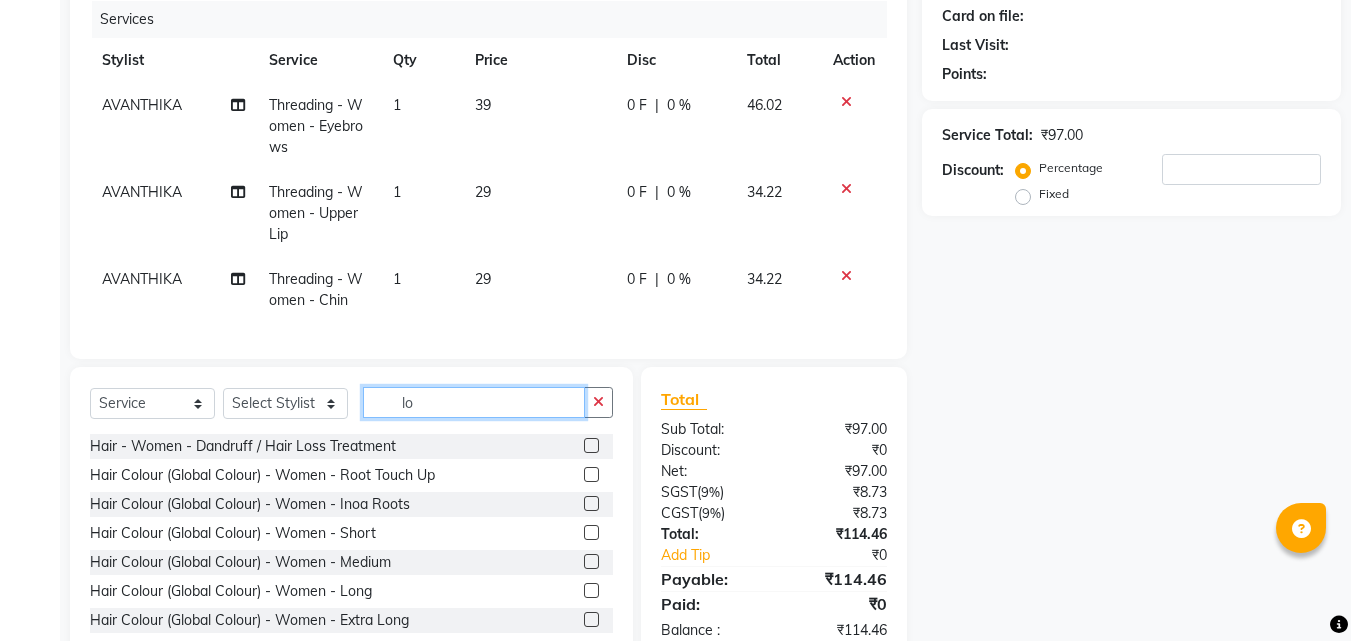 type on "l" 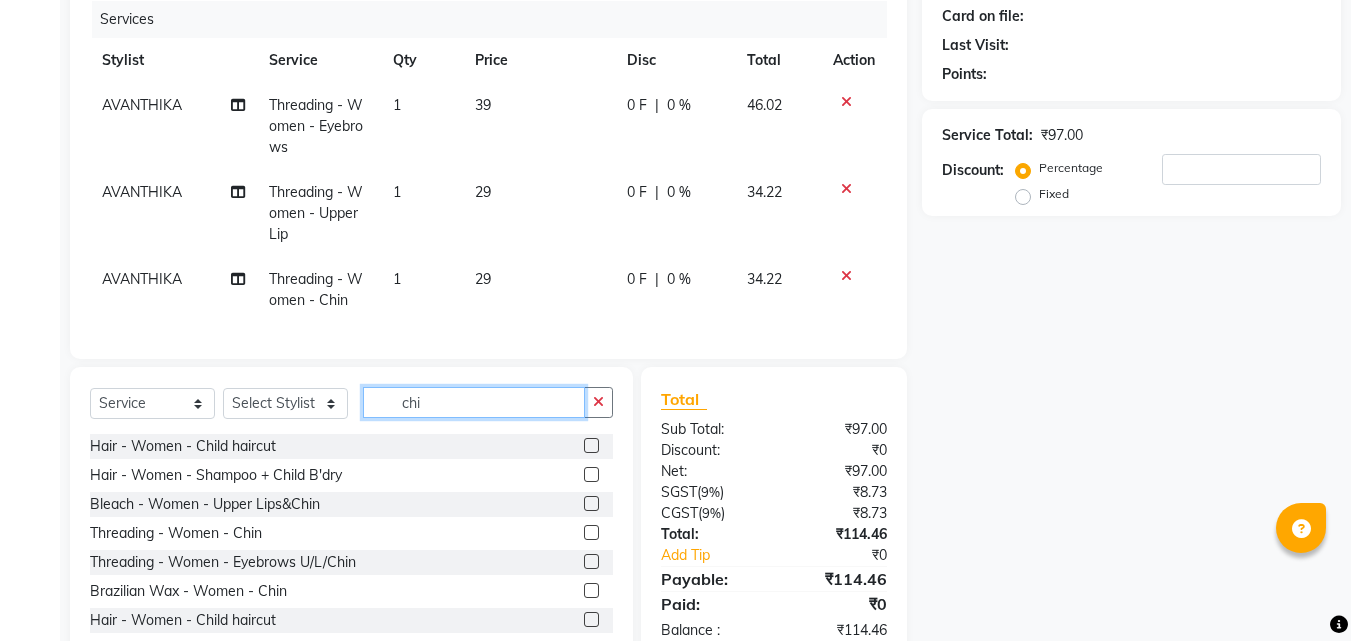 type on "chin" 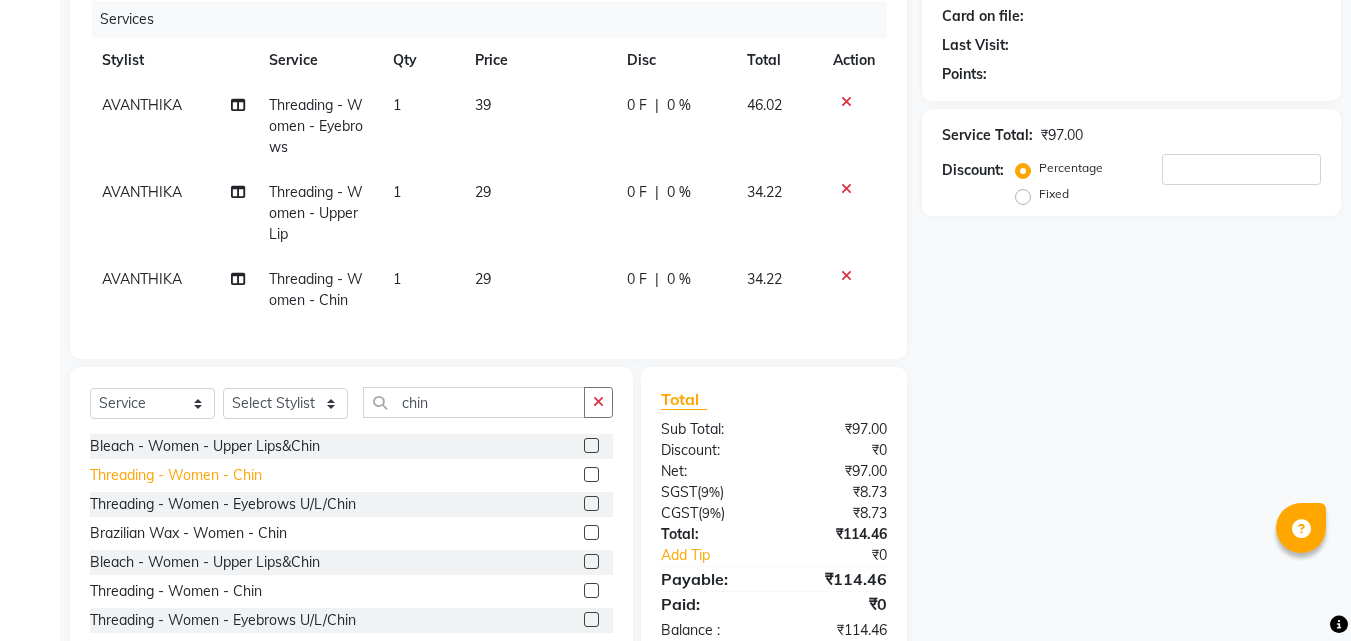 click on "Threading - Women - Chin" 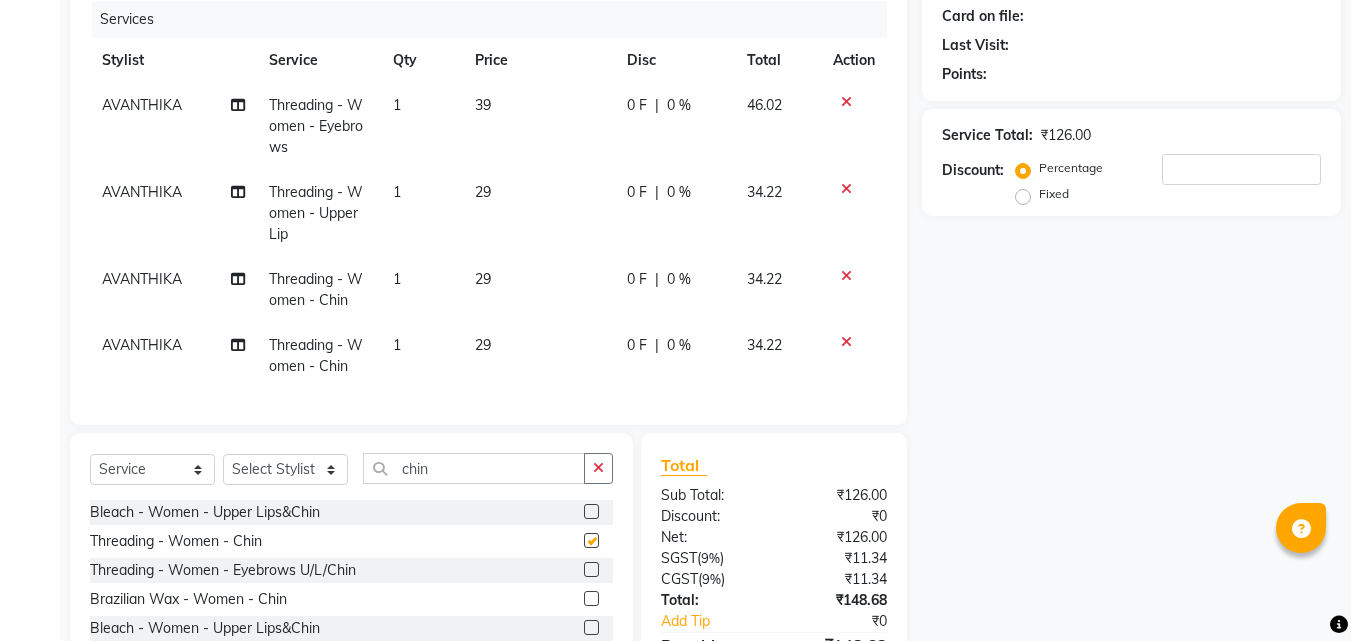 checkbox on "false" 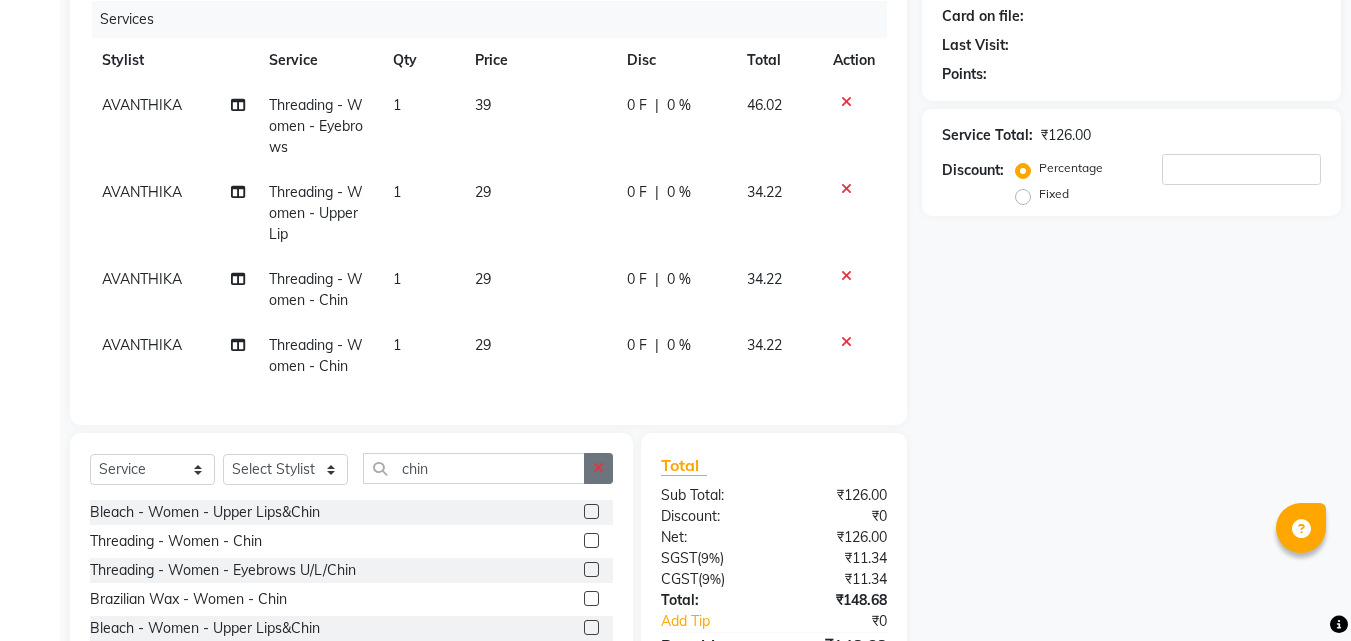 click 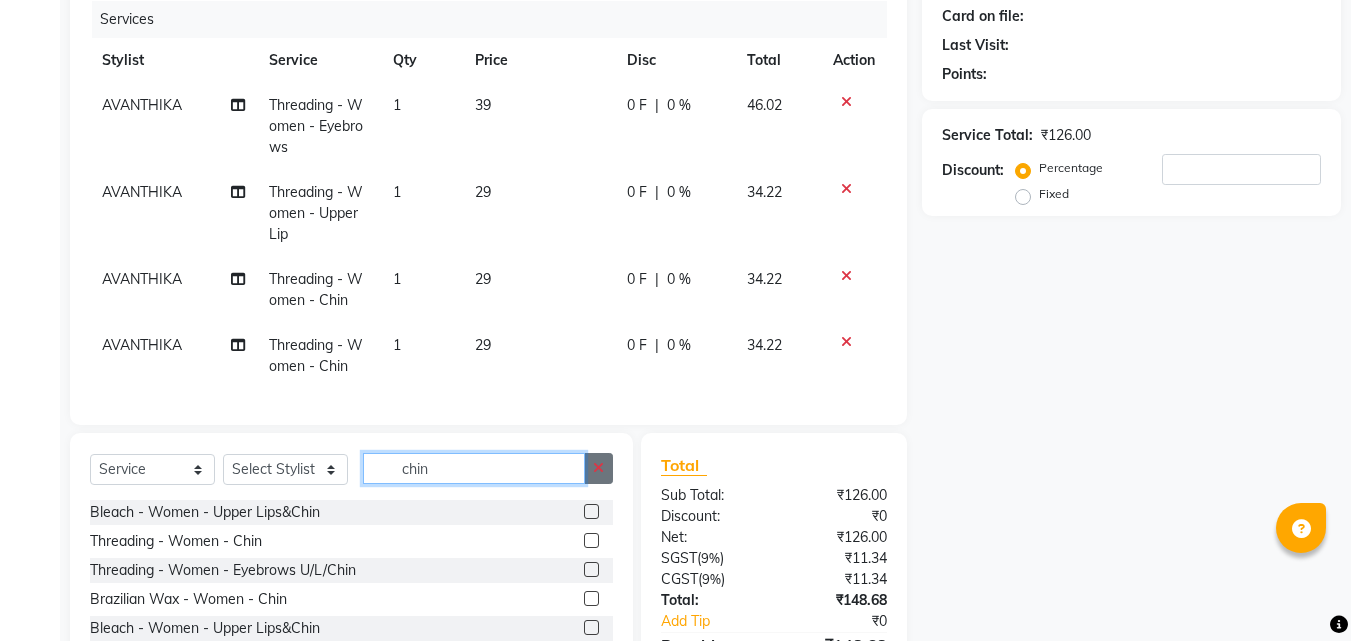type 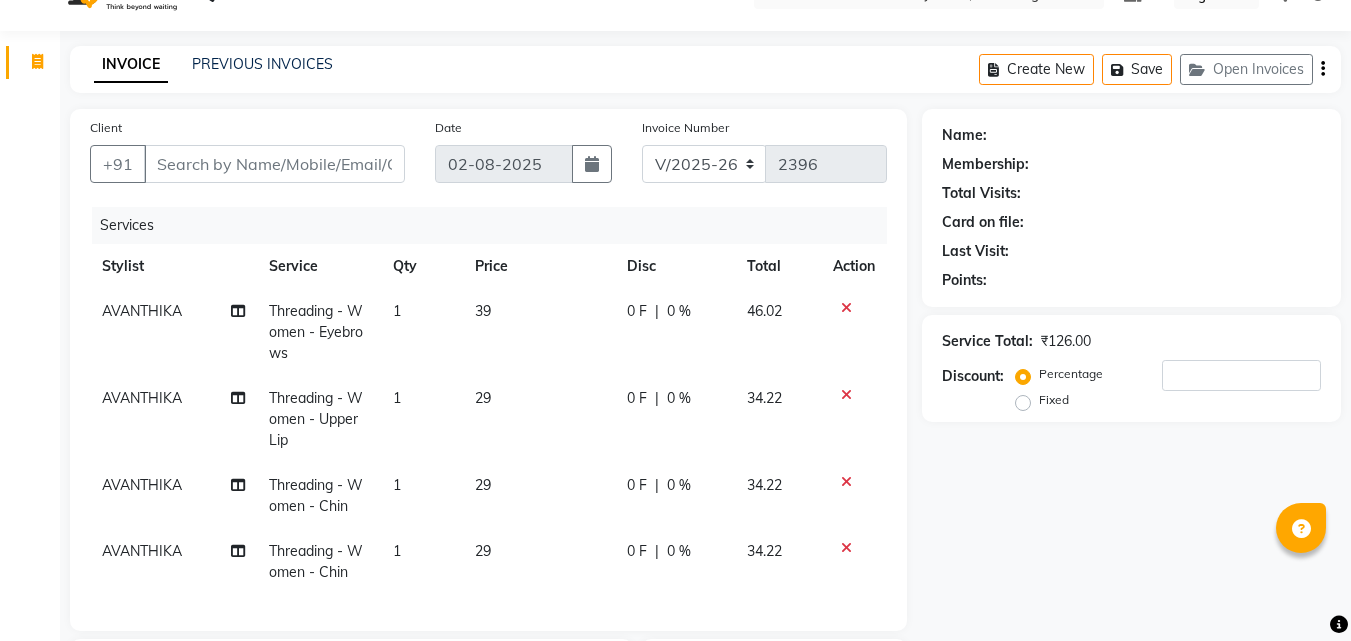 scroll, scrollTop: 0, scrollLeft: 0, axis: both 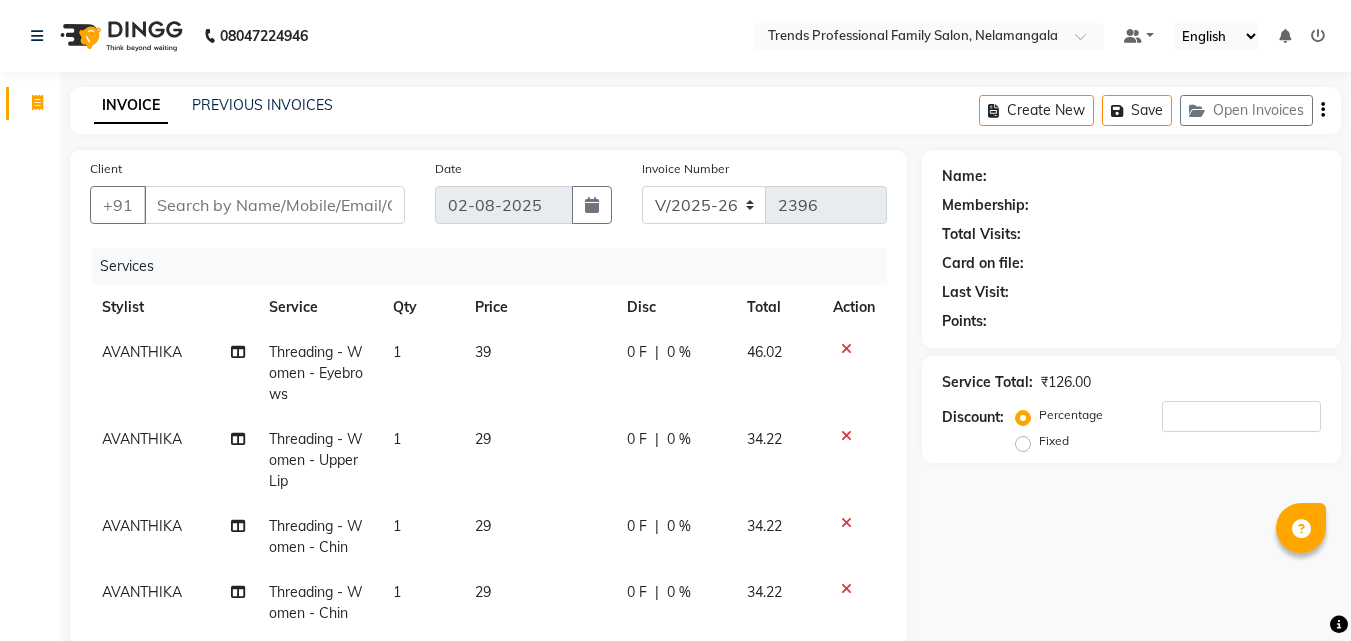 click 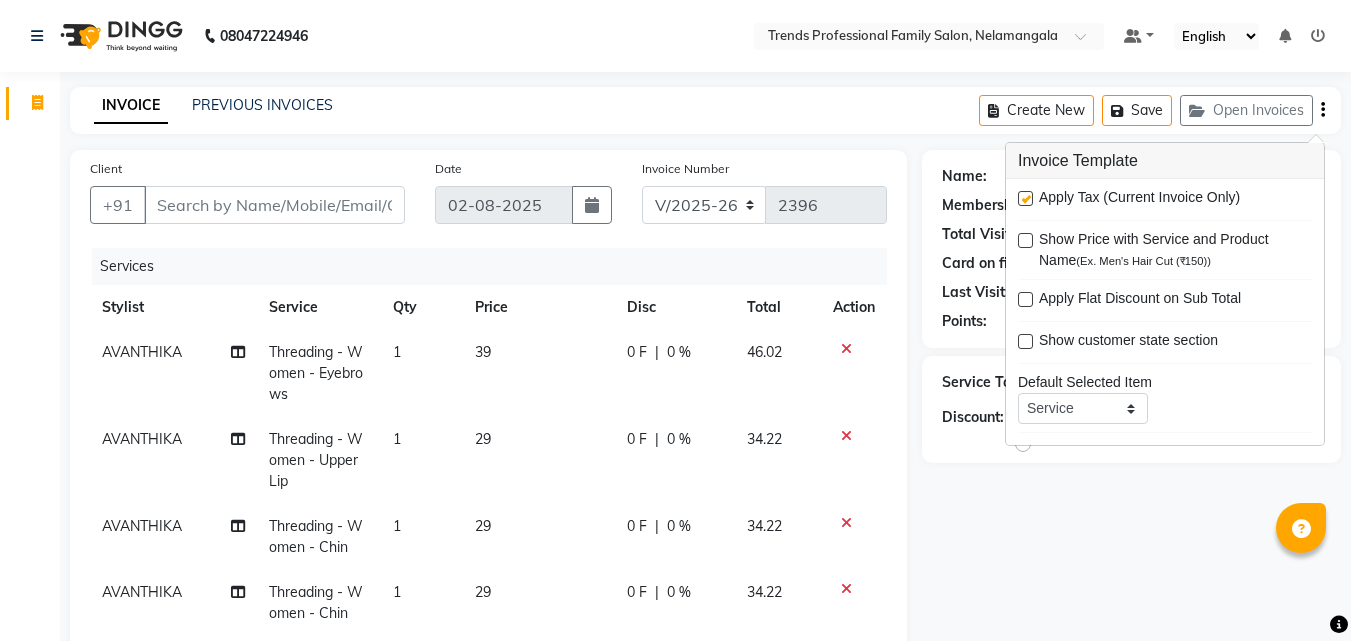 click at bounding box center (1025, 198) 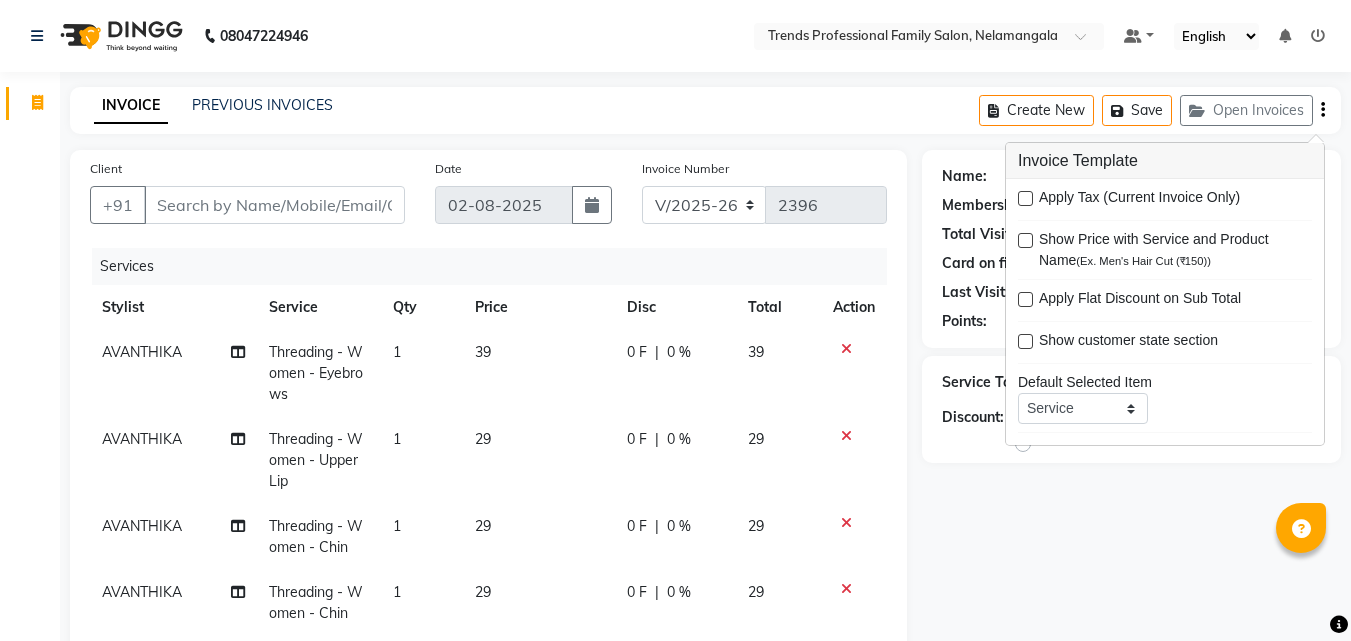 click on "INVOICE PREVIOUS INVOICES Create New Save Open Invoices Client +91 Date 02-08-2025 Invoice Number V/2025 V/2025-26 2396 Services Stylist Service Qty Price Disc Total Action [FIRST] Threading - Women - Eyebrows 1 39 0 F | 0 % 39 [FIRST] Threading - Women - Upper Lip 1 29 0 F | 0 % 29 [FIRST] Threading - Women - Chin 1 29 0 F | 0 % 29 [FIRST] Threading - Women - Chin 1 29 0 F | 0 % 29 Select Service Product Membership Package Voucher Prepaid Gift Card Select Stylist [FIRST] [FIRST] [FIRST] [FIRST] [FIRST] [FIRST] [FIRST] [FIRST] [FIRST] Sumika Trends Hair - Women - Haircut Hair - Women - Child haircut Hair - Women - Shampoo + B'dry Hair - Women - Shampoo + Child B'dry Hair - Women - Ironing Hair - Women - Tongs Hair - Women - Hair Spa Hair - Women - Mythic Oil Hair Spa Hair - Women - Aroma Oil Head Massage Hair - Women - Almond Oil Head Massage Hair - Women - Olive Oil Head Massage Hair - Women - Coconut Oil Head Massage Hair - Women - Dandruff / Hair Loss Treatment Total" 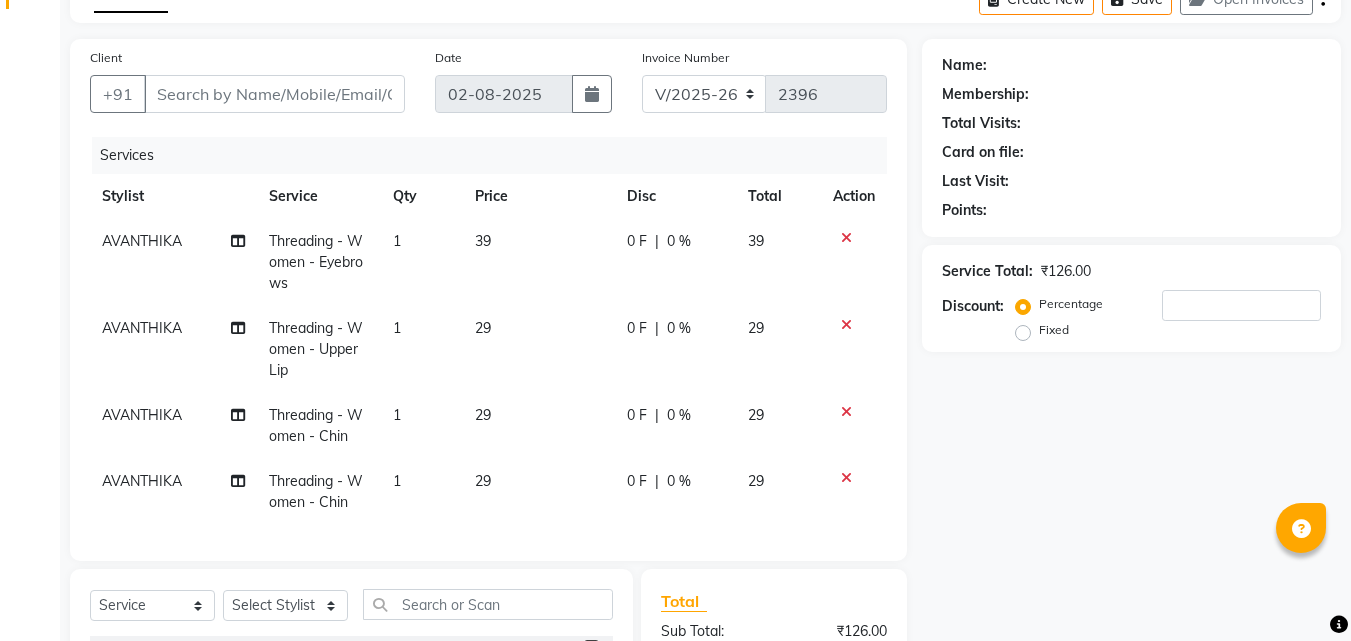 scroll, scrollTop: 0, scrollLeft: 0, axis: both 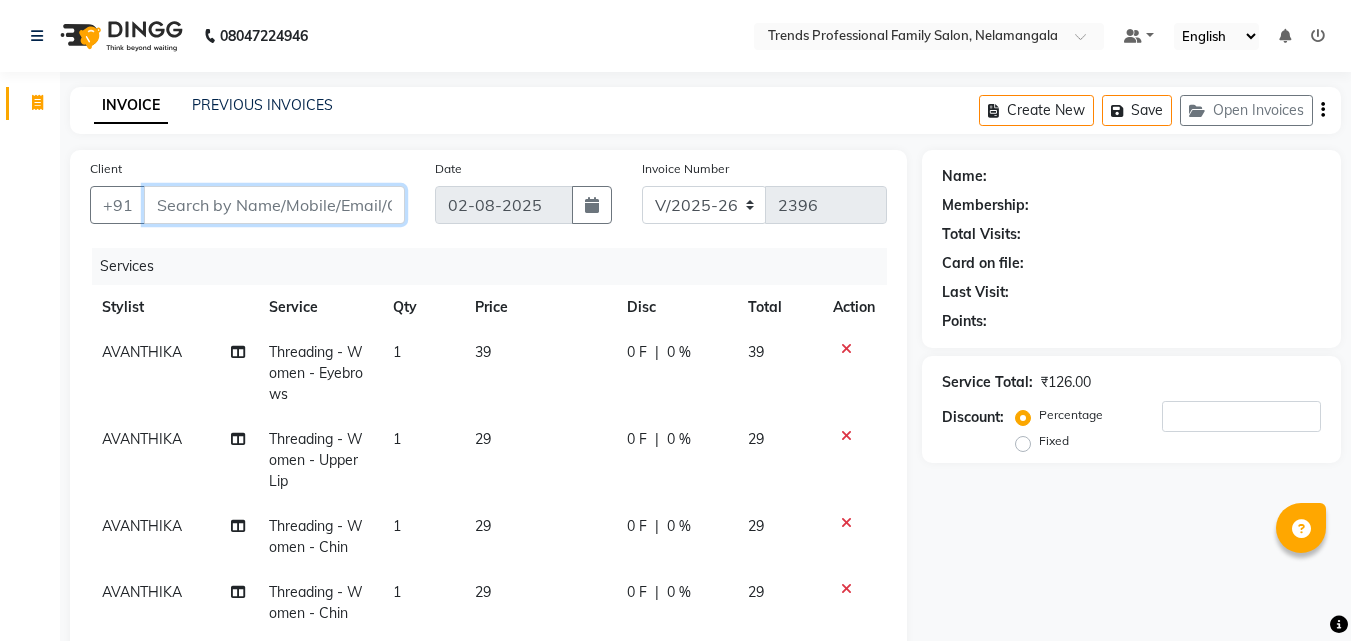 click on "Client" at bounding box center (274, 205) 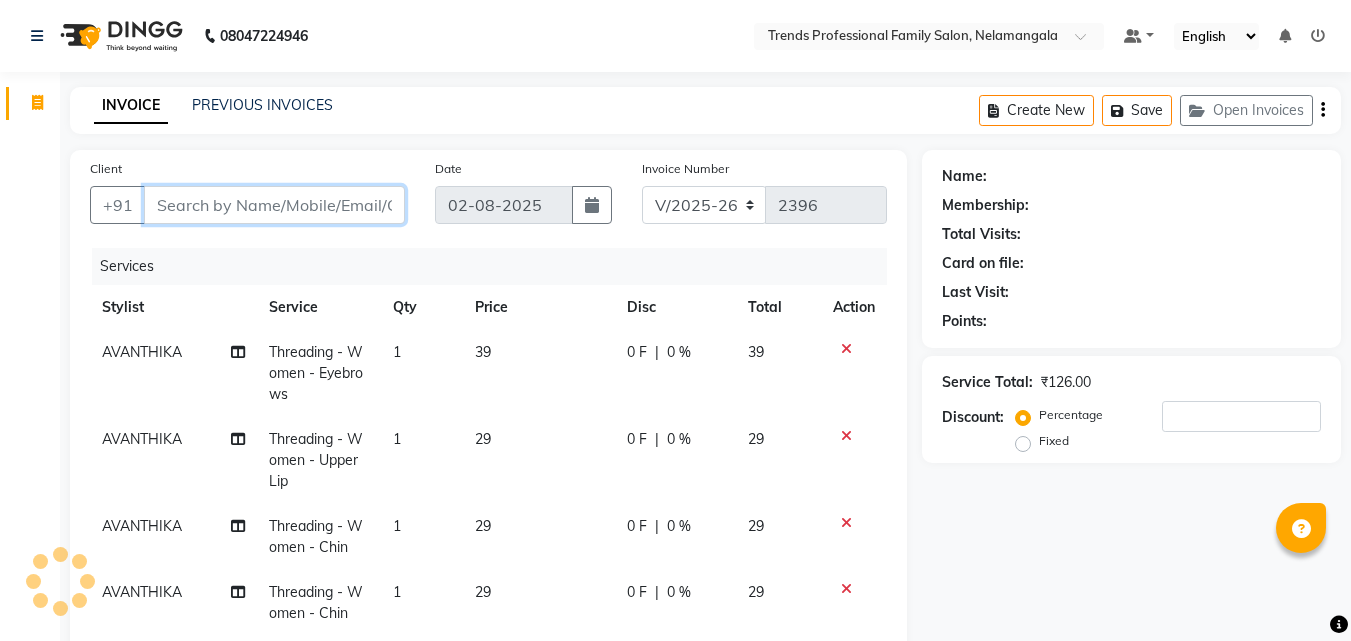 click on "Client" at bounding box center (274, 205) 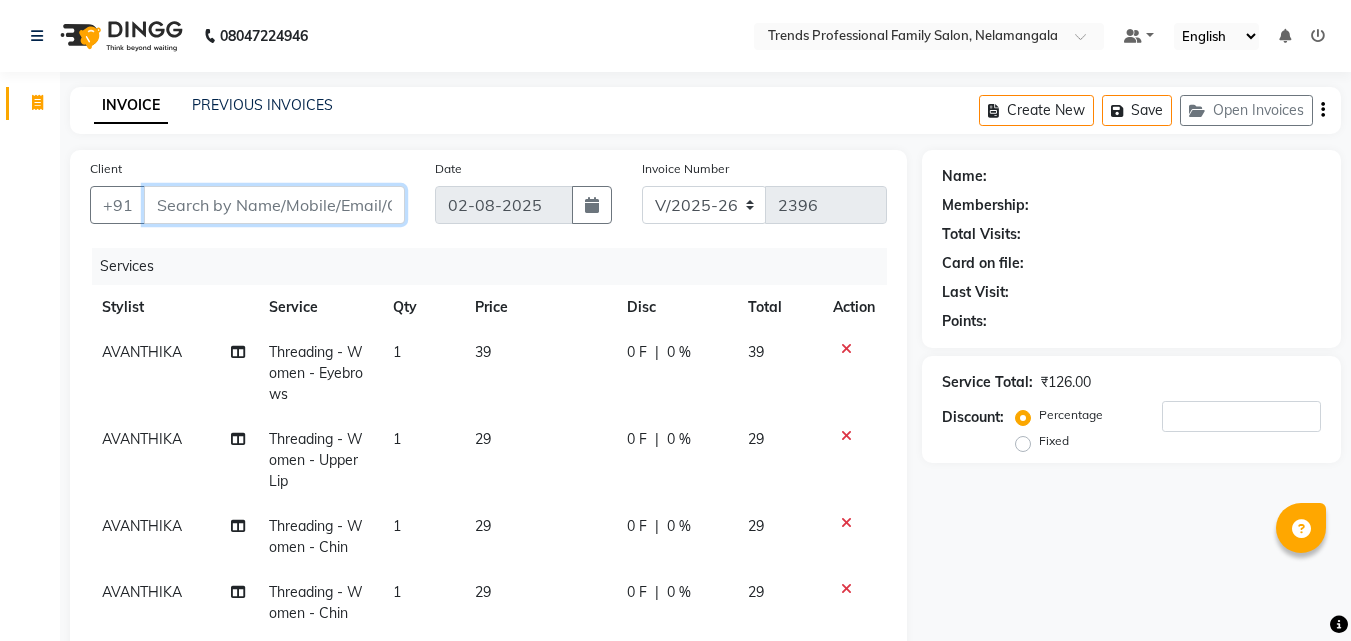 type on "8" 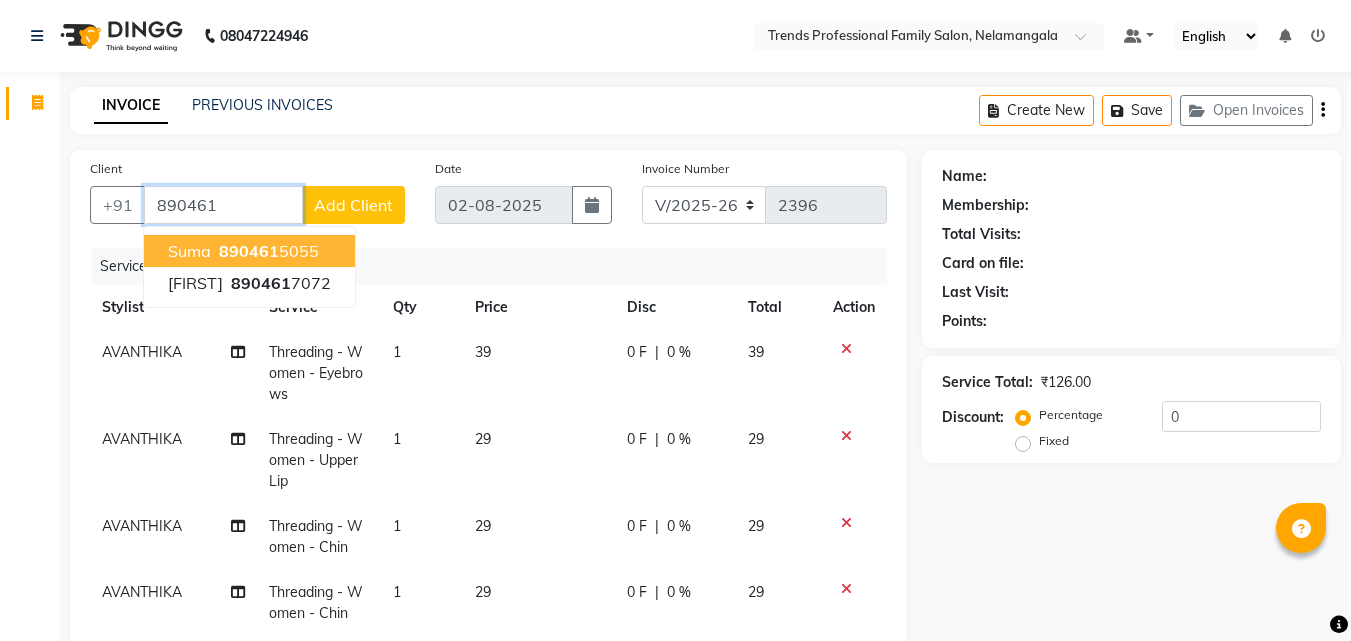 click on "[PHONE]" at bounding box center [267, 251] 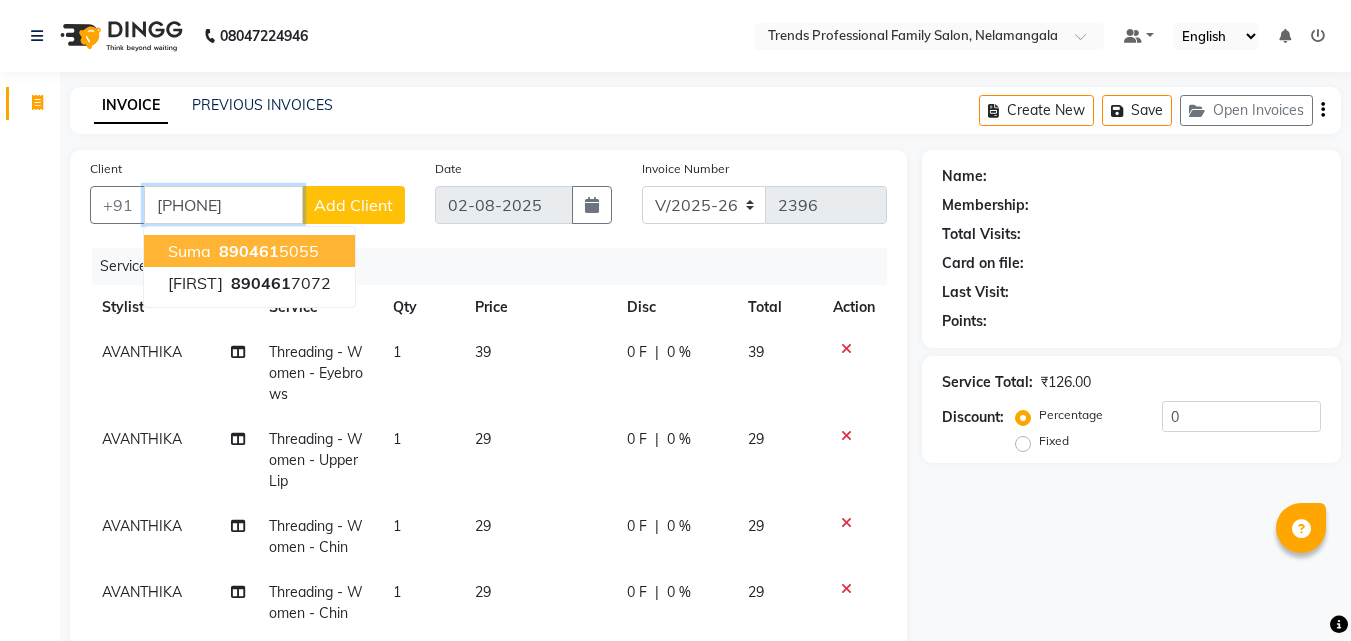 type on "[PHONE]" 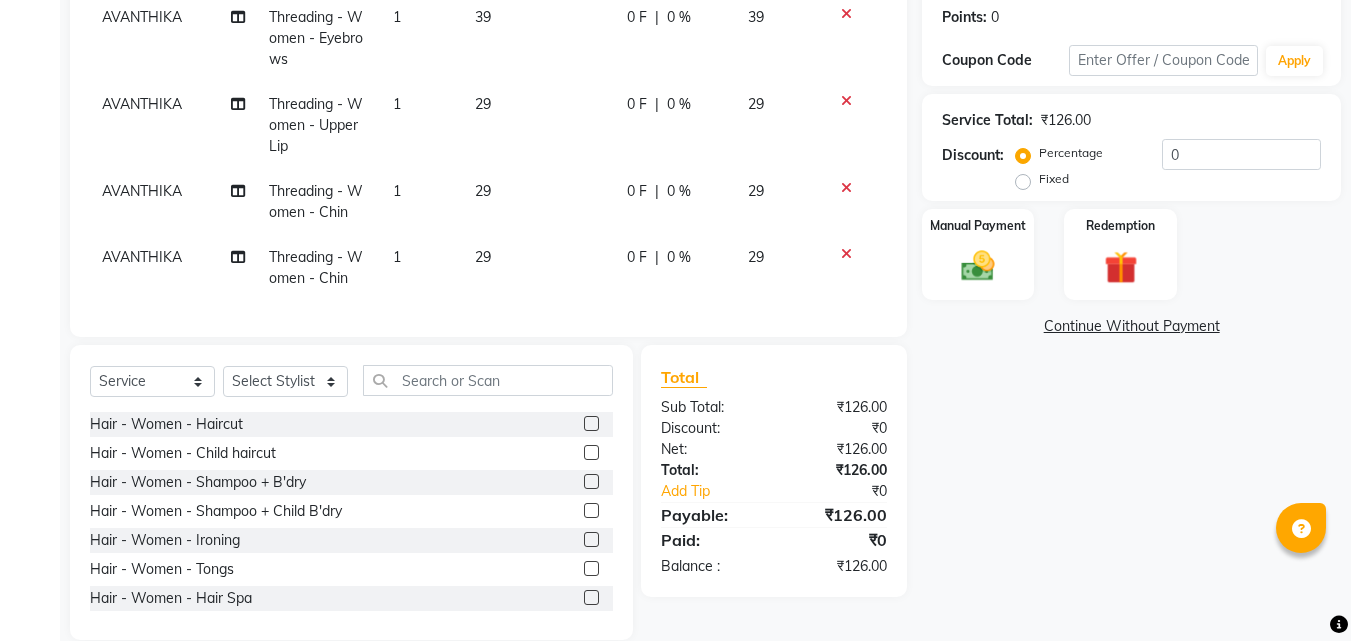 scroll, scrollTop: 379, scrollLeft: 0, axis: vertical 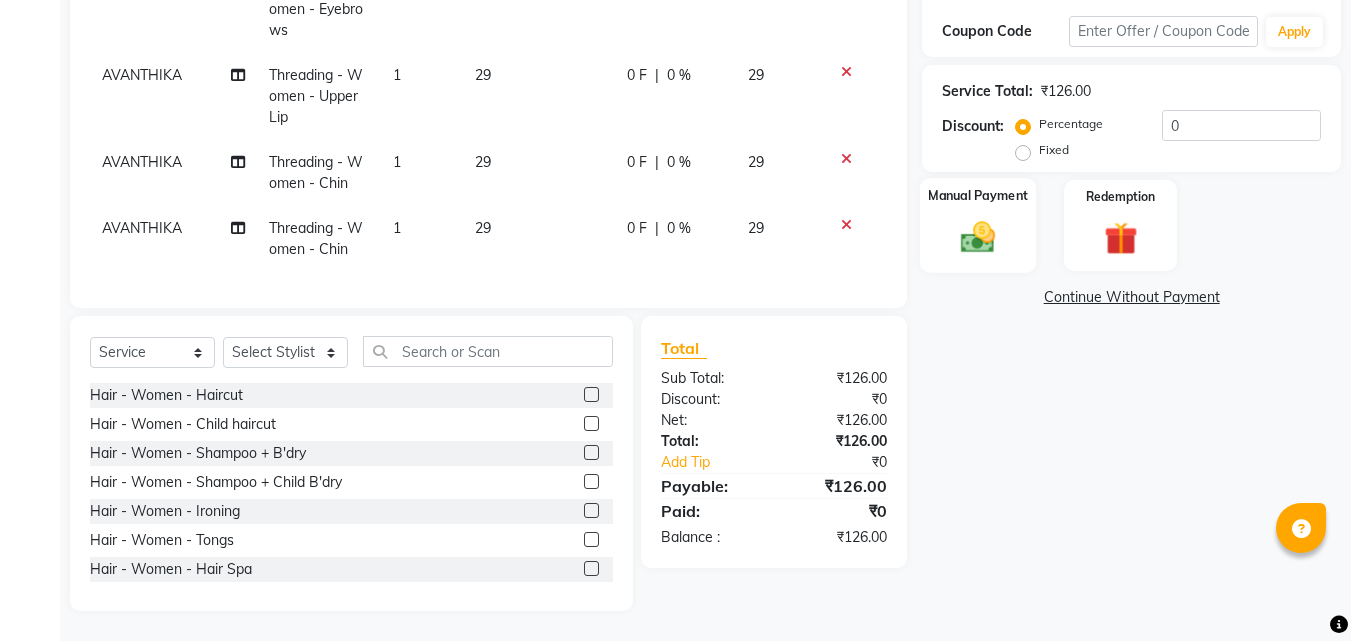 click 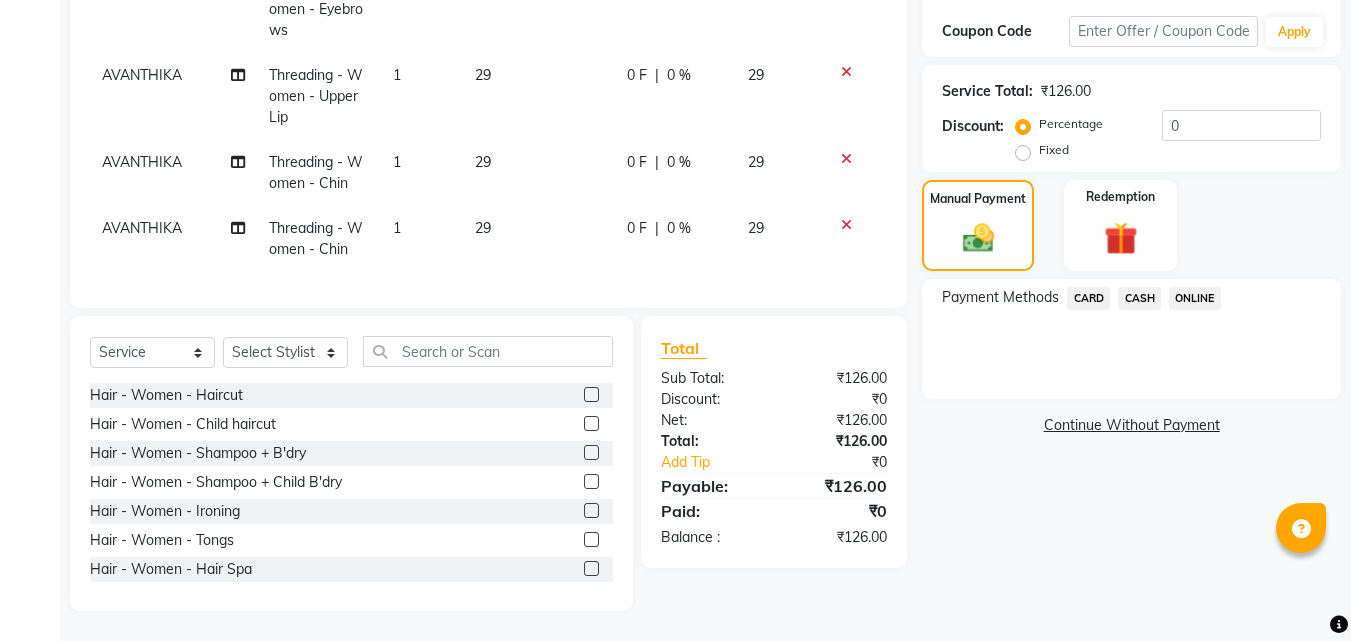 click on "ONLINE" 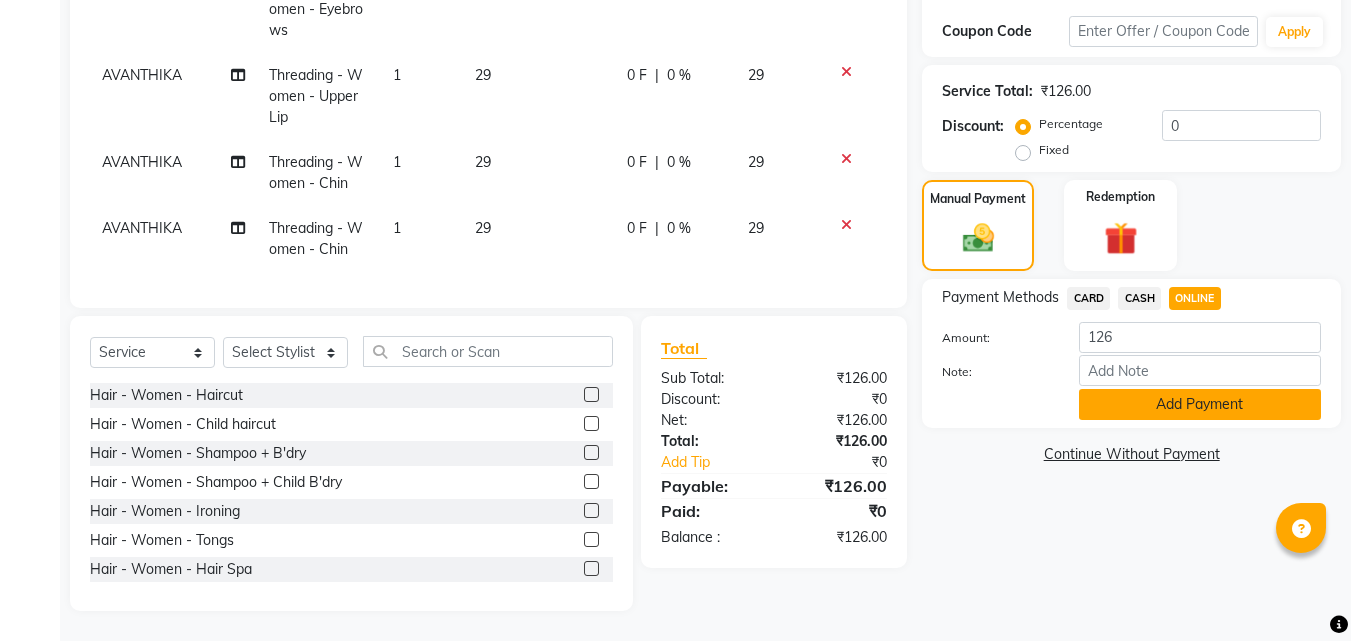 click on "Add Payment" 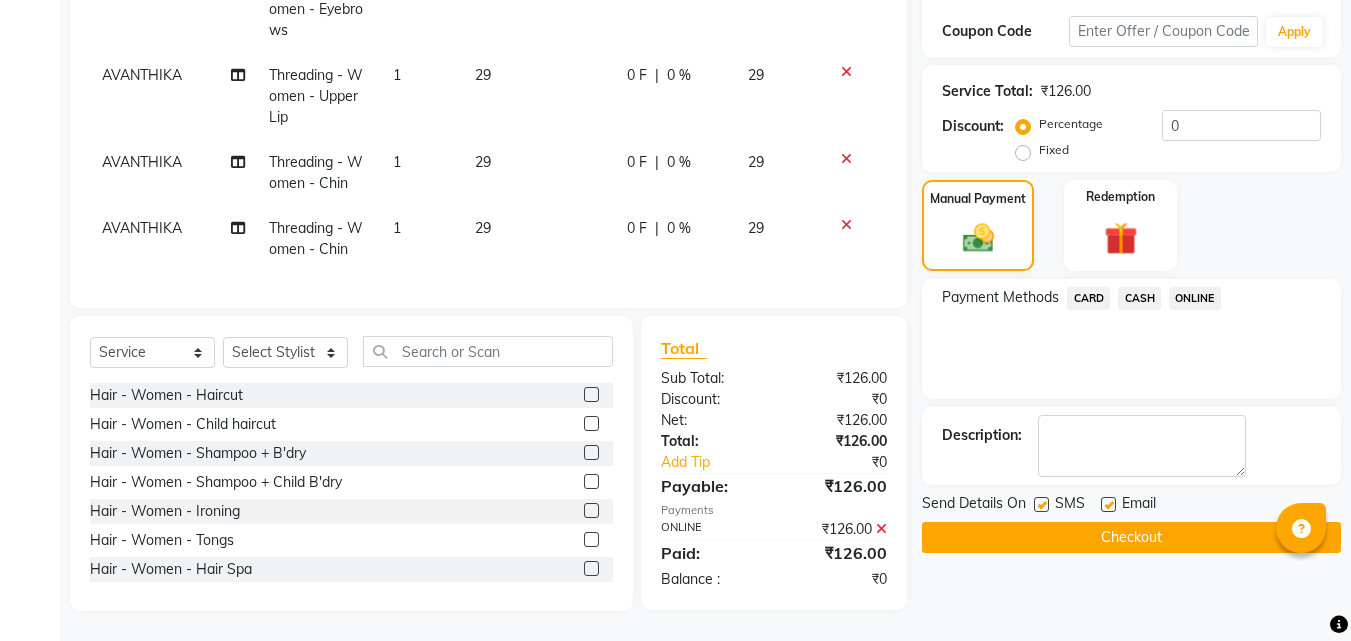 click on "Checkout" 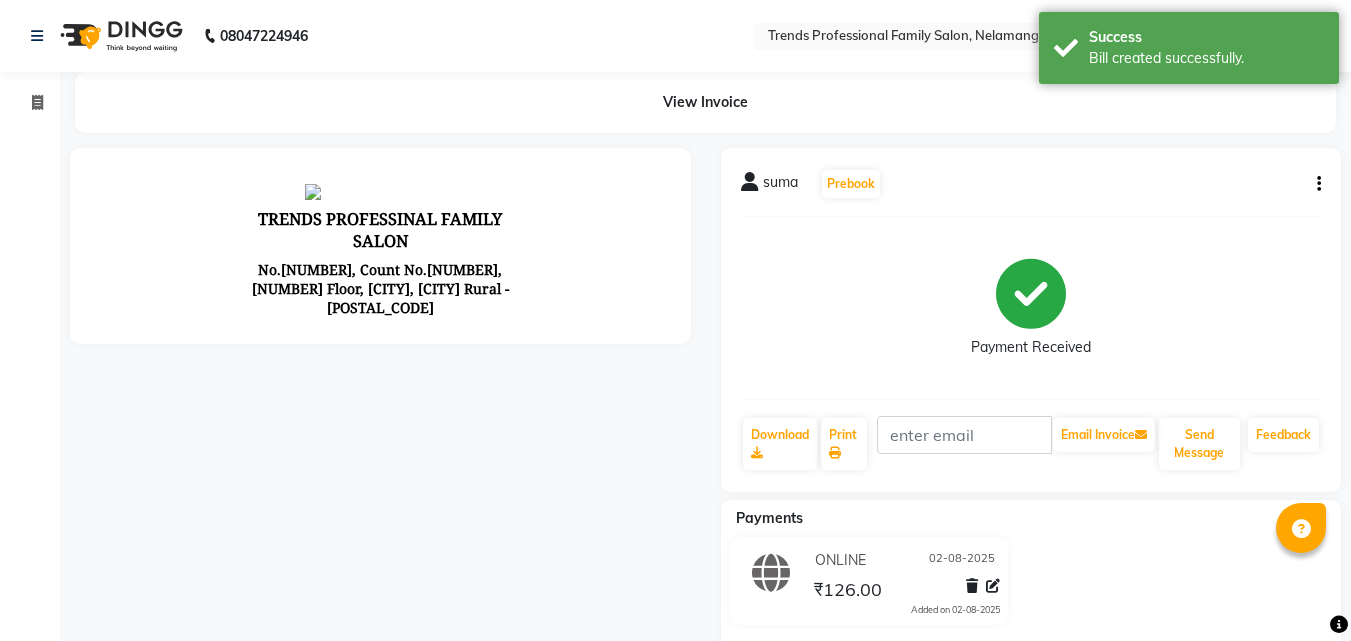 scroll, scrollTop: 0, scrollLeft: 0, axis: both 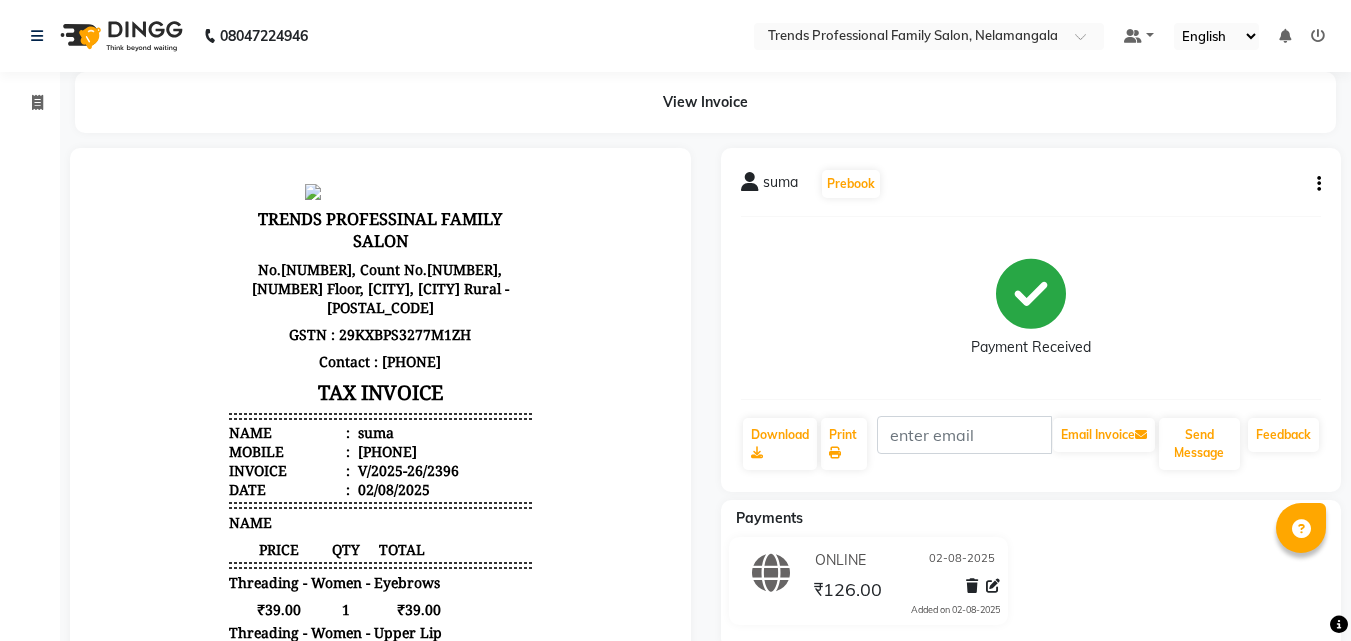 select on "service" 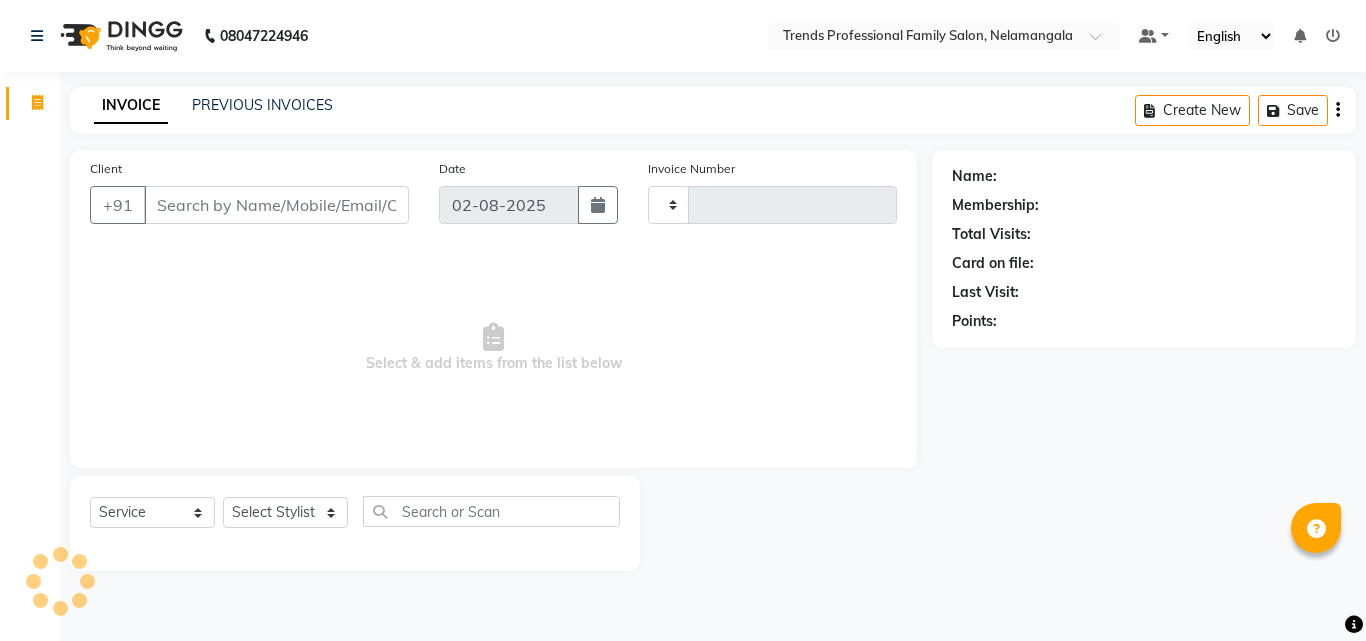 type on "2397" 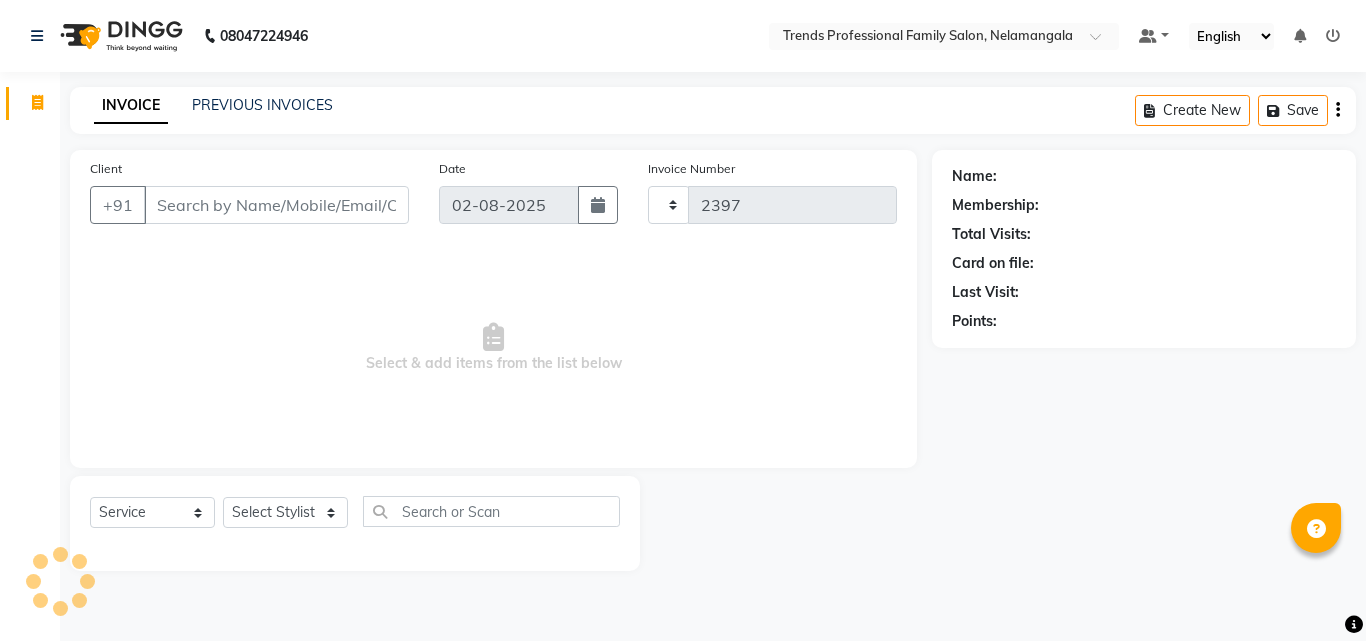 select on "7345" 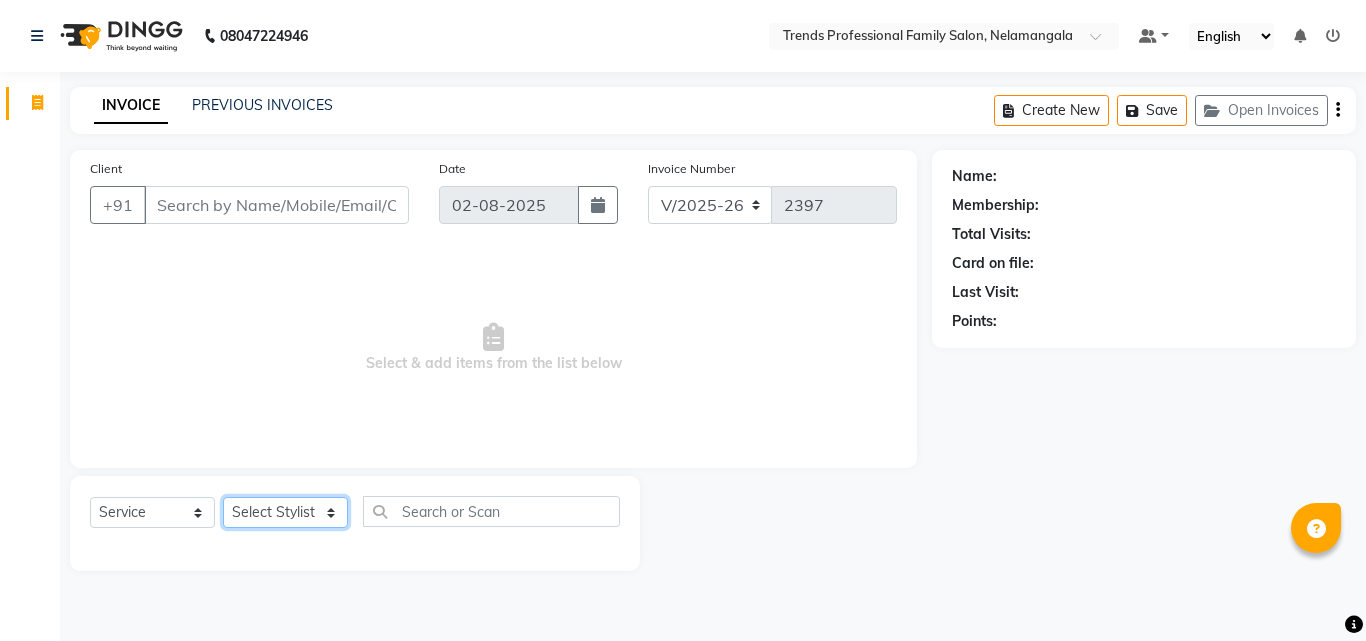 click on "Select Stylist [FIRST] [FIRST] [FIRST] [FIRST] [FIRST] [FIRST] [FIRST] [FIRST] [FIRST] Sumika Trends" 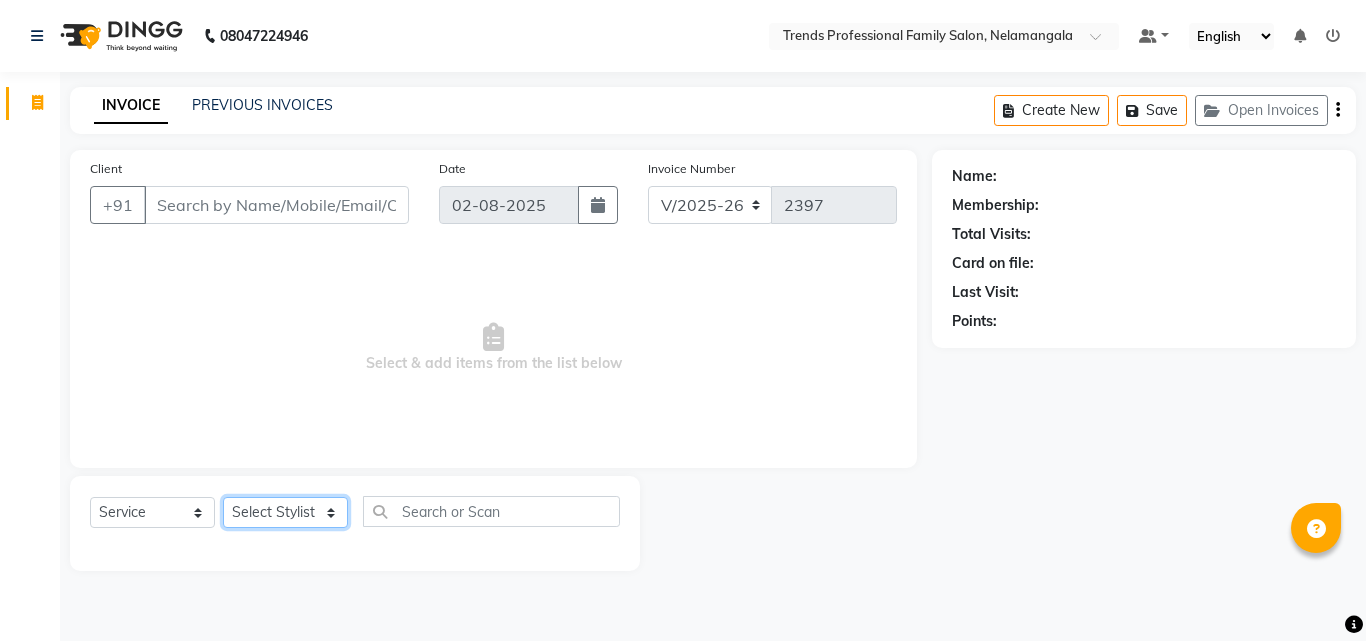 select on "64189" 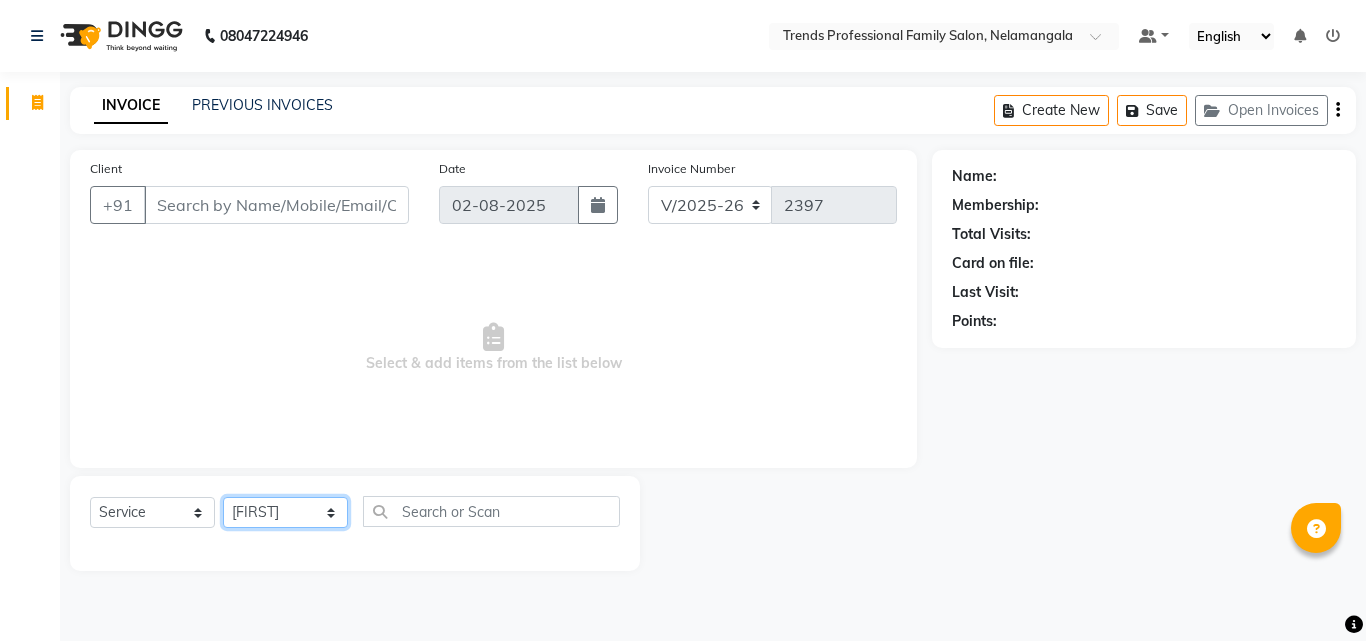 click on "Select Stylist [FIRST] [FIRST] [FIRST] [FIRST] [FIRST] [FIRST] [FIRST] [FIRST] [FIRST] Sumika Trends" 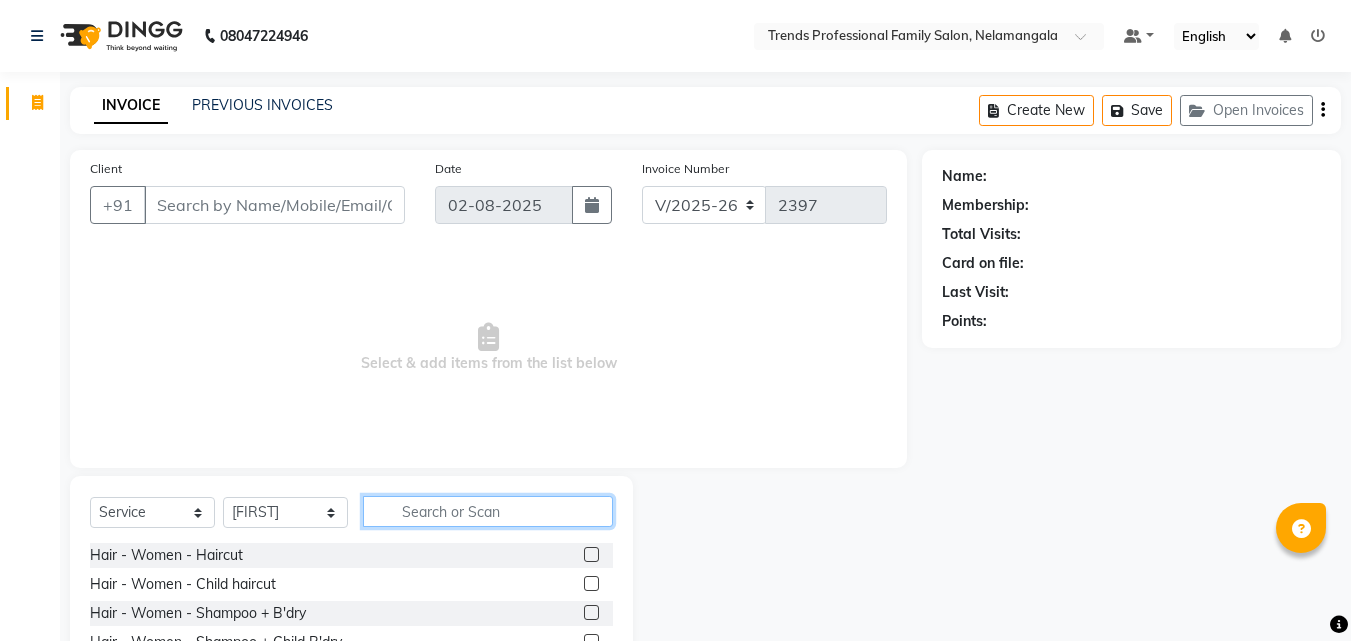 click 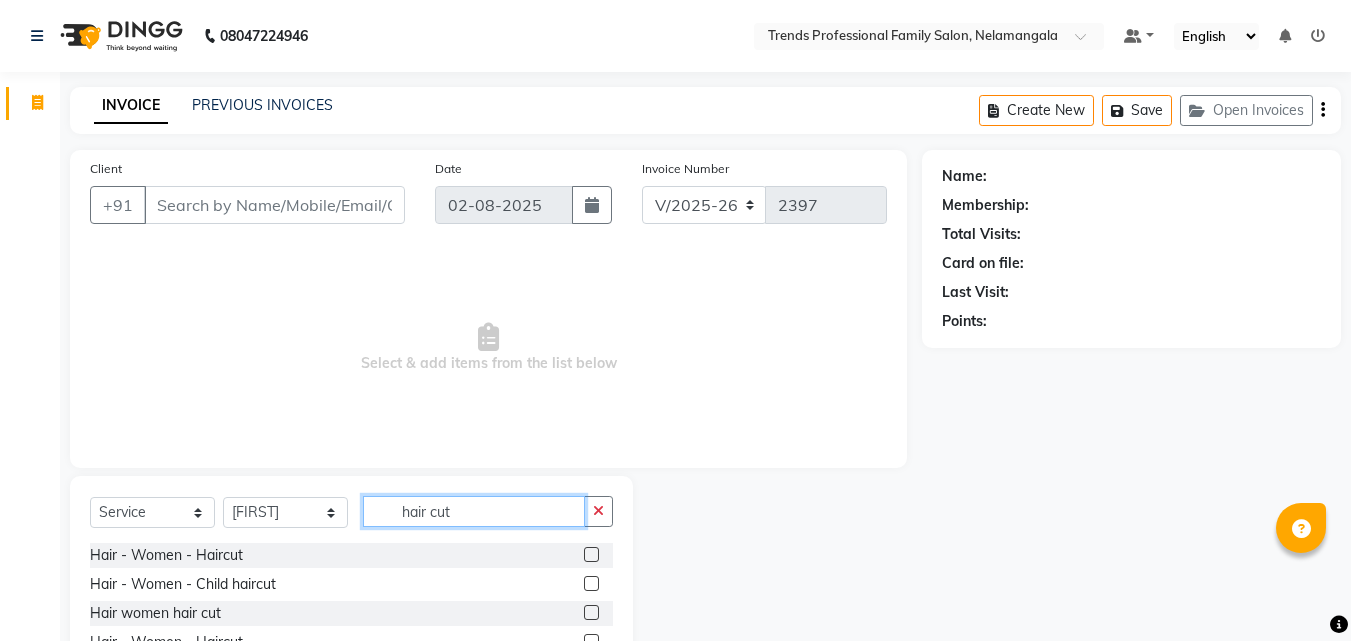 scroll, scrollTop: 160, scrollLeft: 0, axis: vertical 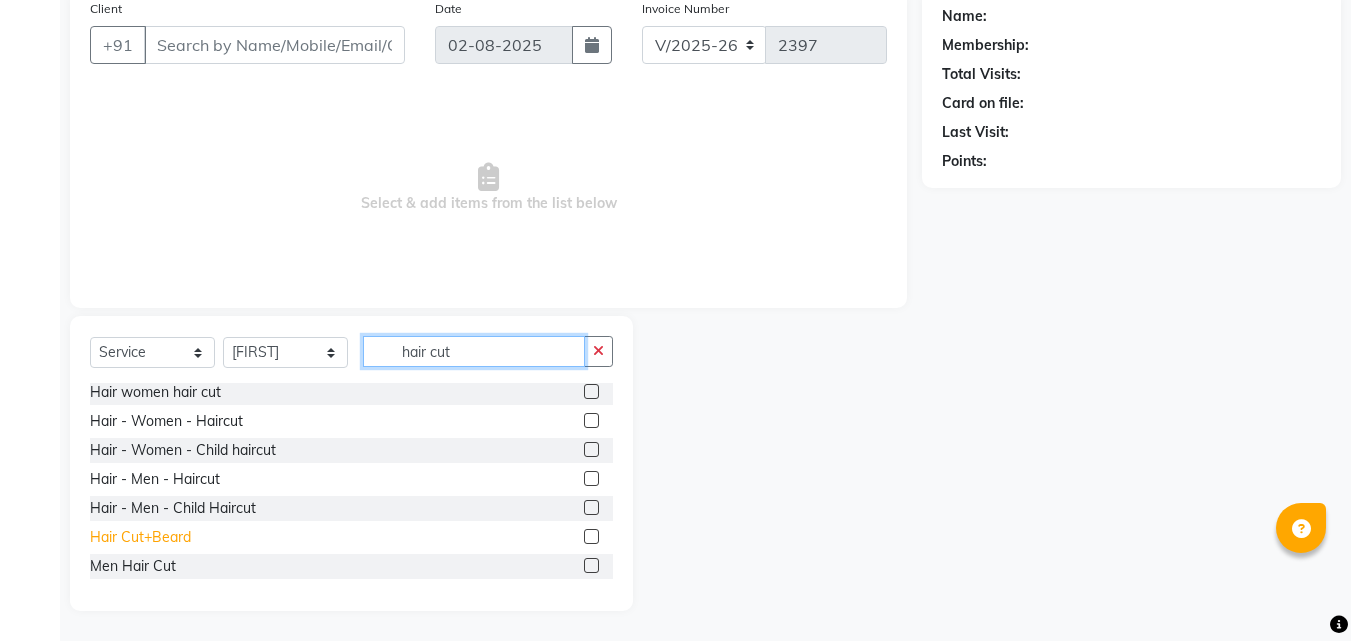 type on "hair cut" 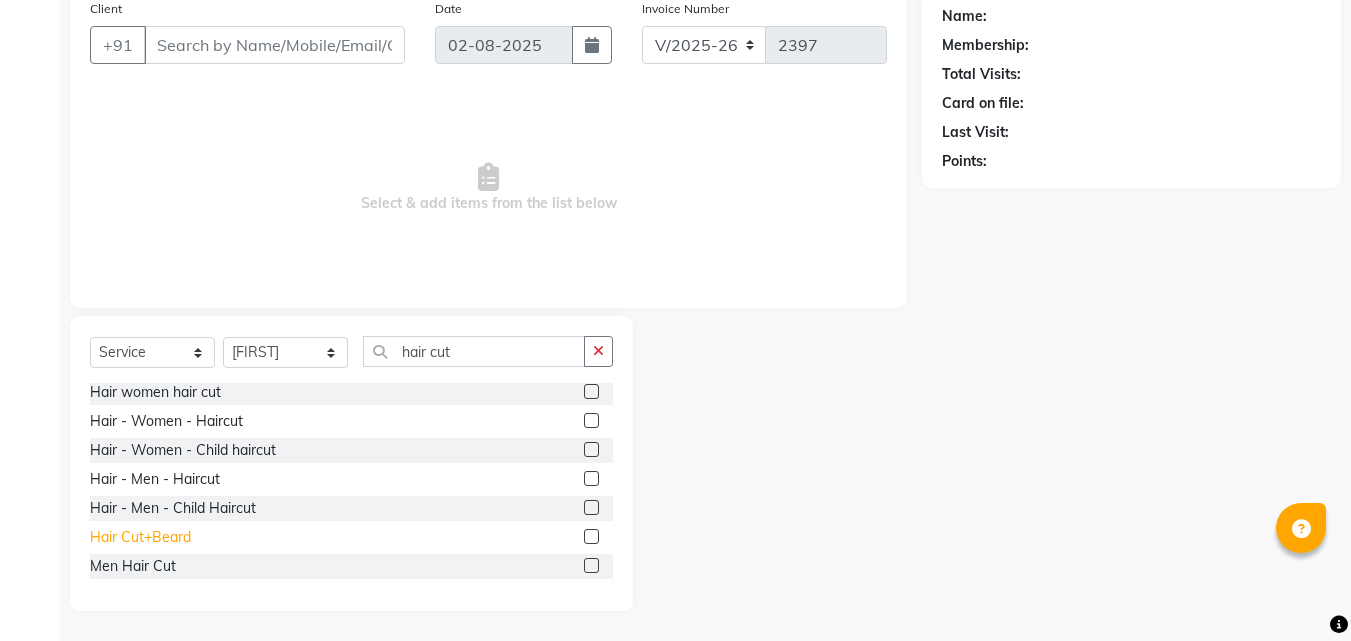 click on "Hair Cut+Beard" 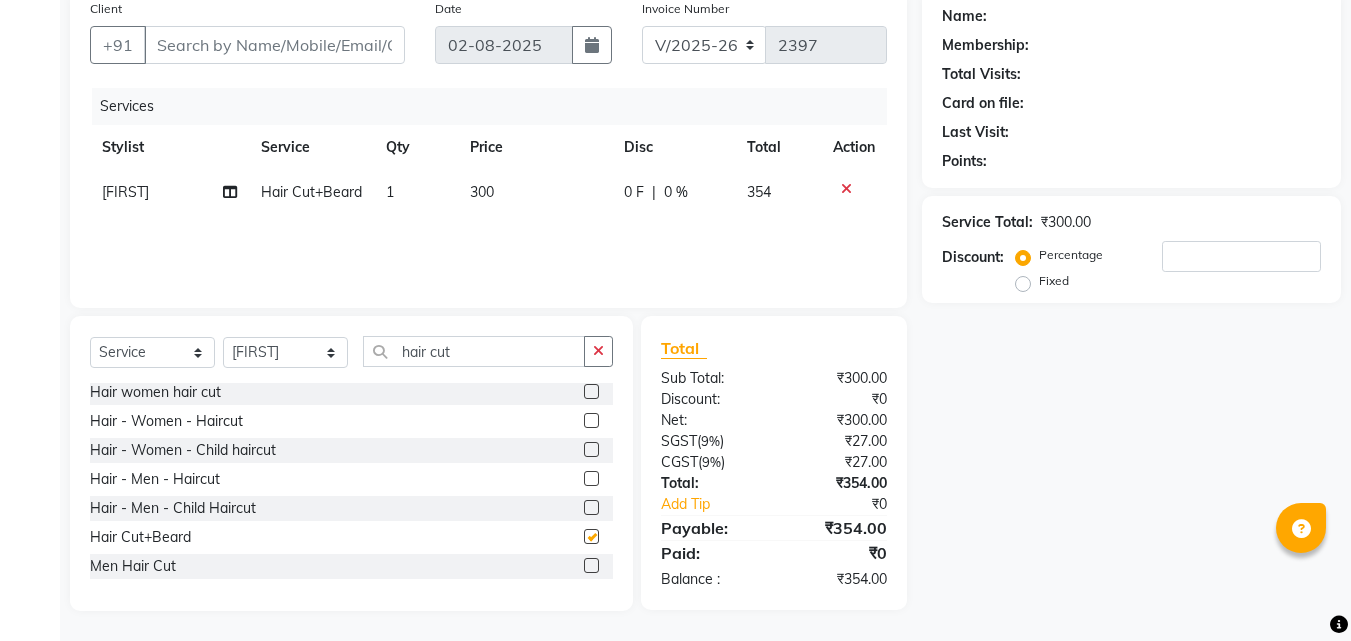 checkbox on "false" 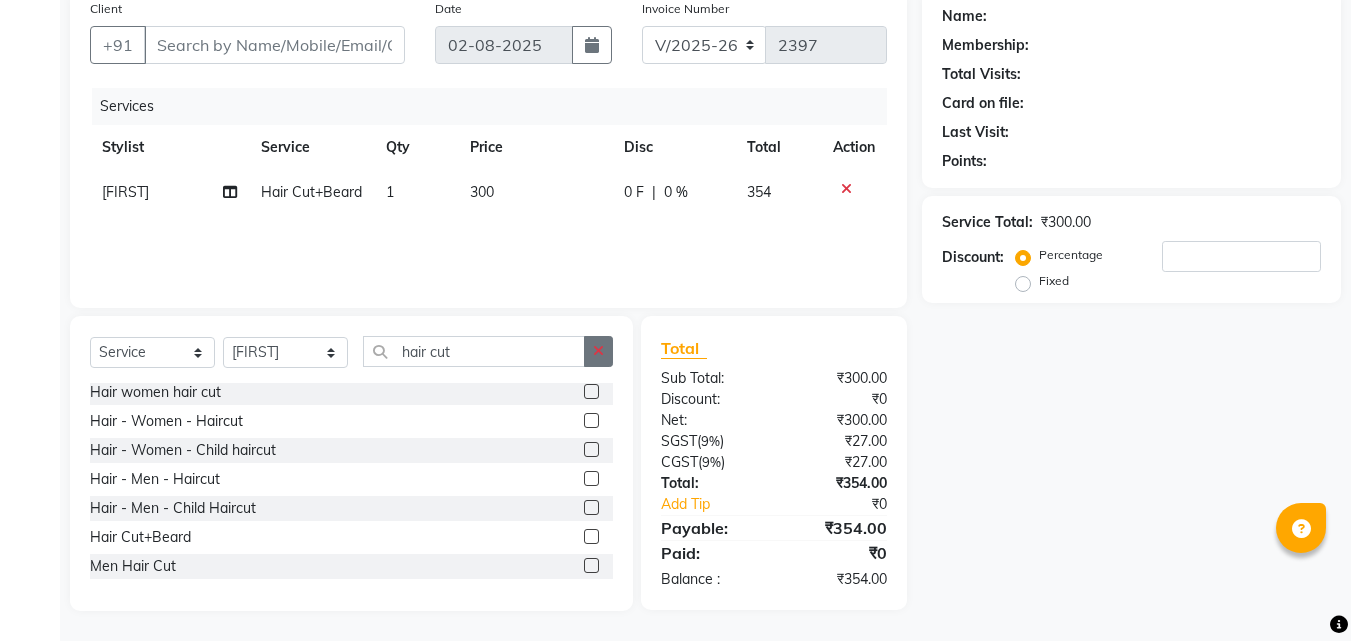 click 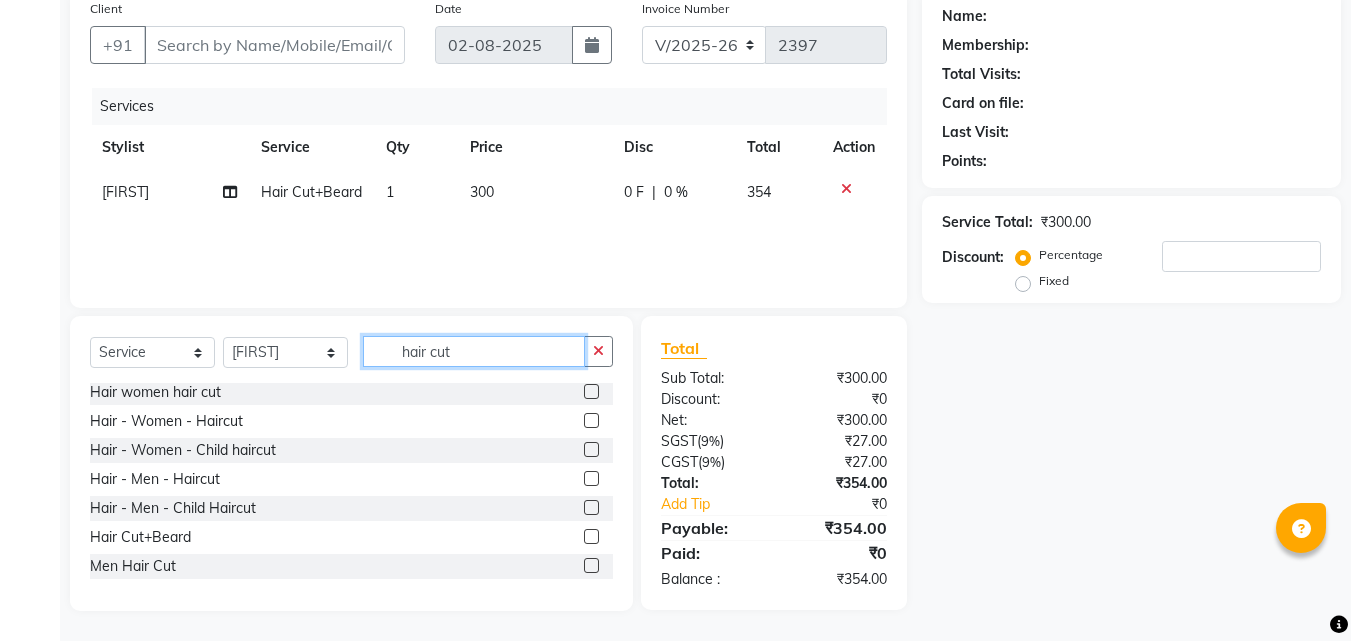 type 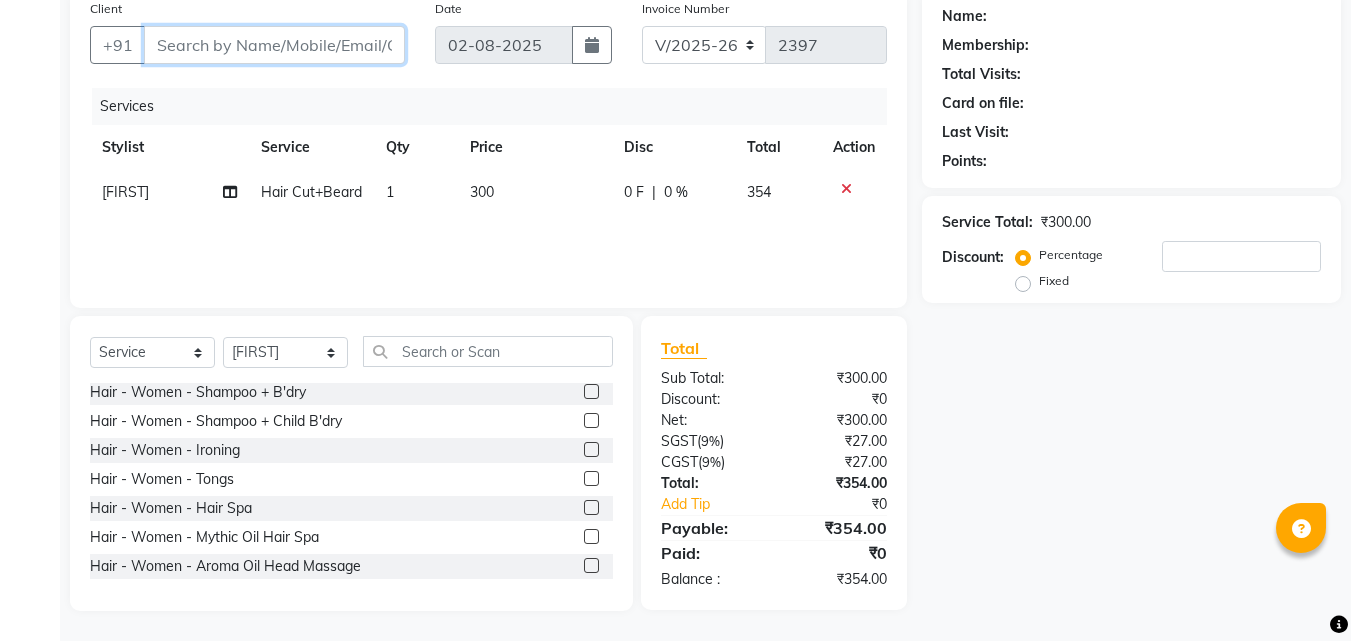 click on "Client" at bounding box center [274, 45] 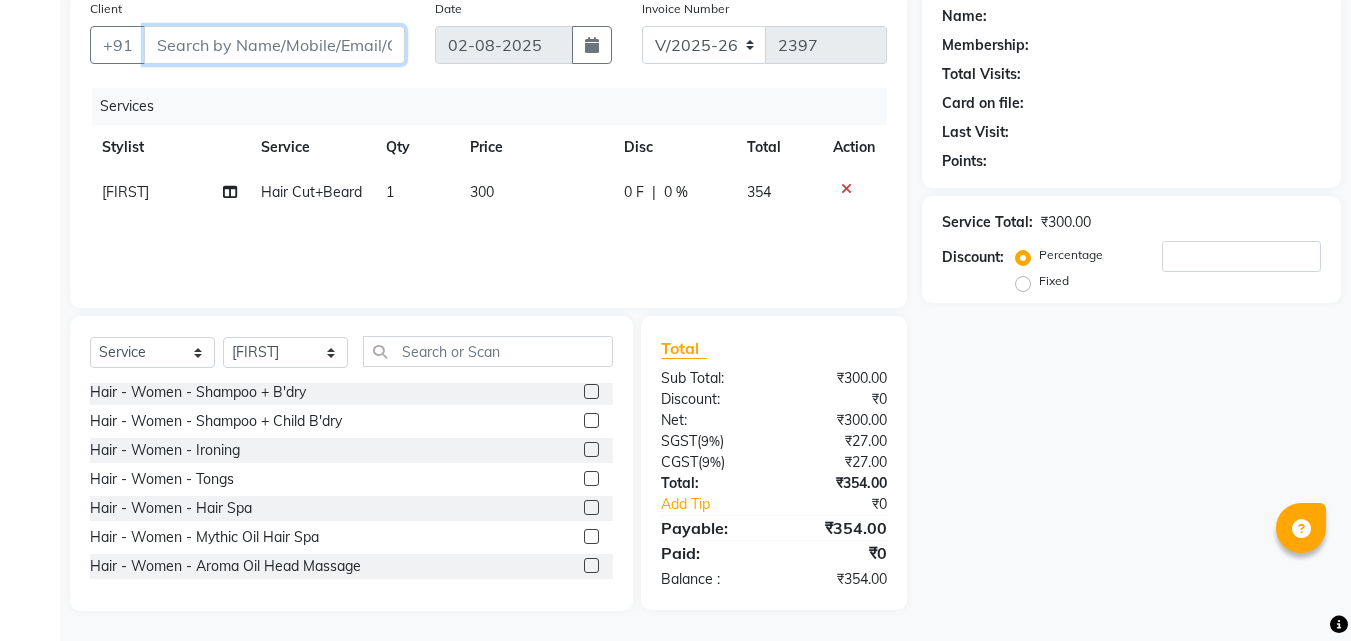 type on "6" 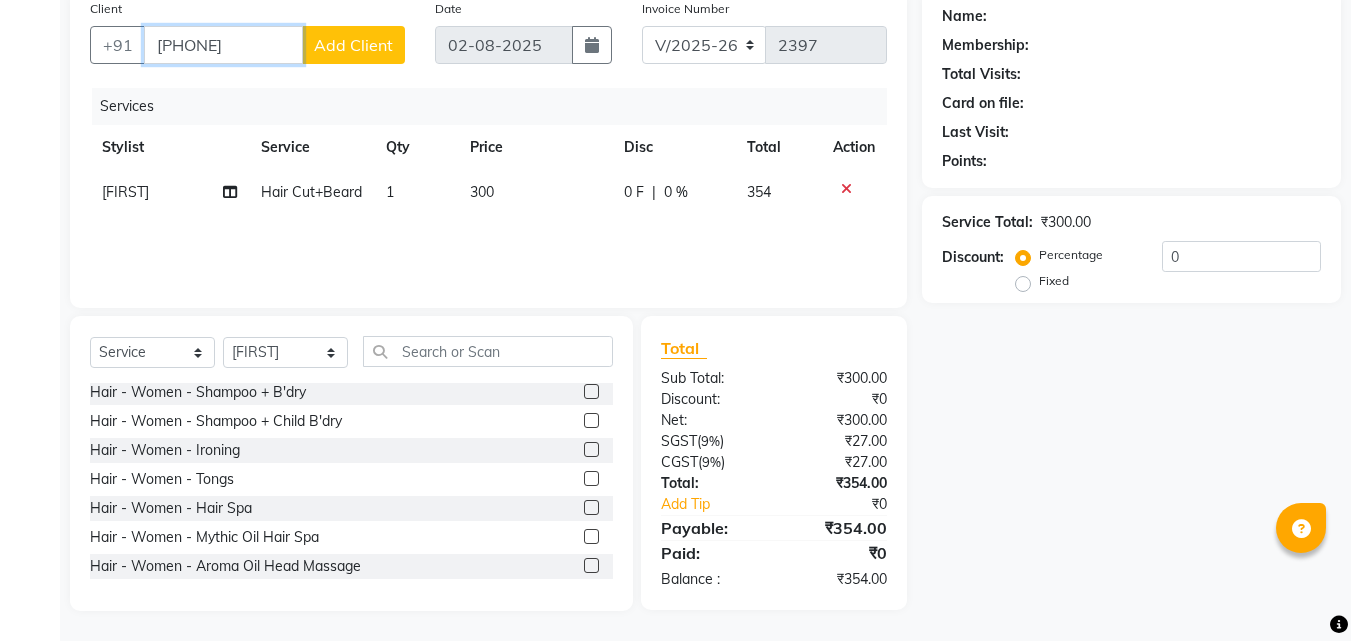 type on "[PHONE]" 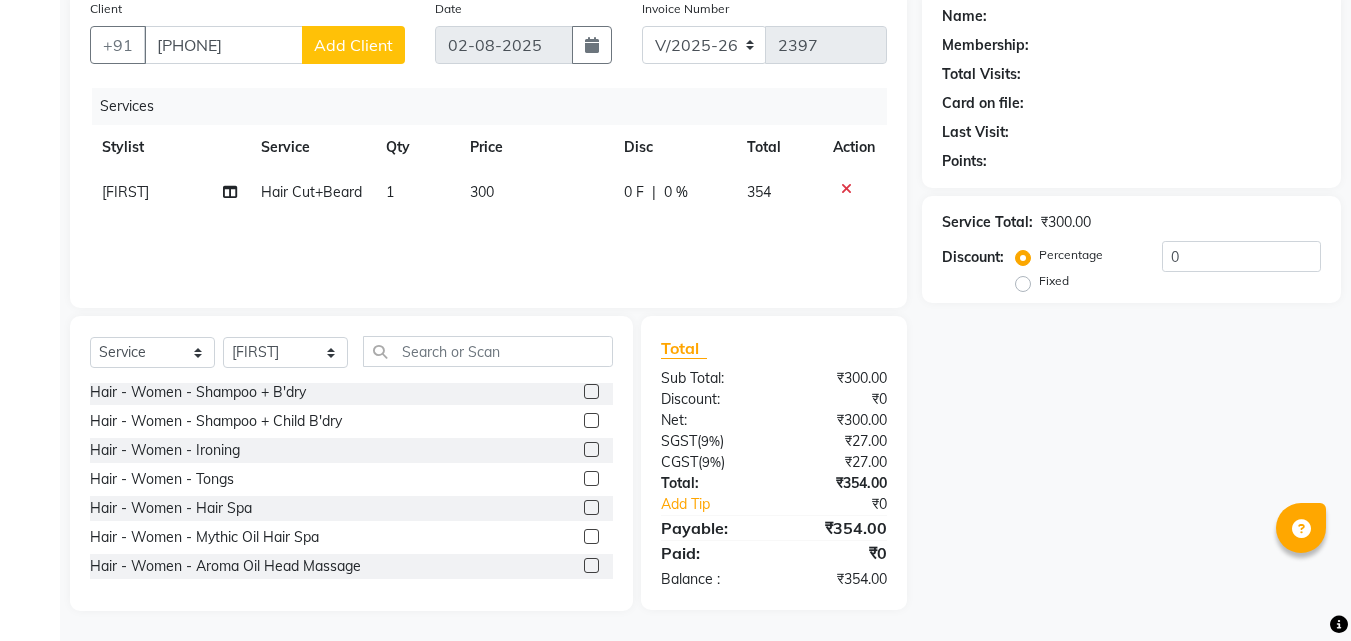 click on "Add Client" 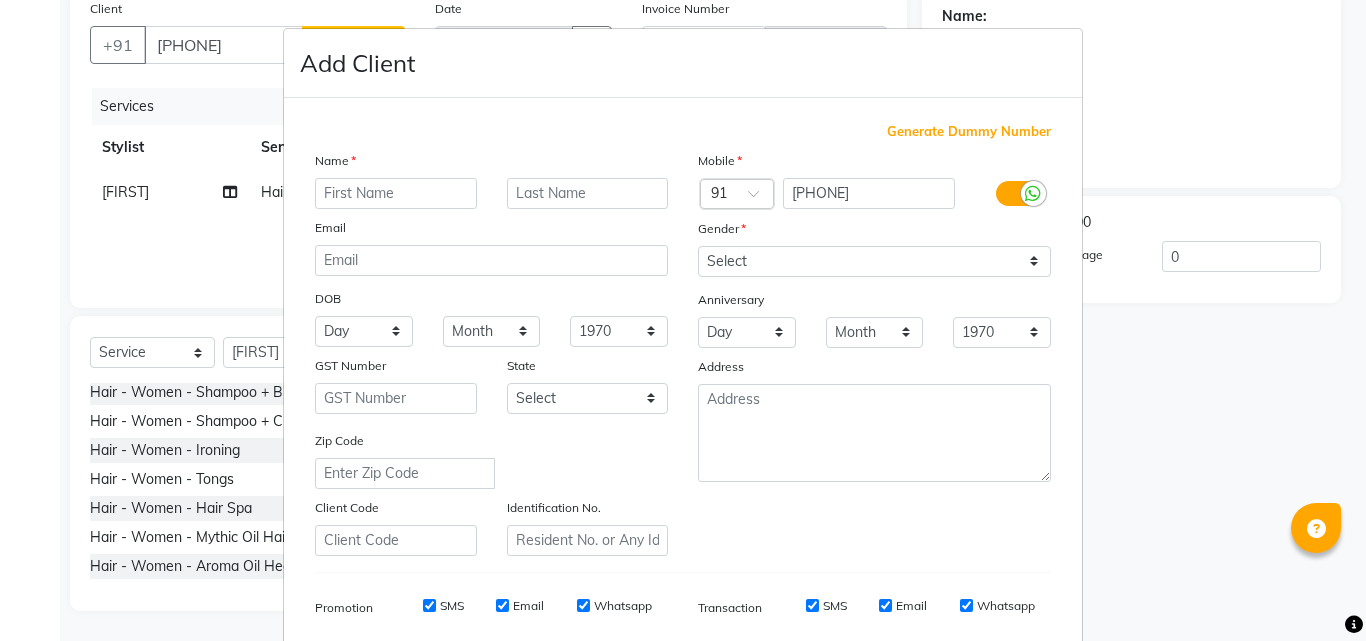 click at bounding box center [396, 193] 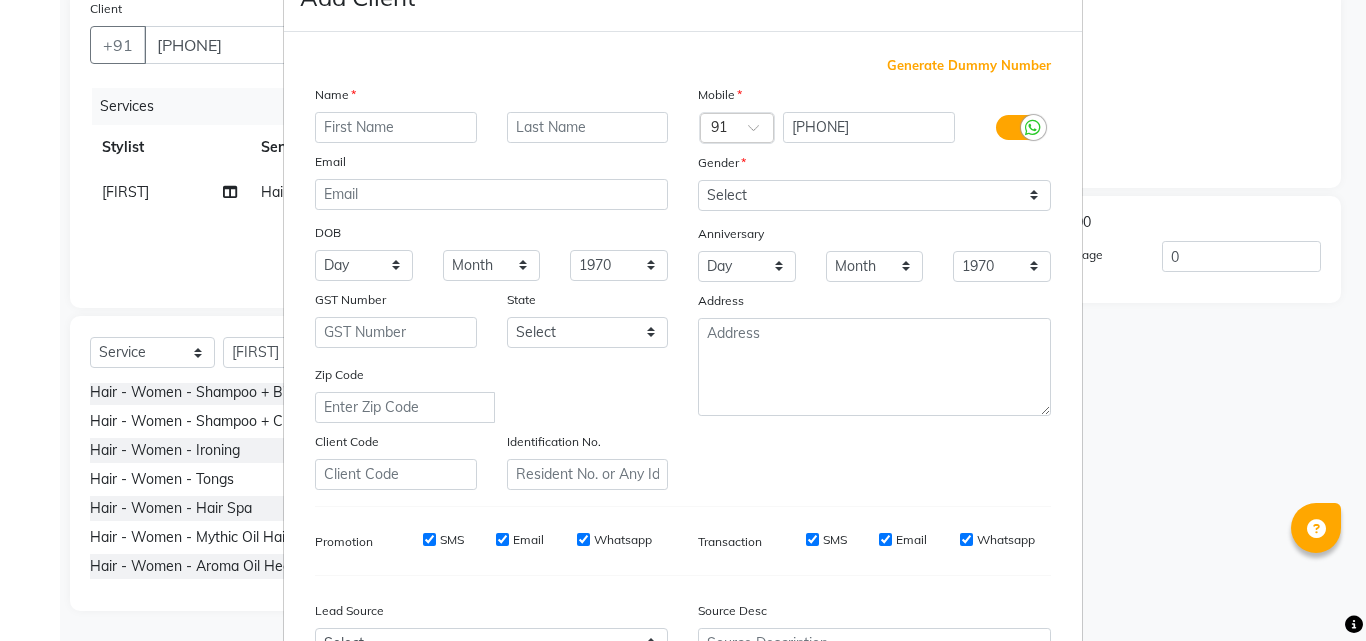 scroll, scrollTop: 0, scrollLeft: 0, axis: both 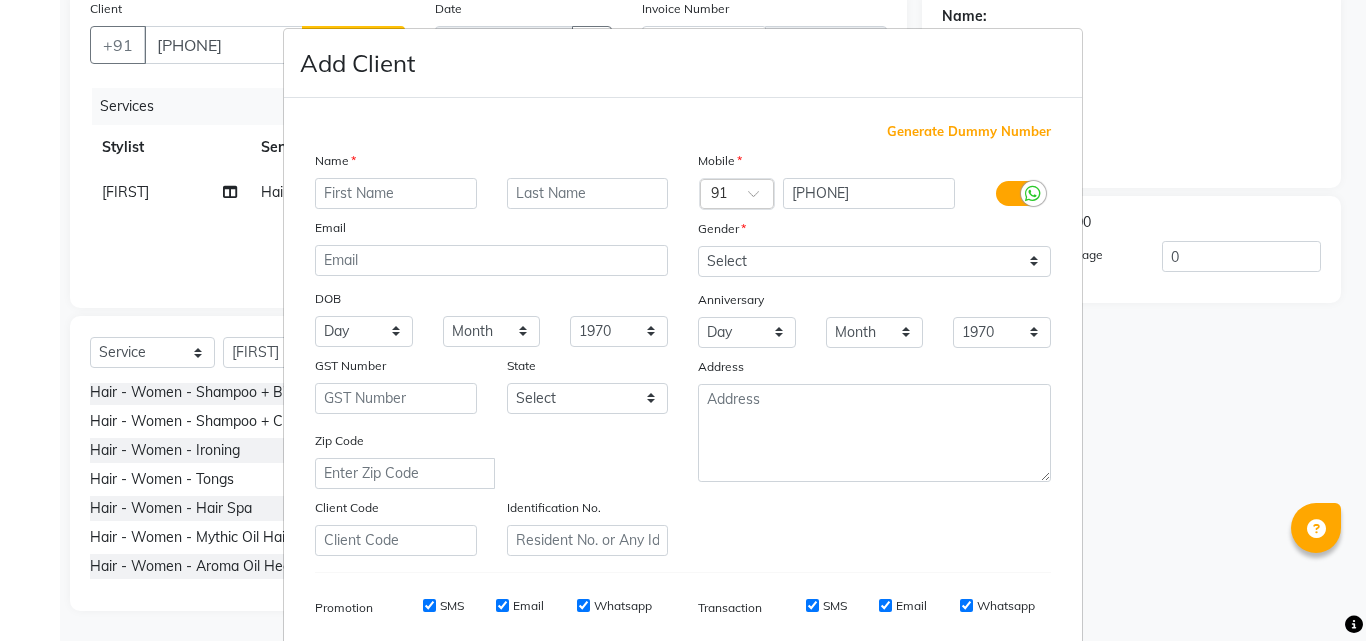 click at bounding box center [396, 193] 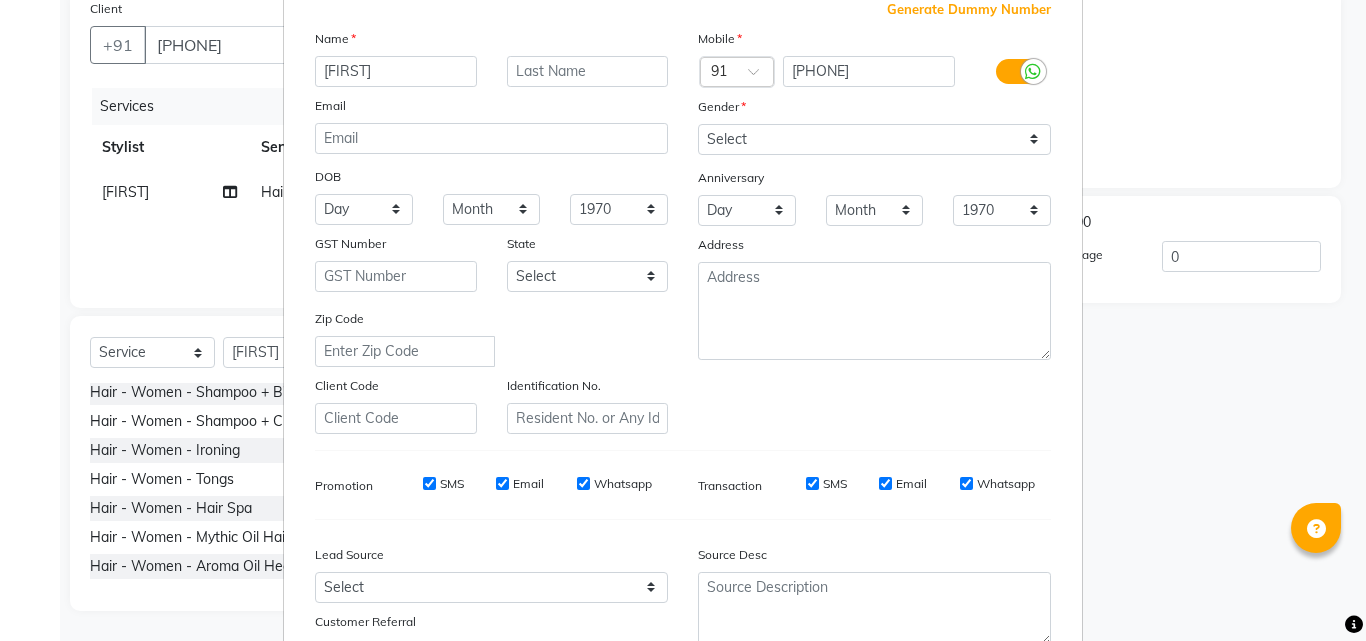 scroll, scrollTop: 282, scrollLeft: 0, axis: vertical 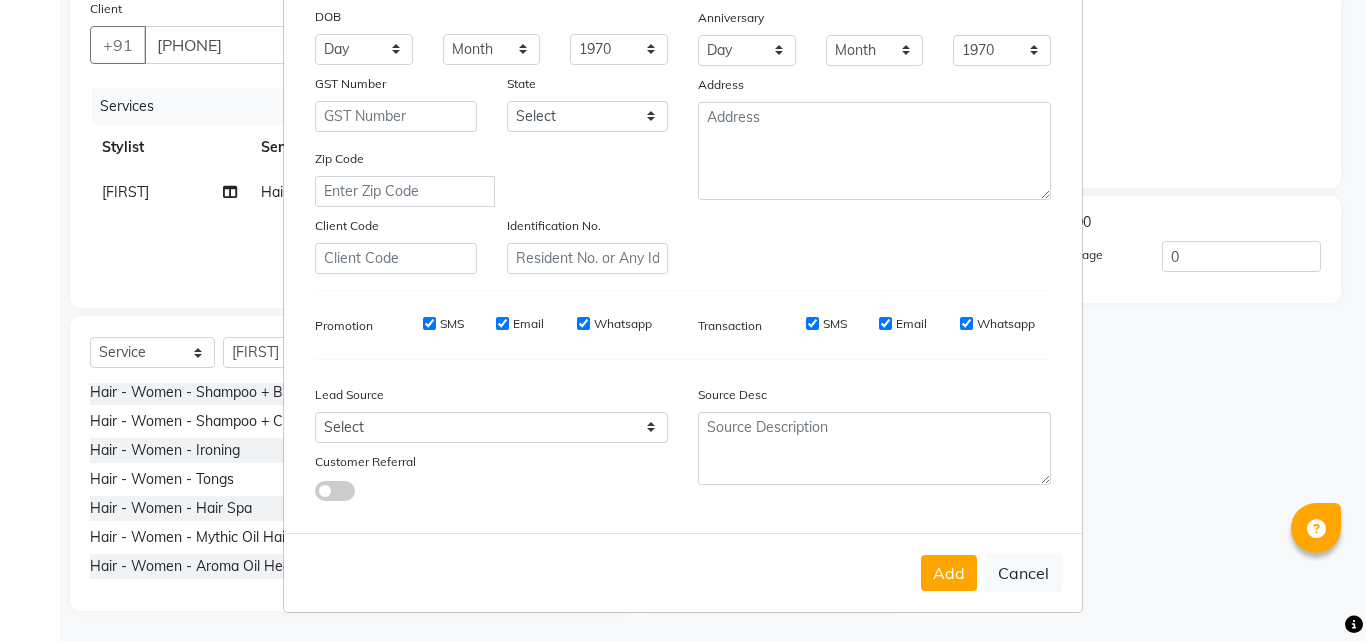 type on "[FIRST]" 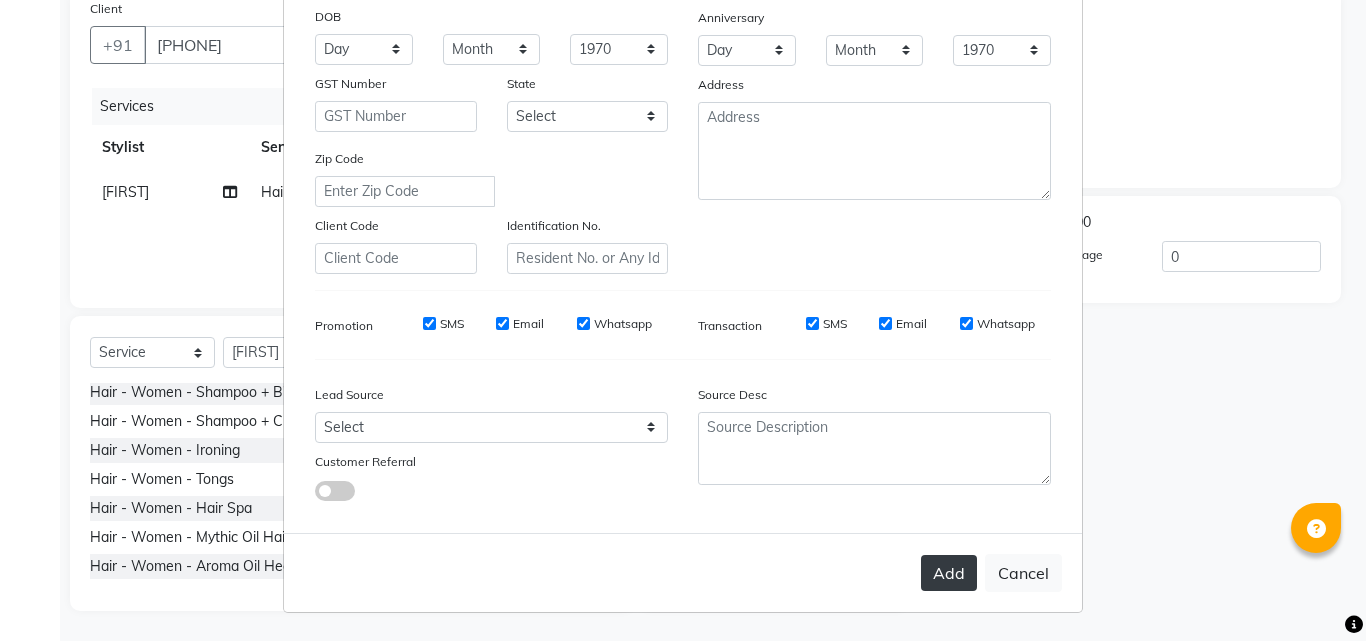 click on "Add" at bounding box center [949, 573] 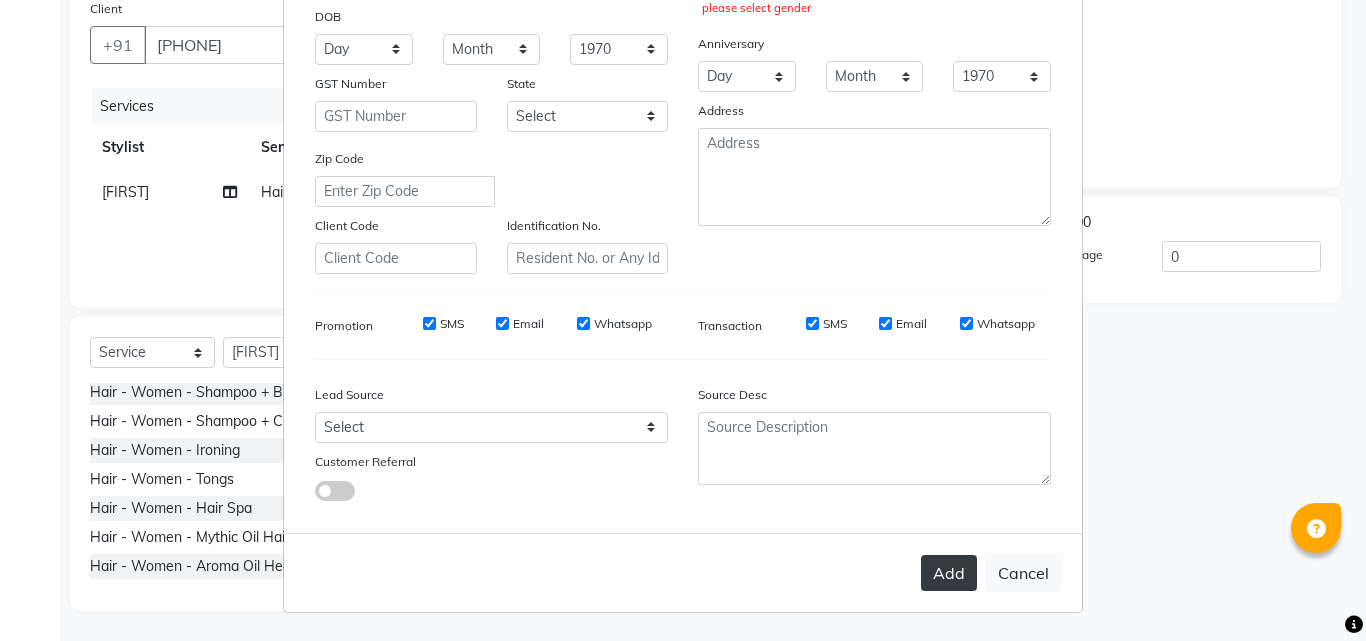 click on "Add" at bounding box center [949, 573] 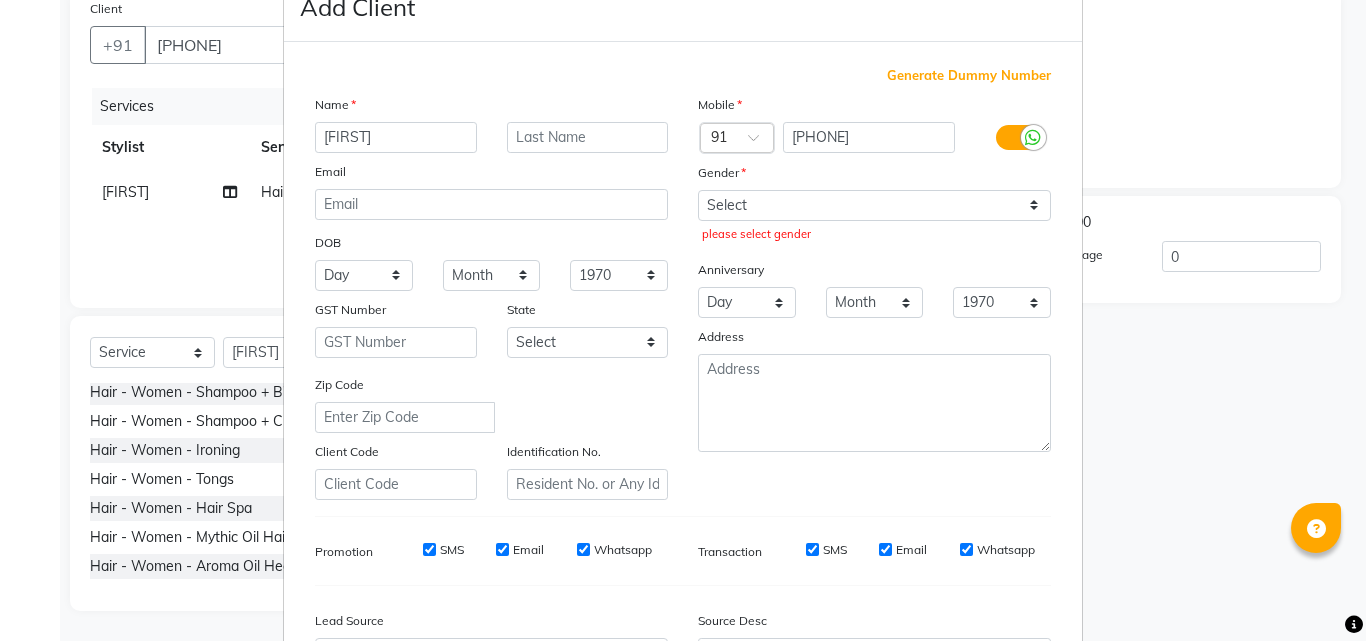scroll, scrollTop: 0, scrollLeft: 0, axis: both 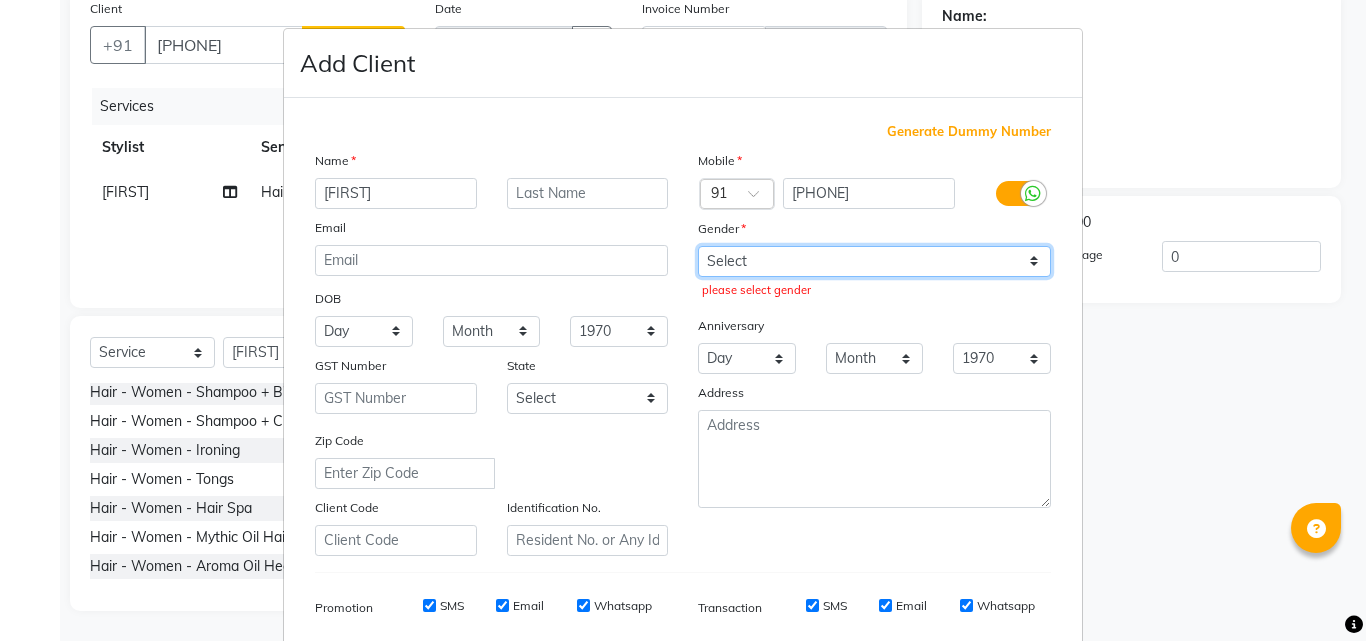 click on "Select Male Female Other Prefer Not To Say" at bounding box center (874, 261) 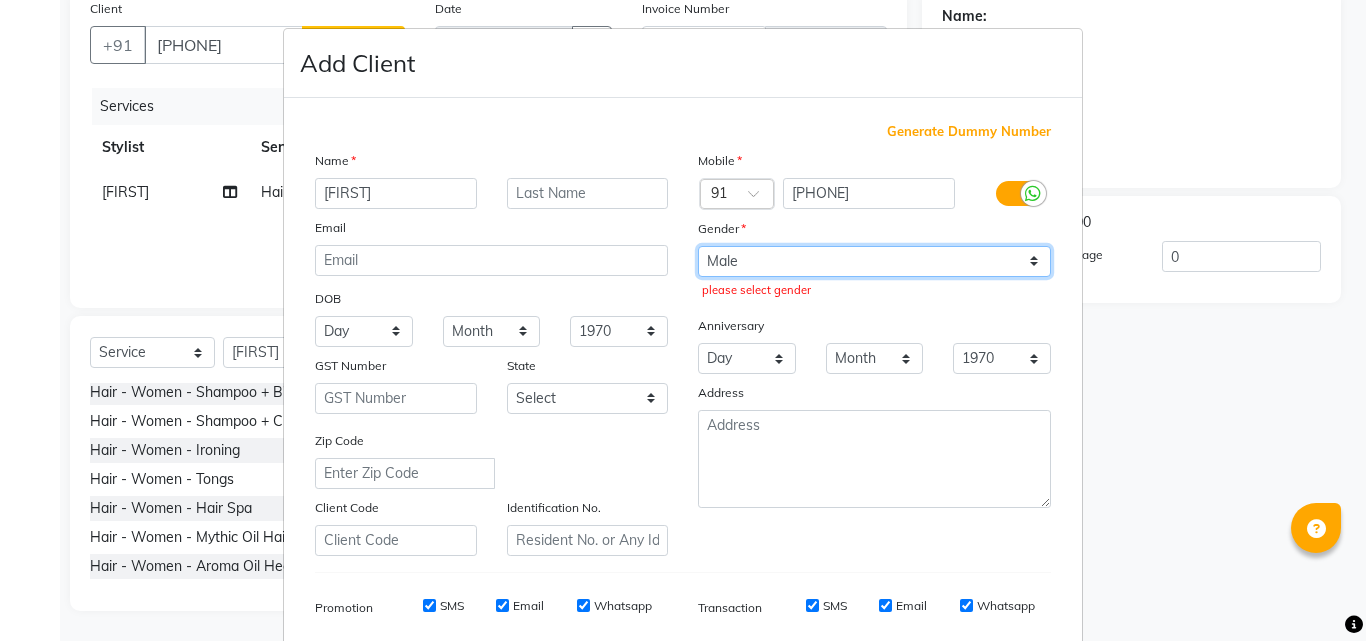 click on "Select Male Female Other Prefer Not To Say" at bounding box center (874, 261) 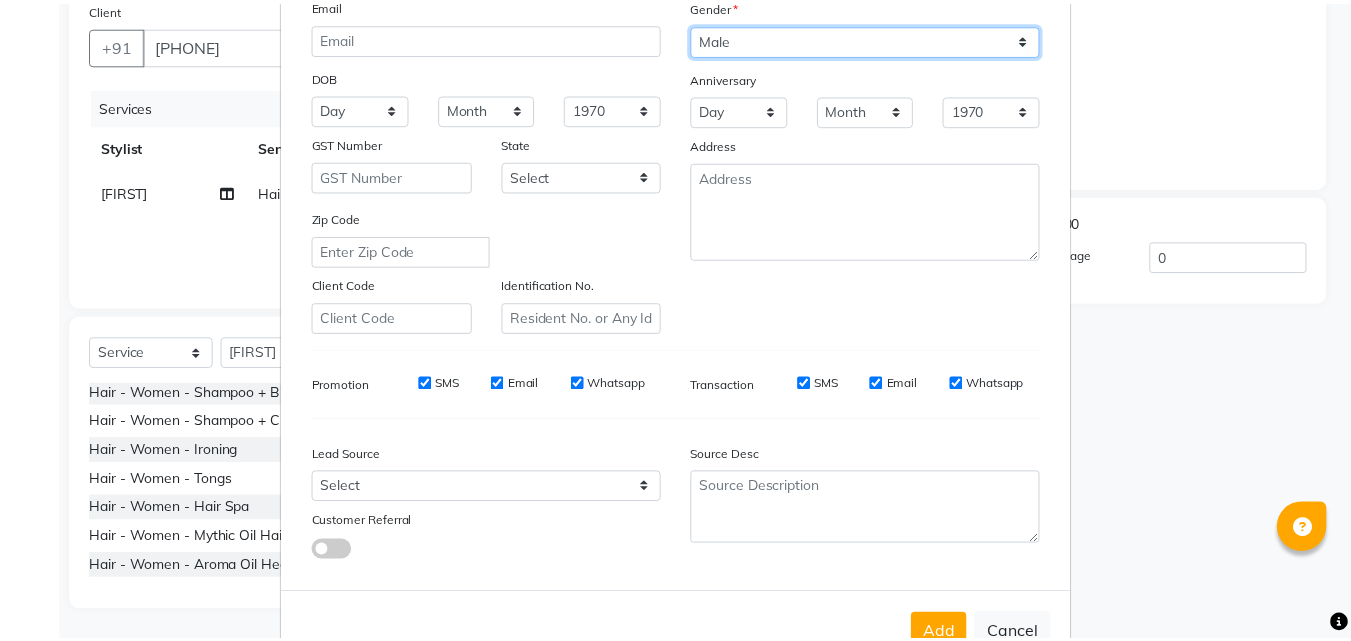 scroll, scrollTop: 282, scrollLeft: 0, axis: vertical 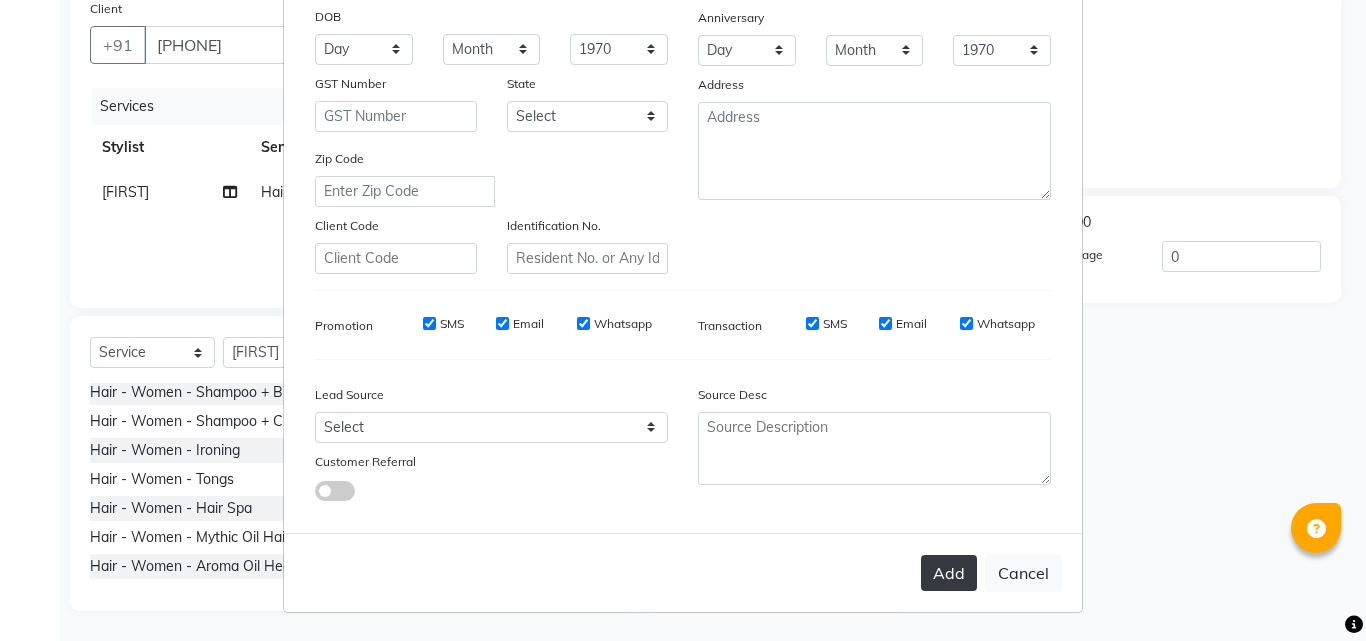 click on "Add" at bounding box center [949, 573] 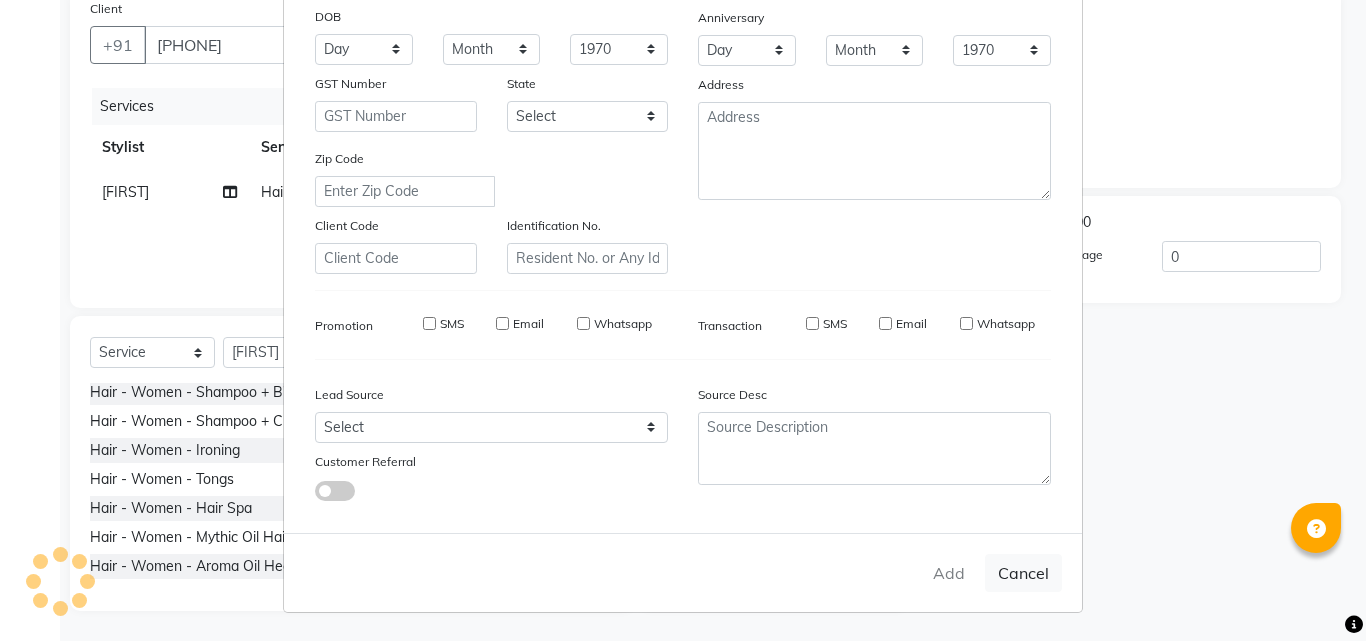 type 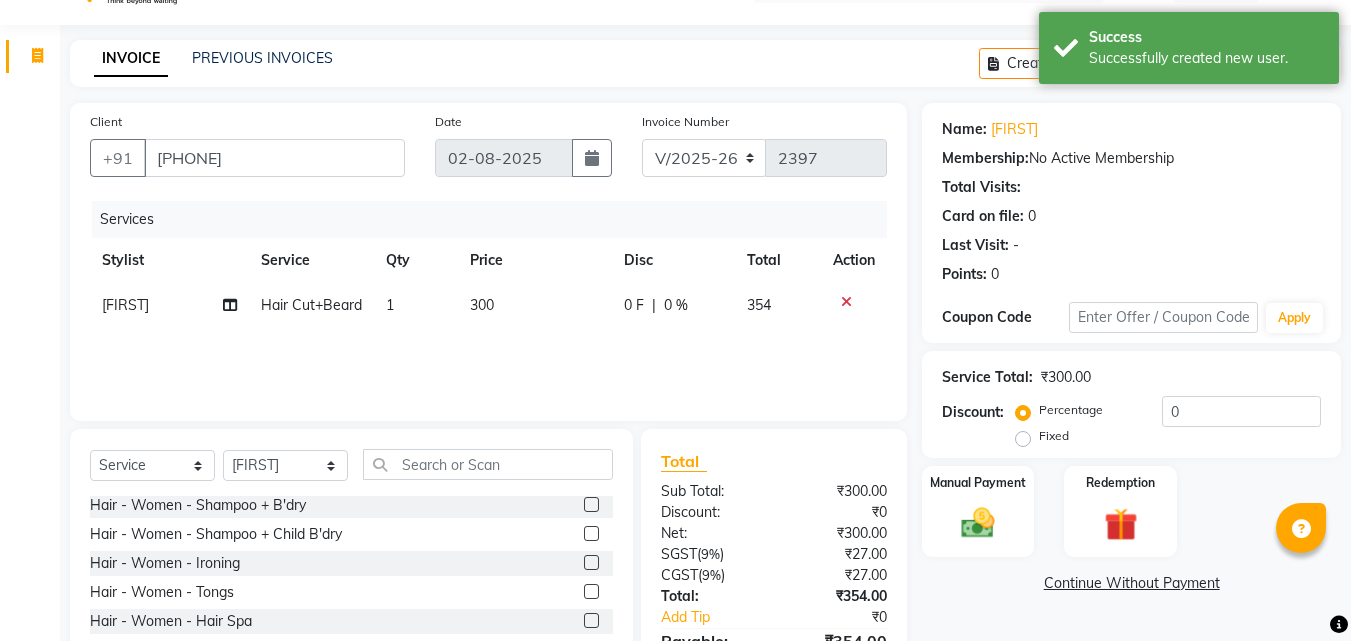 scroll, scrollTop: 0, scrollLeft: 0, axis: both 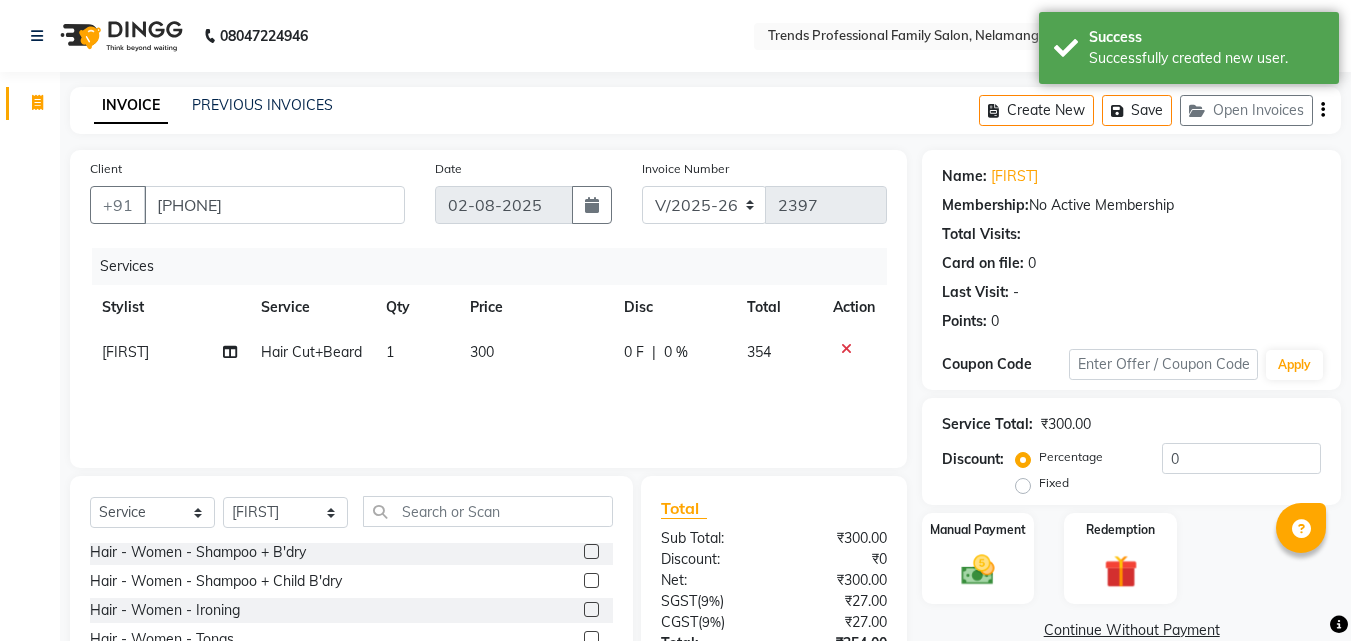 click 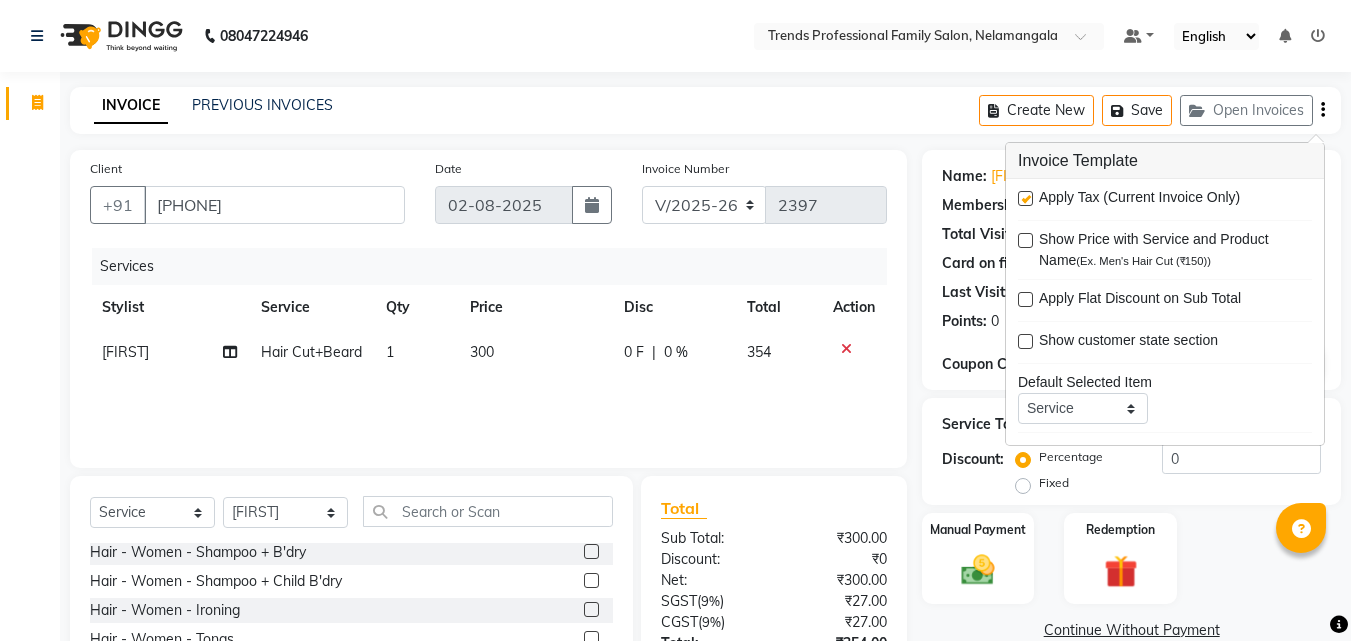 click at bounding box center (1025, 198) 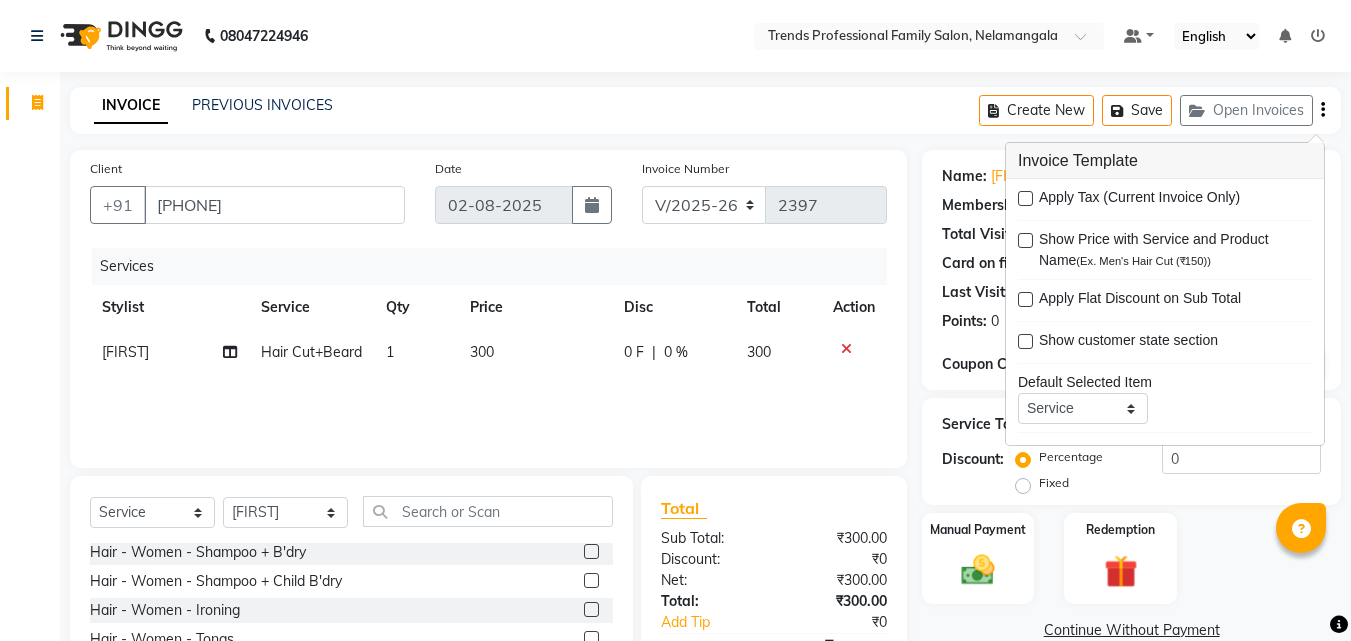click on "INVOICE PREVIOUS INVOICES Create New   Save   Open Invoices" 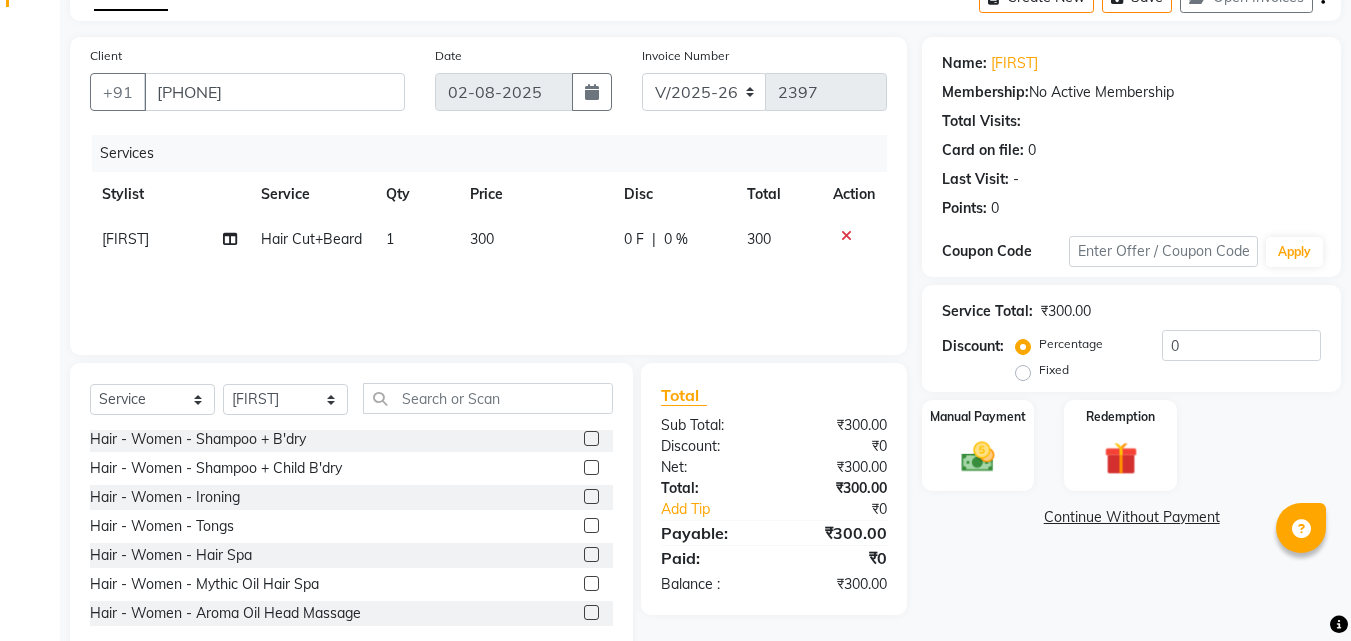scroll, scrollTop: 160, scrollLeft: 0, axis: vertical 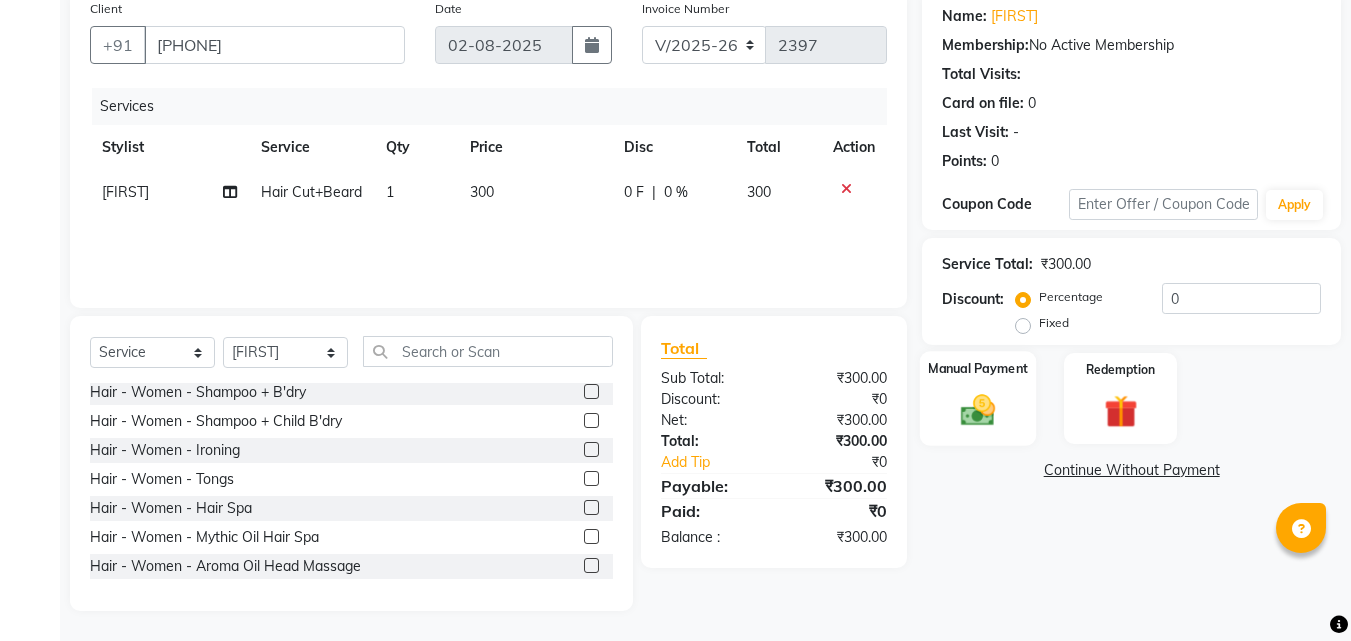 click 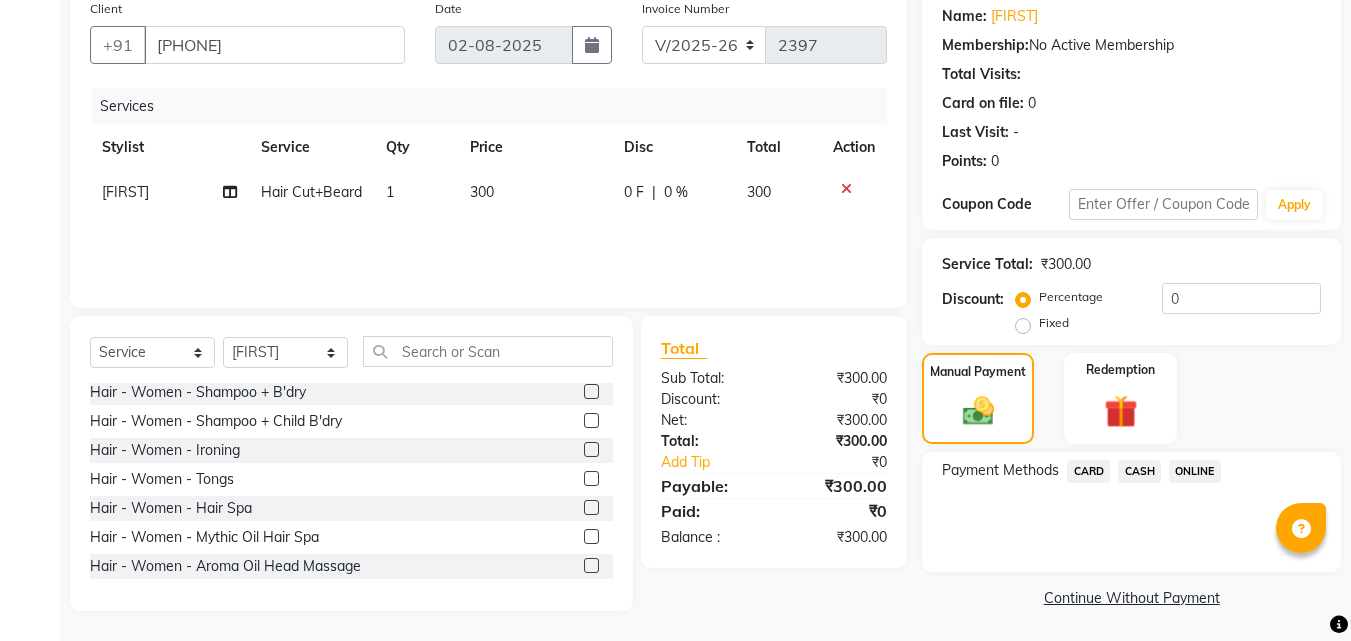 click on "ONLINE" 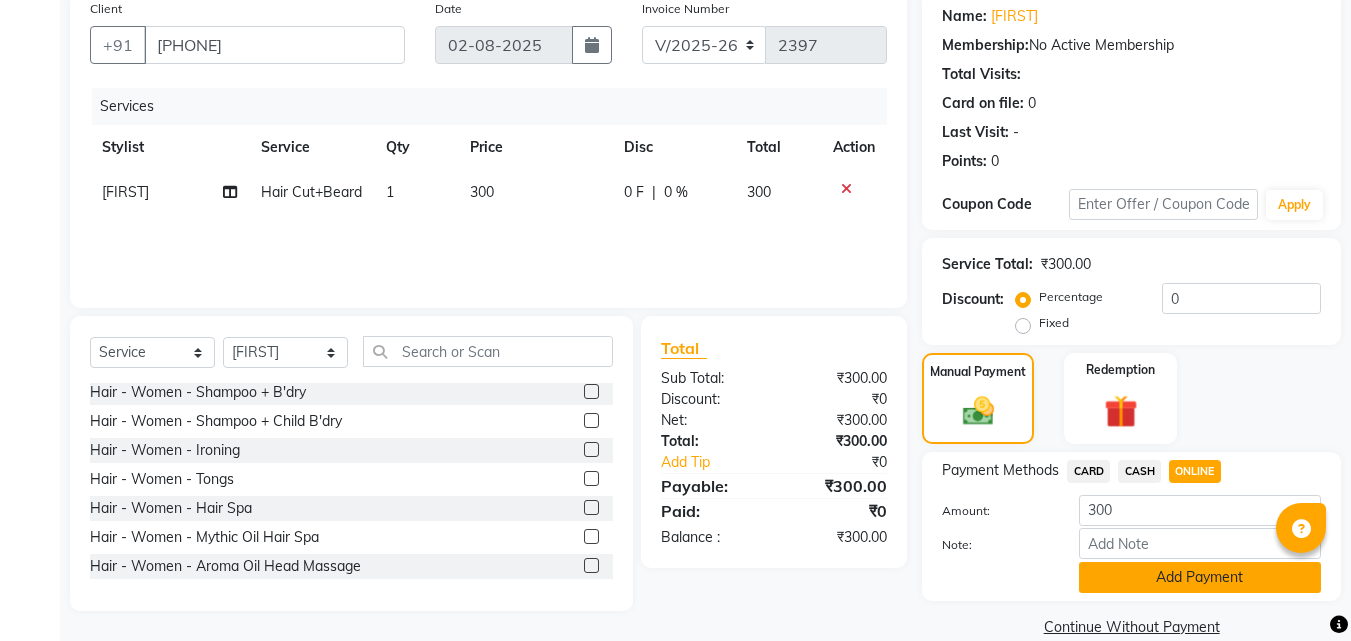 click on "Add Payment" 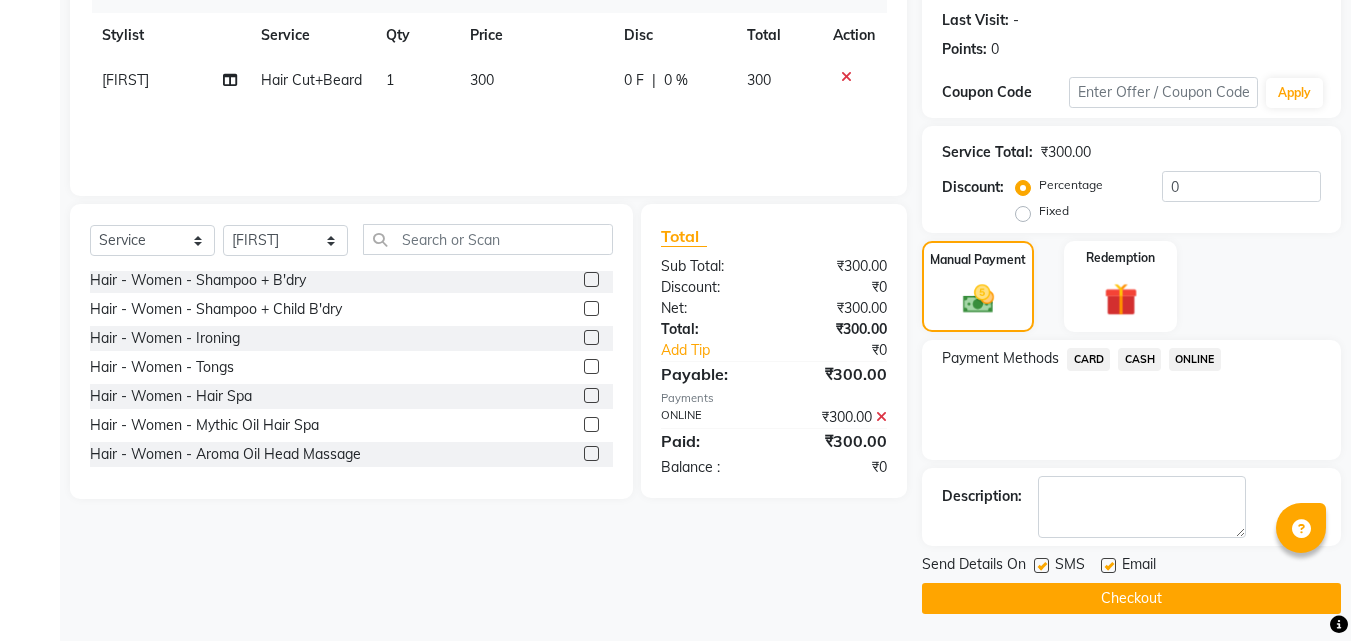 scroll, scrollTop: 275, scrollLeft: 0, axis: vertical 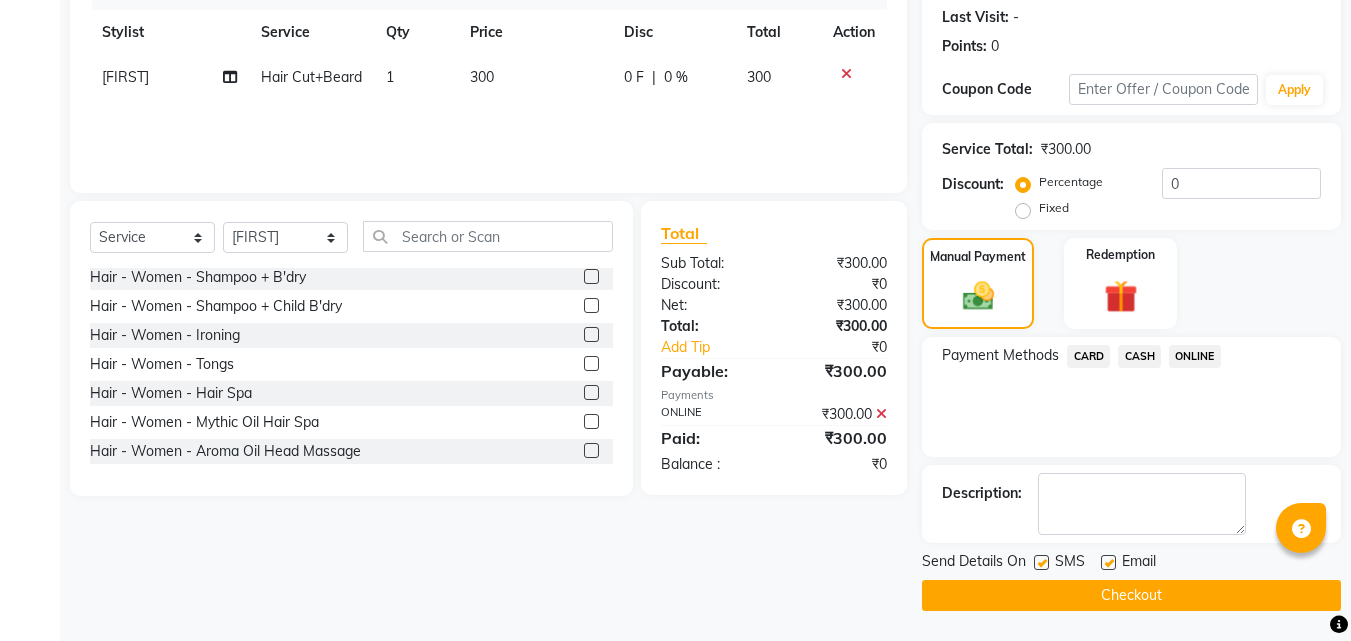 click 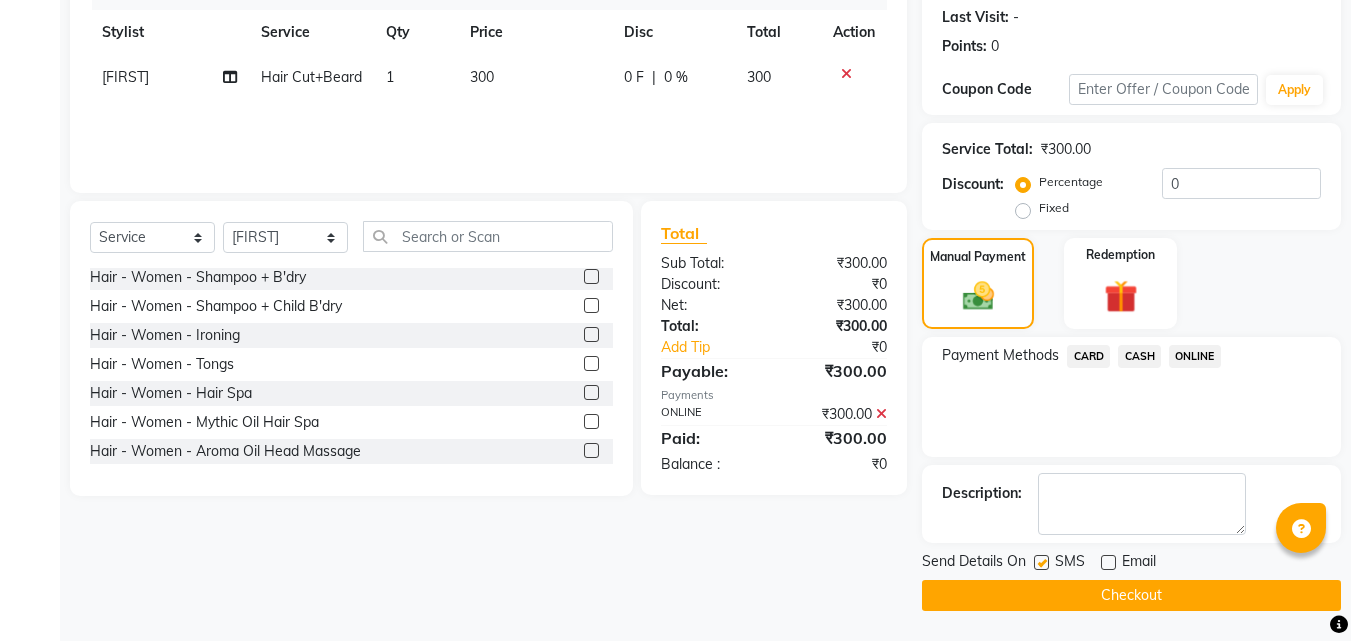 click on "Checkout" 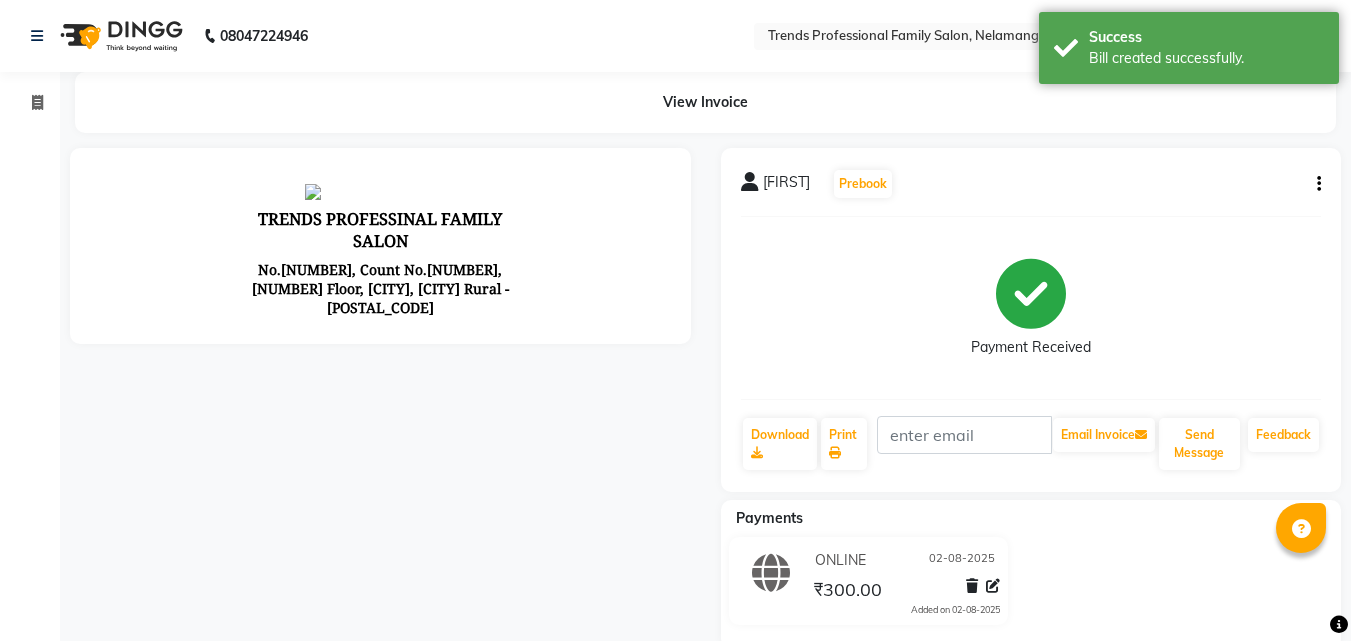 scroll, scrollTop: 0, scrollLeft: 0, axis: both 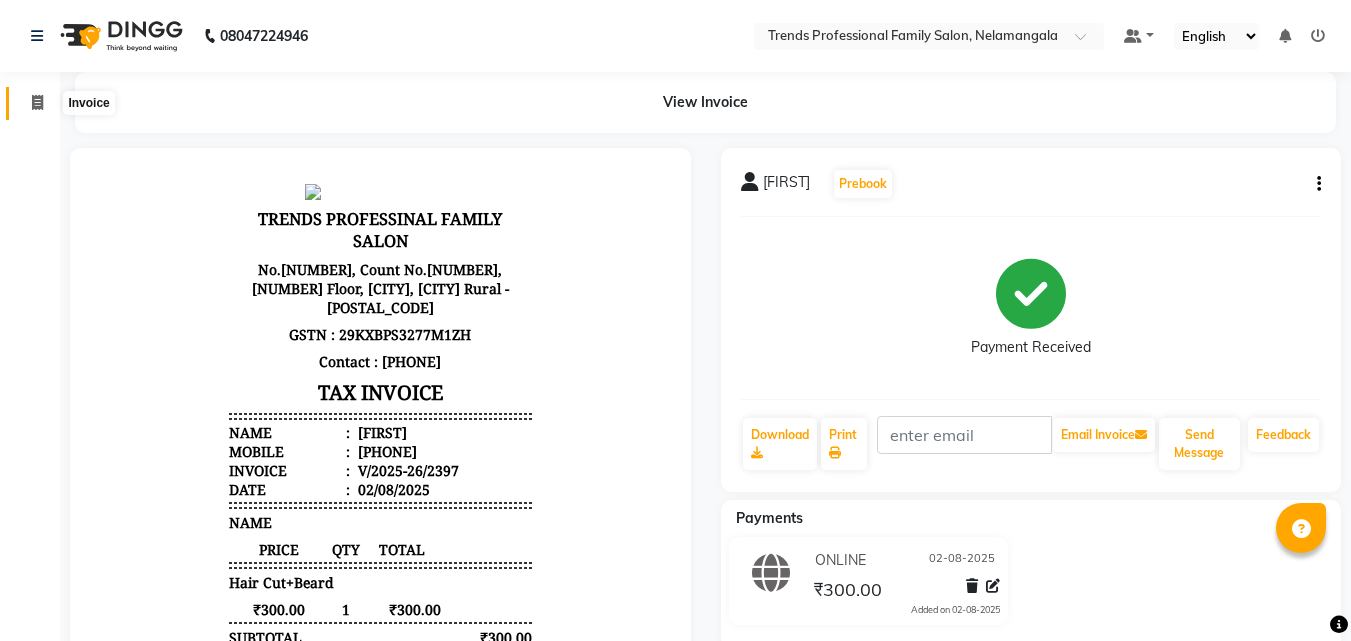 click 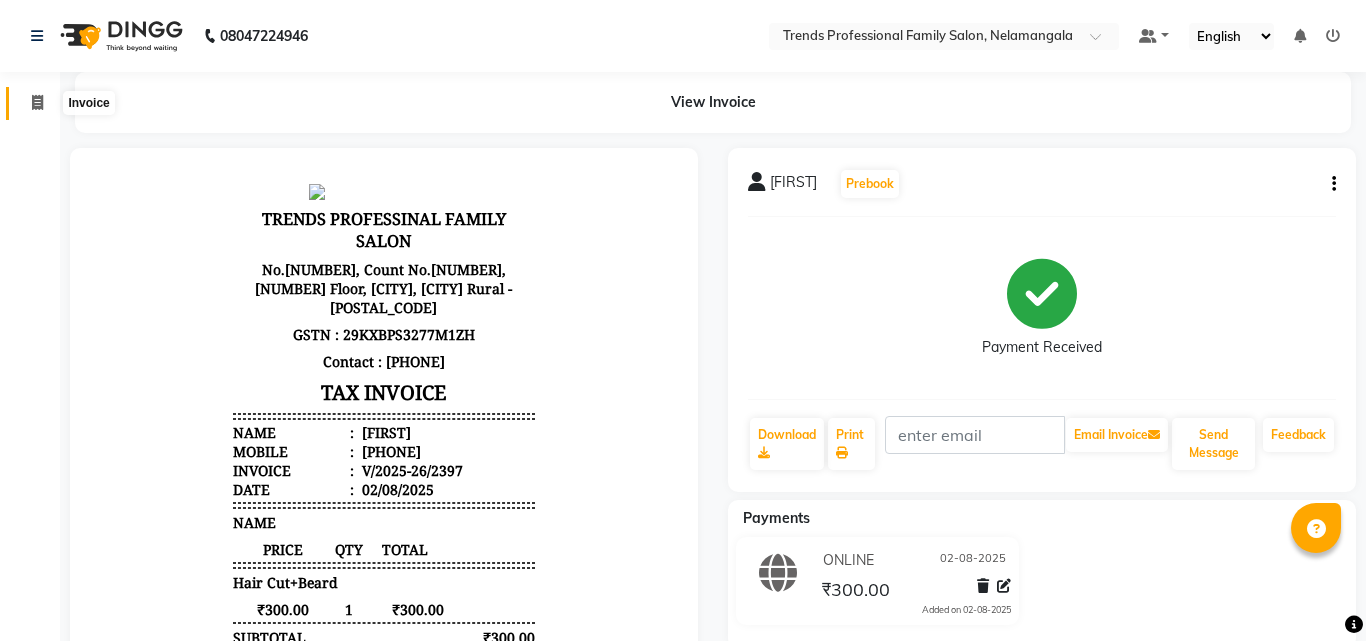 select on "service" 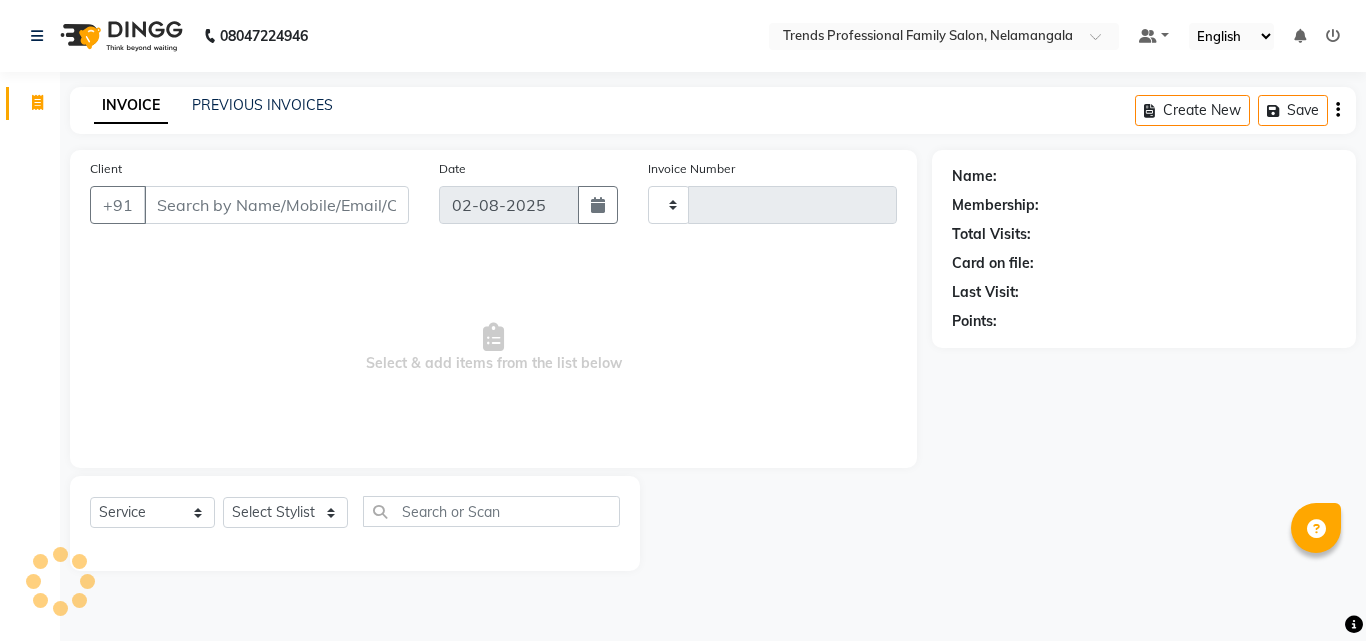 type on "2398" 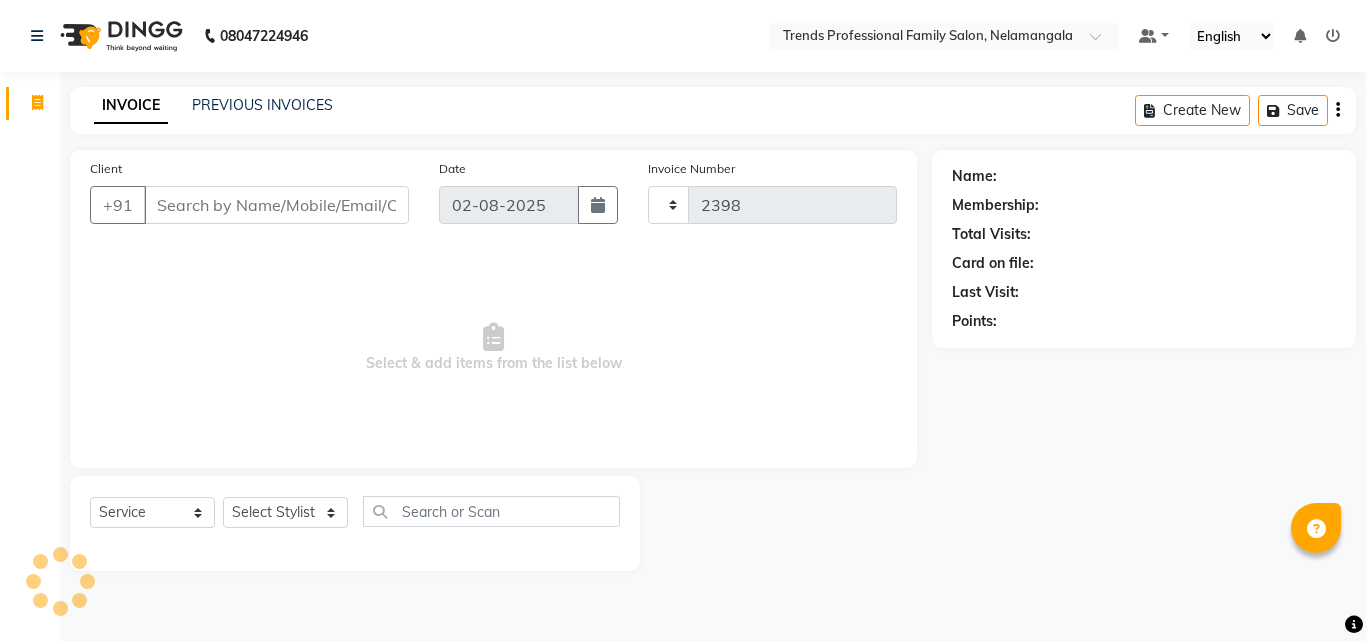 select on "7345" 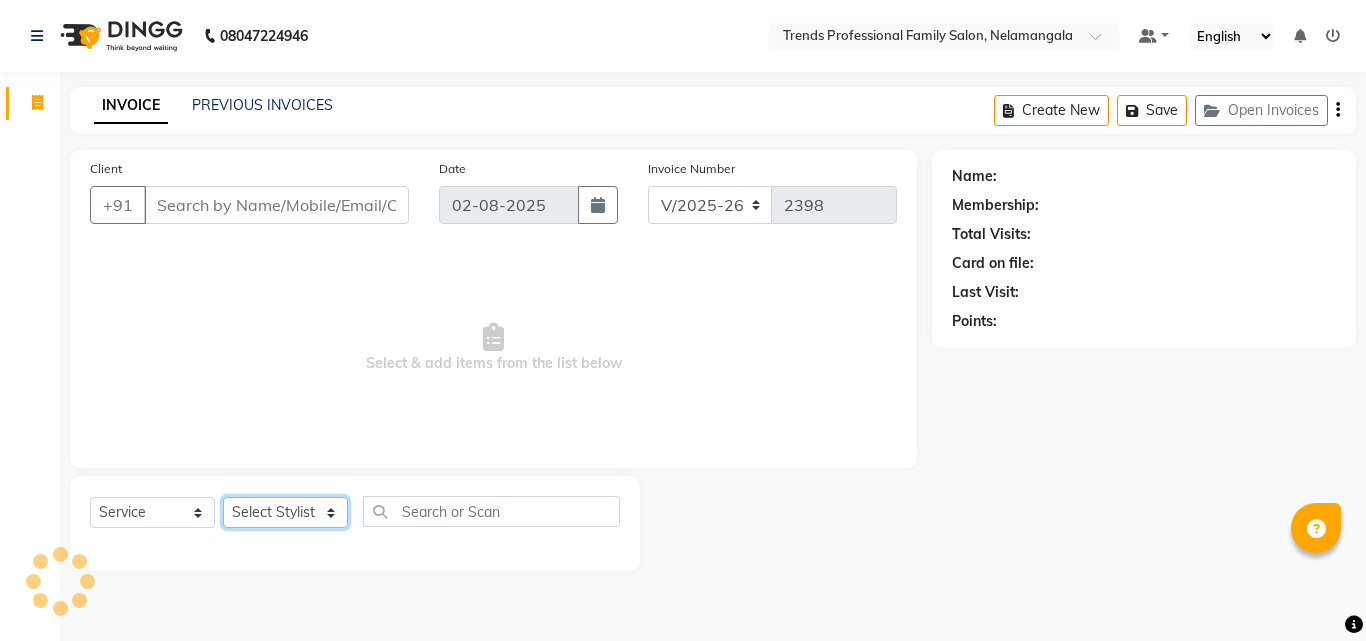 click on "Select Stylist" 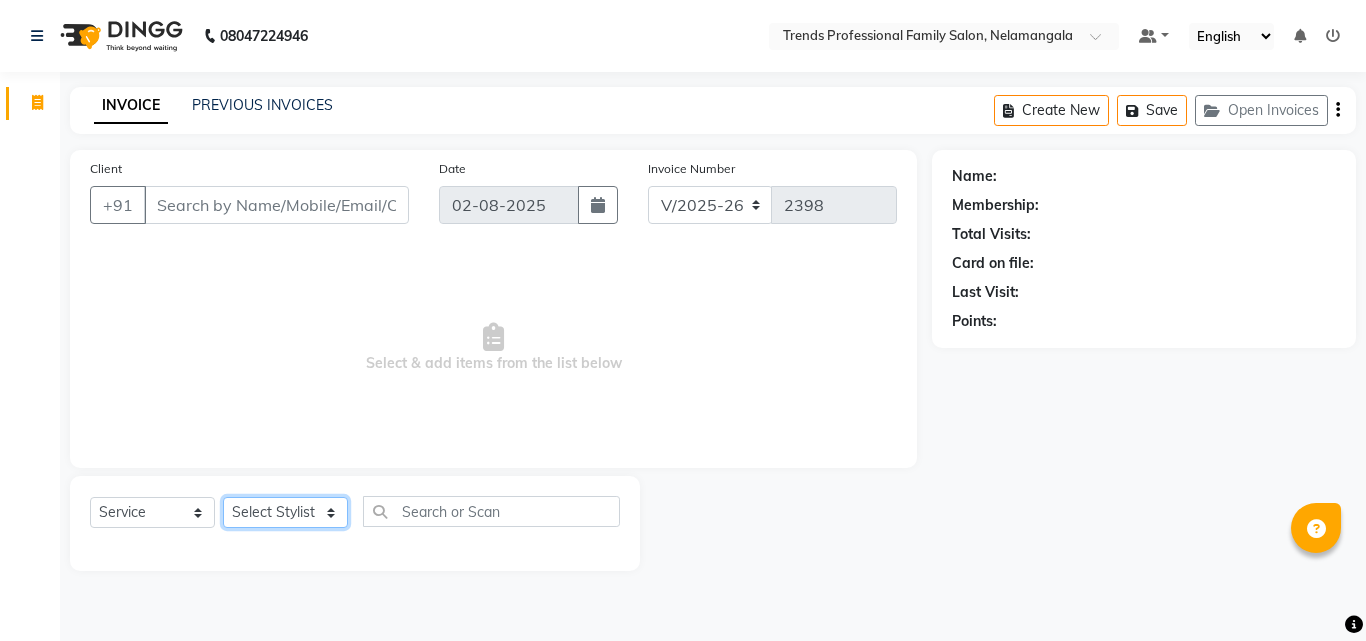 click on "Select Stylist" 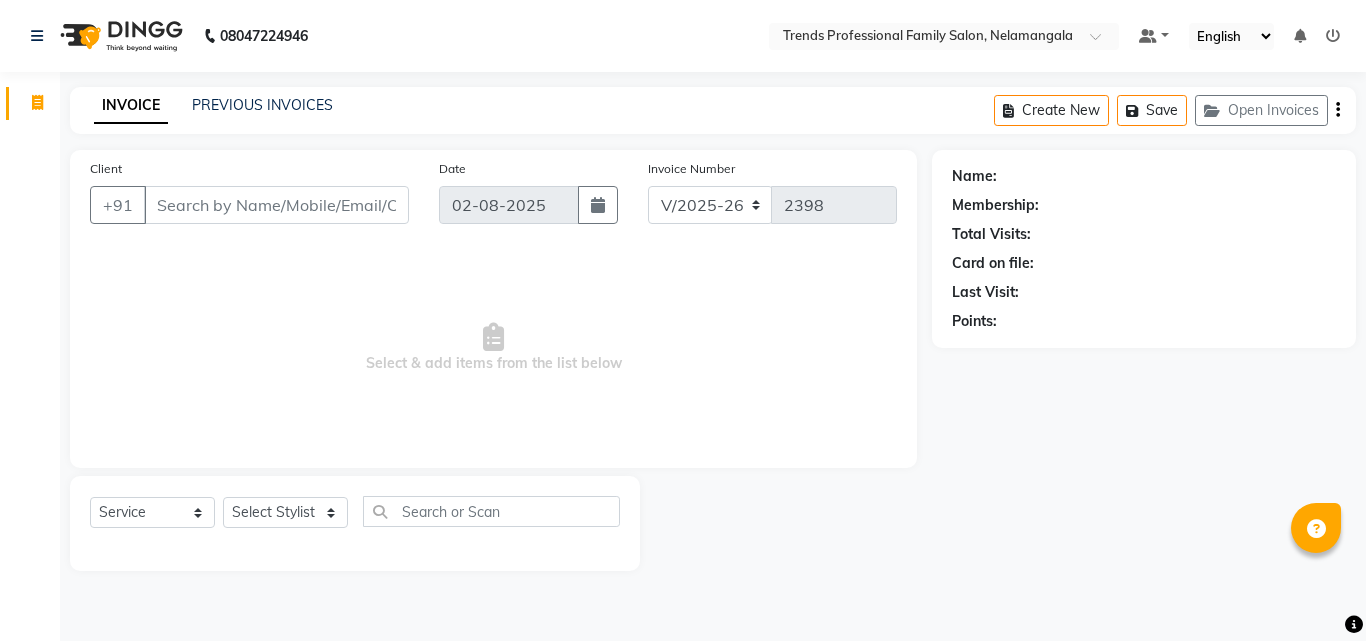 click on "Select Service Product Membership Package Voucher Prepaid Gift Card Select Stylist [FIRST] [FIRST] [FIRST] [FIRST] [FIRST] [FIRST] [FIRST] [FIRST] [FIRST] Sumika Trends" 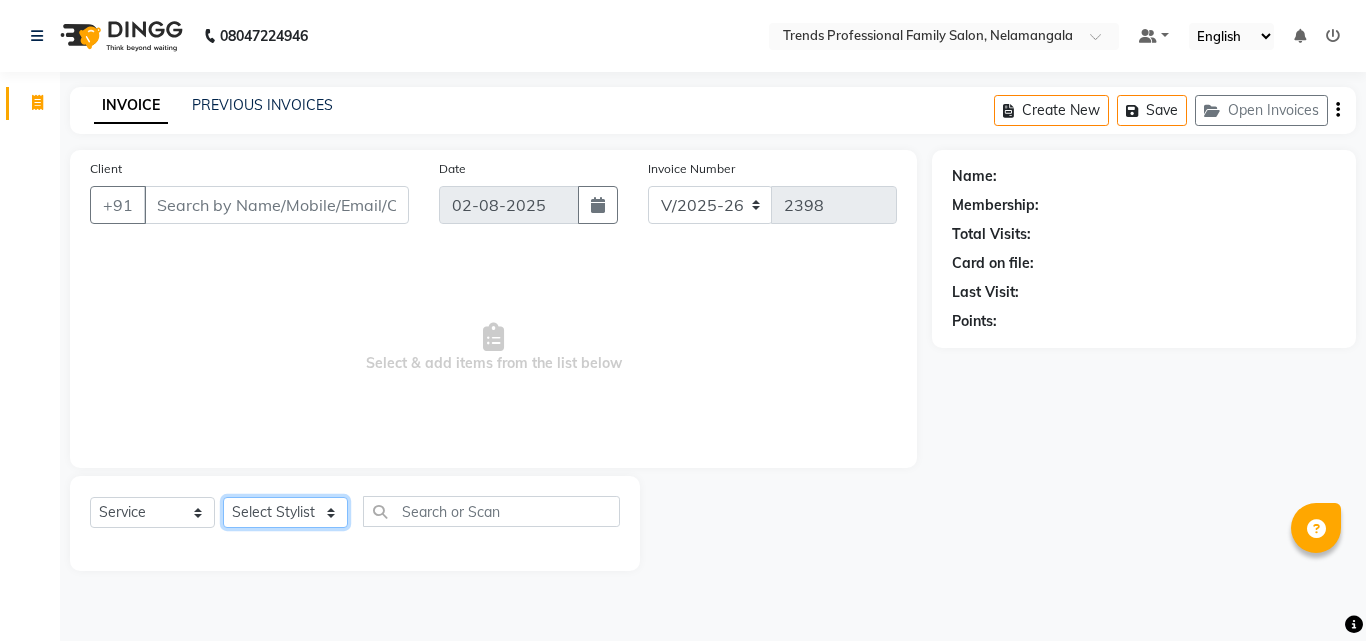 click on "Select Stylist [FIRST] [FIRST] [FIRST] [FIRST] [FIRST] [FIRST] [FIRST] [FIRST] [FIRST] Sumika Trends" 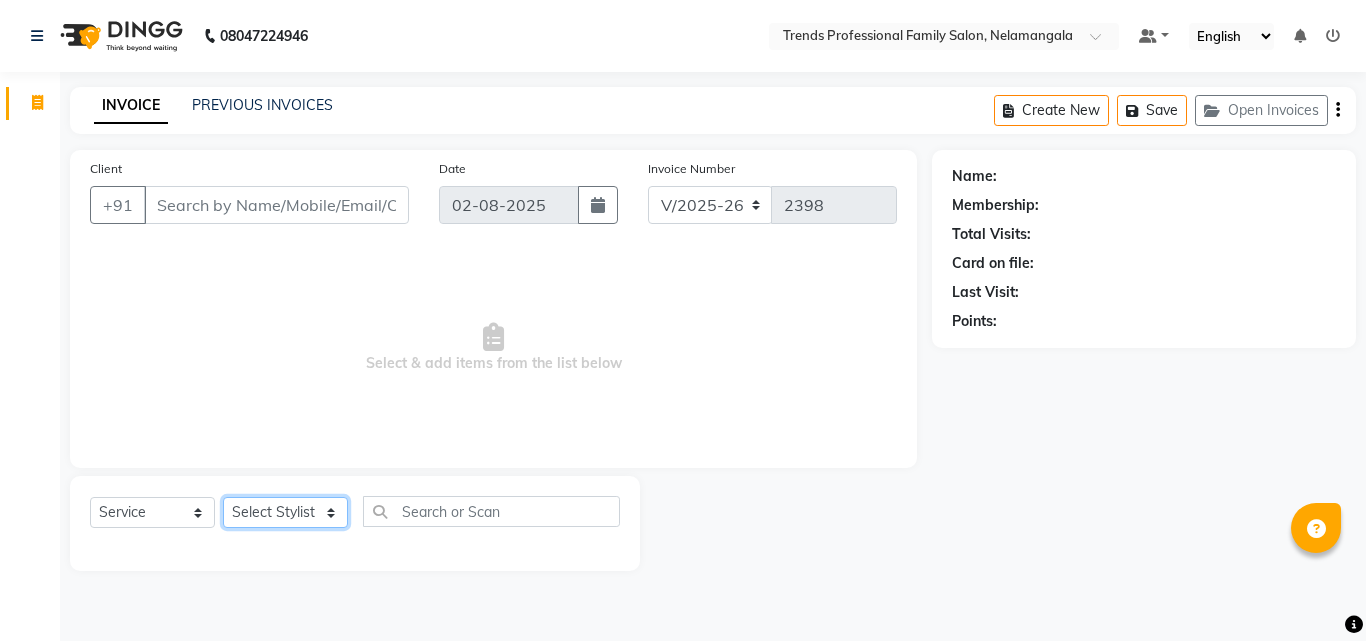 select on "[NUMBER]" 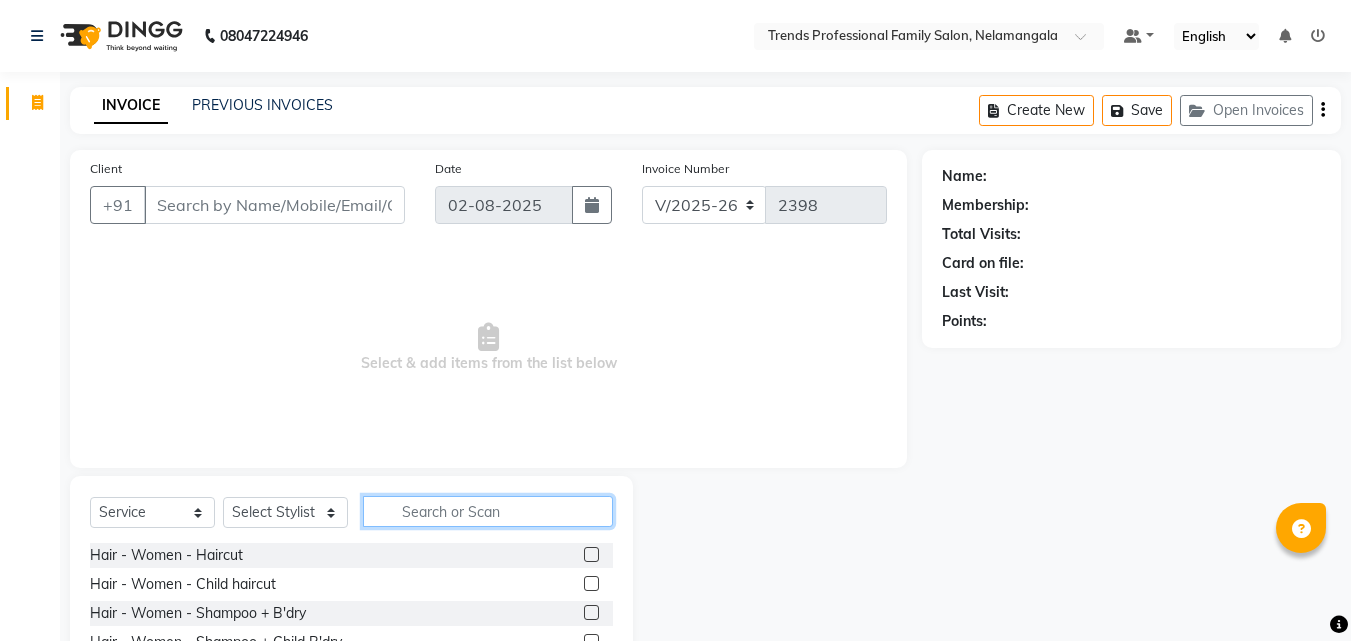 click 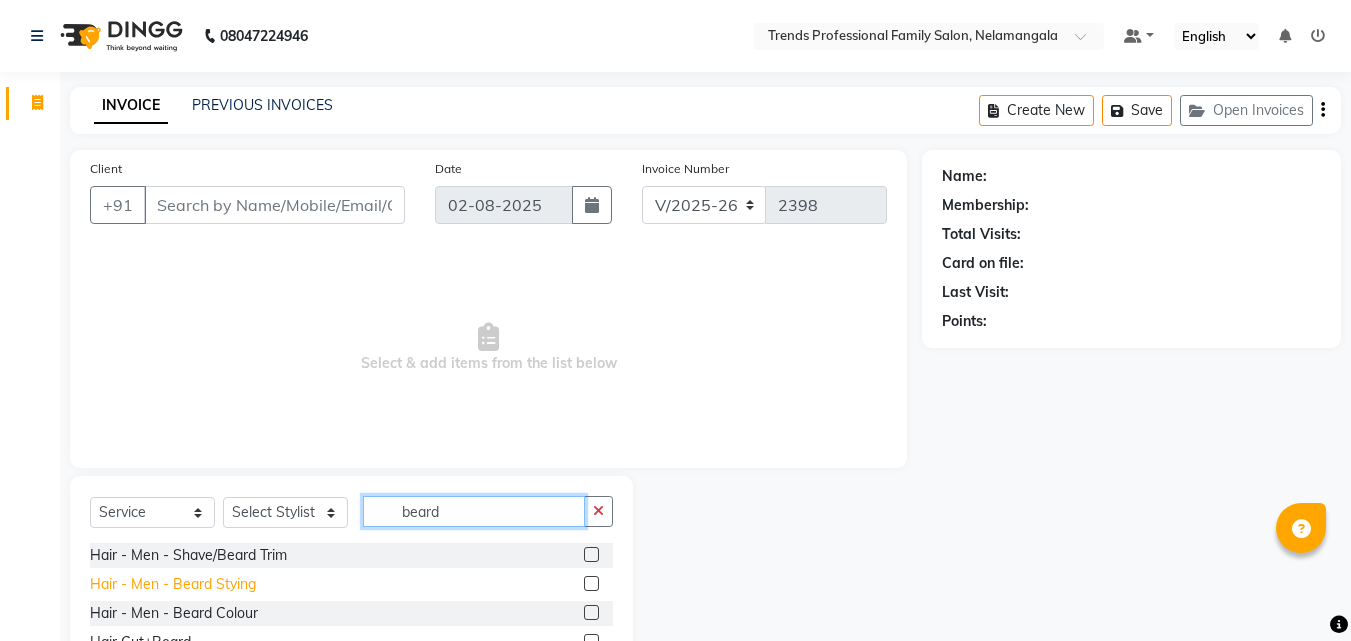 type on "beard" 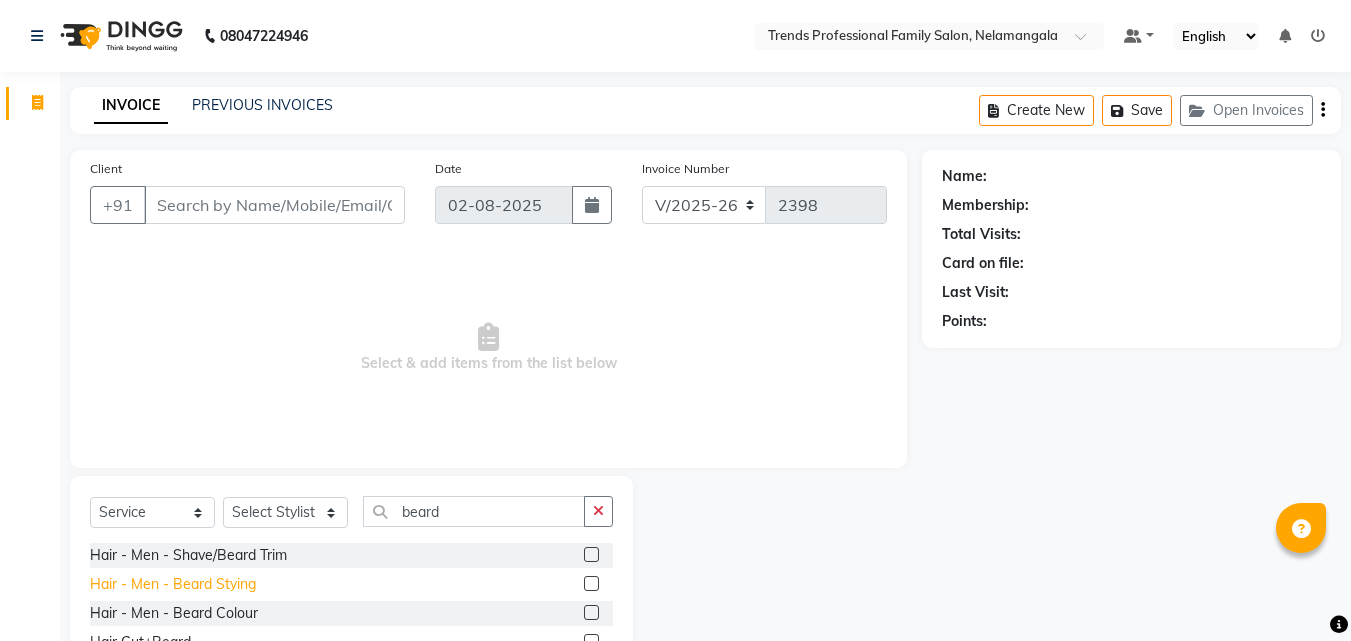 click on "Hair - Men - Beard Stying" 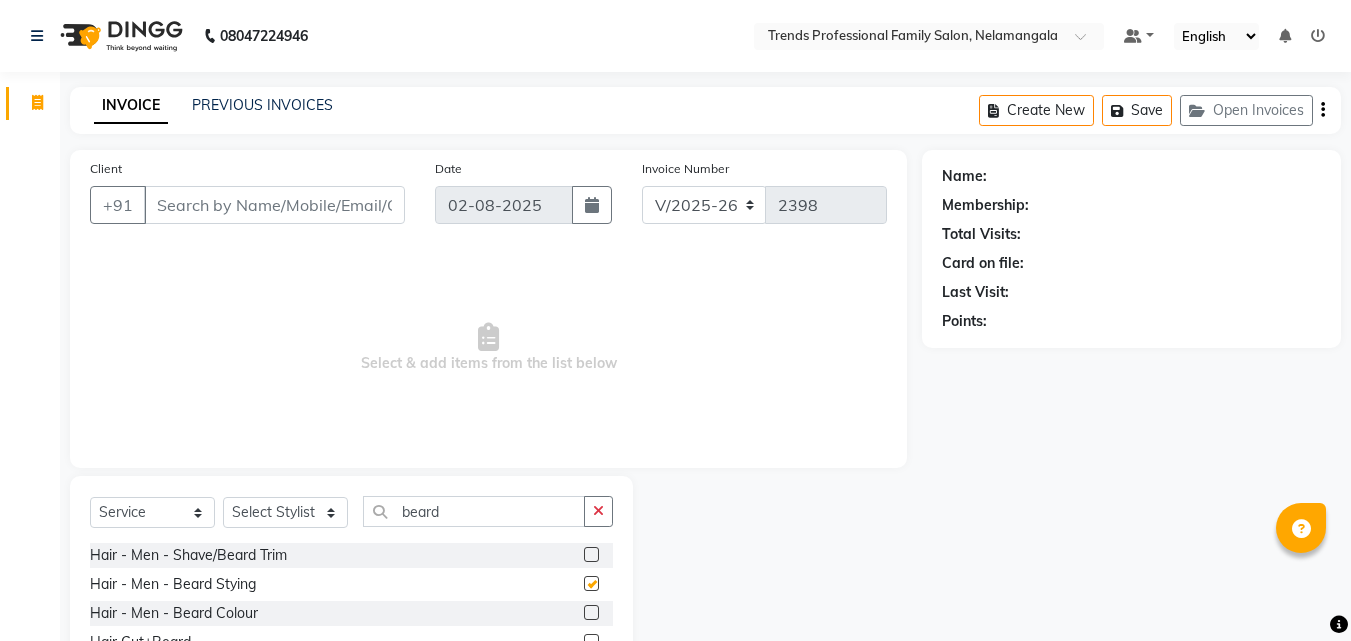 checkbox on "false" 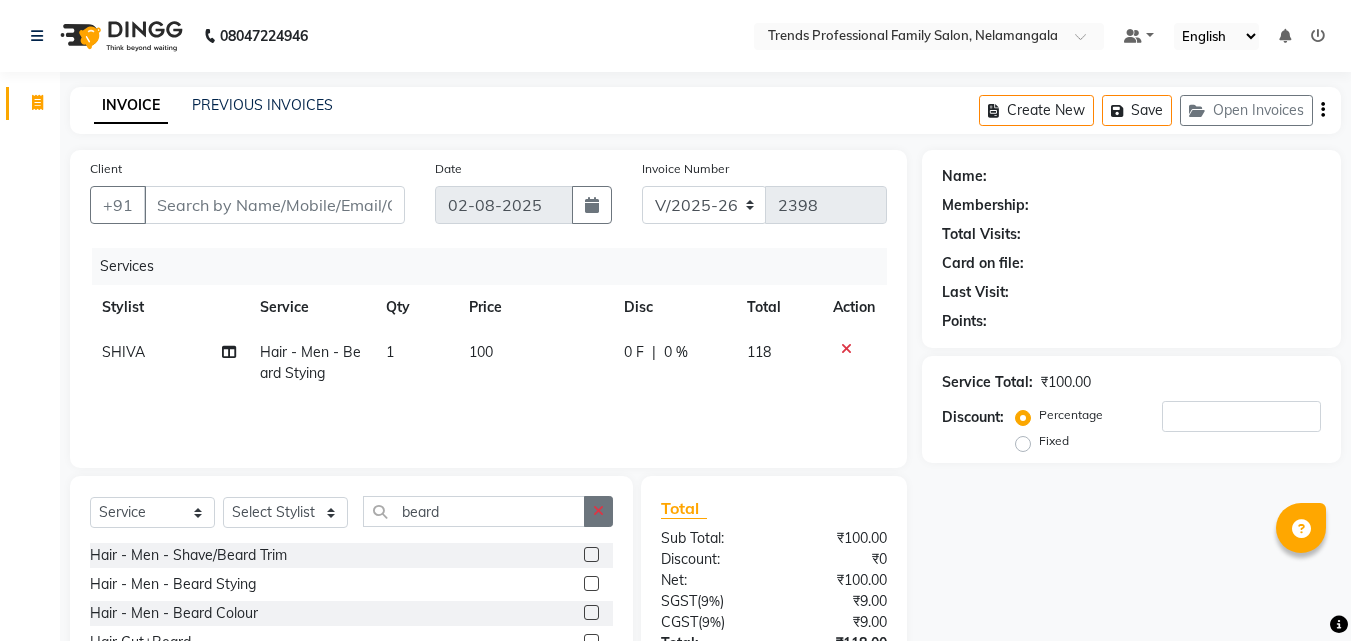 click 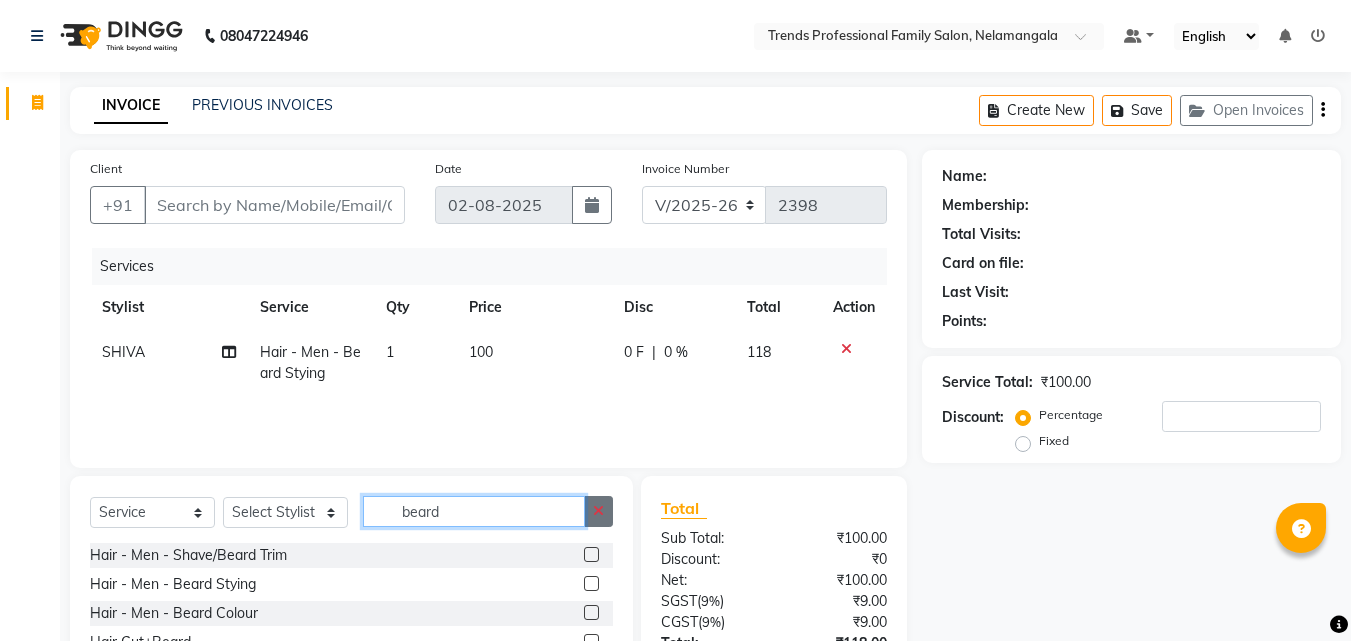 type 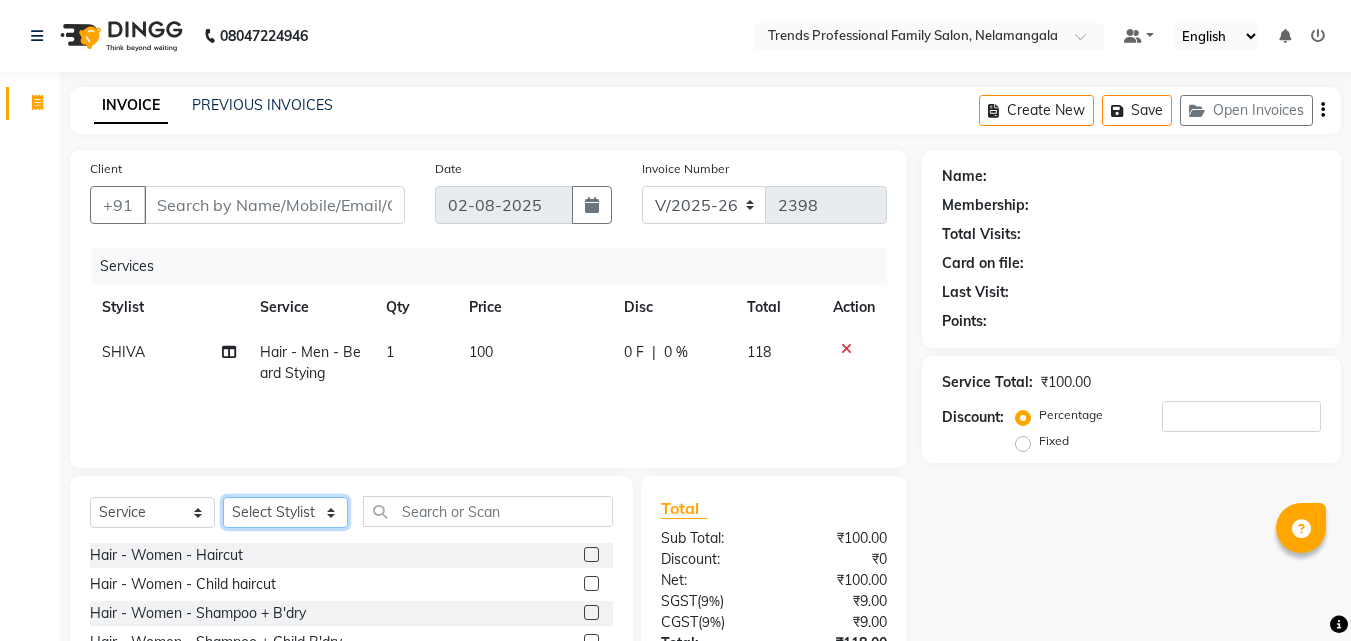 click on "Select Stylist [FIRST] [FIRST] [FIRST] [FIRST] [FIRST] [FIRST] [FIRST] [FIRST] [FIRST] Sumika Trends" 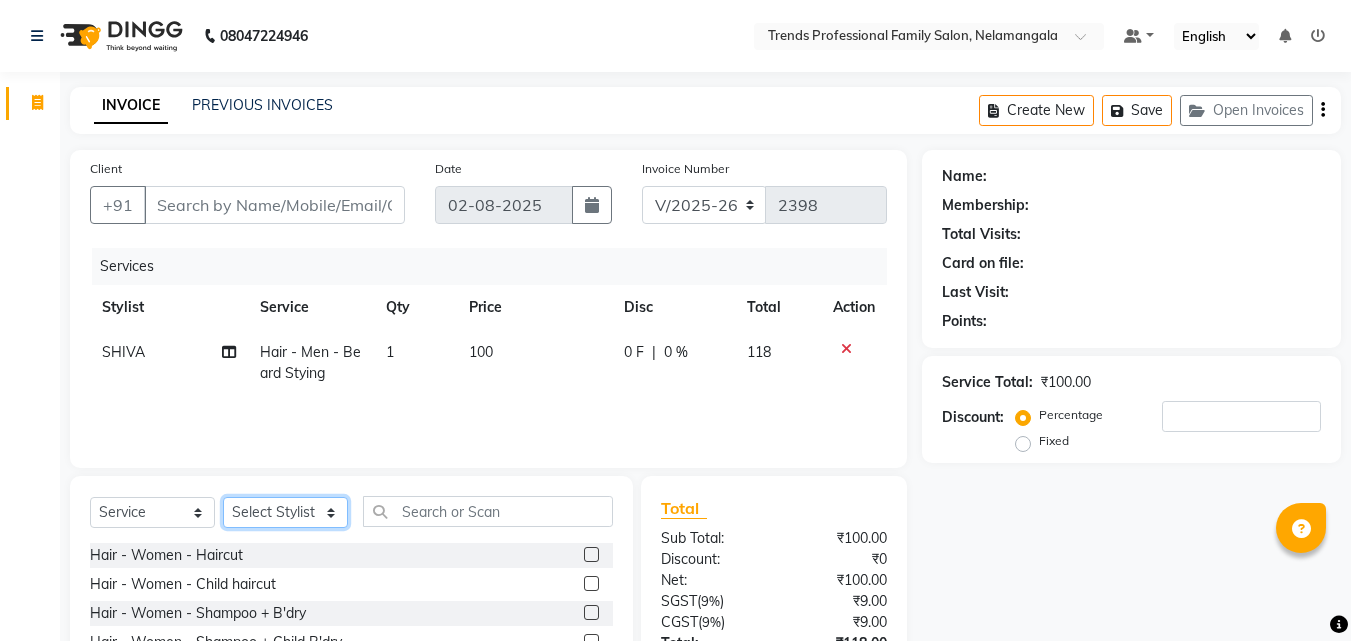 select on "64189" 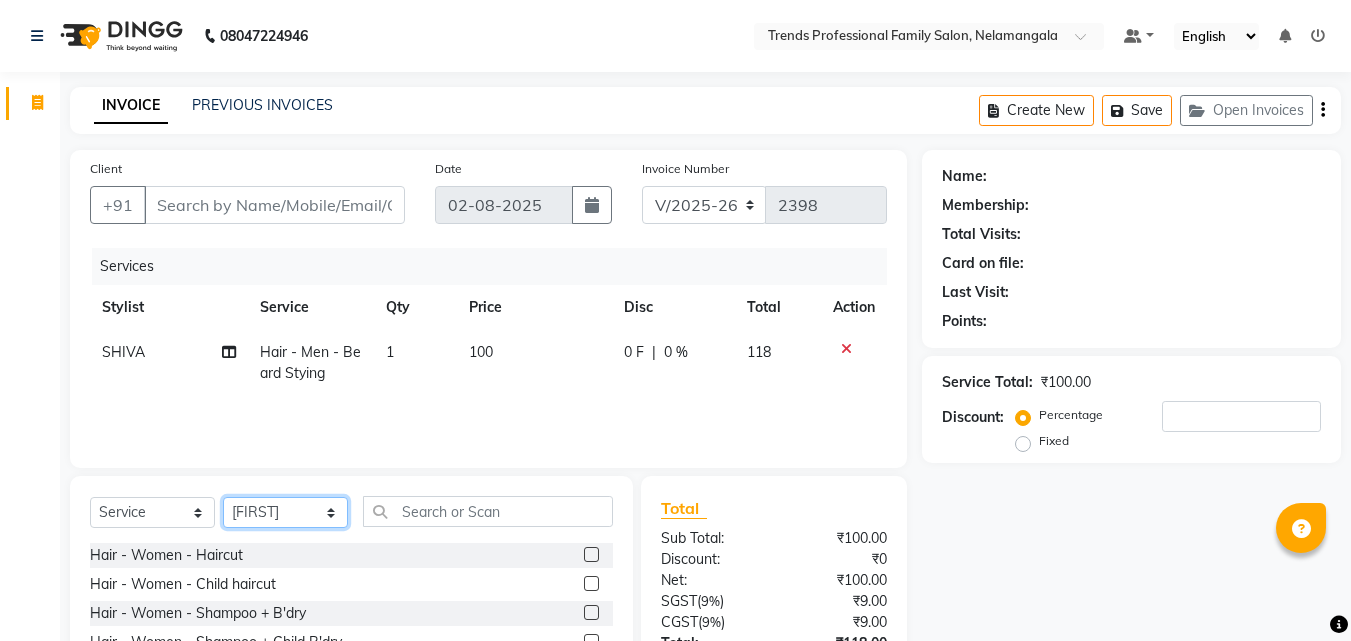 click on "Select Stylist [FIRST] [FIRST] [FIRST] [FIRST] [FIRST] [FIRST] [FIRST] [FIRST] [FIRST] Sumika Trends" 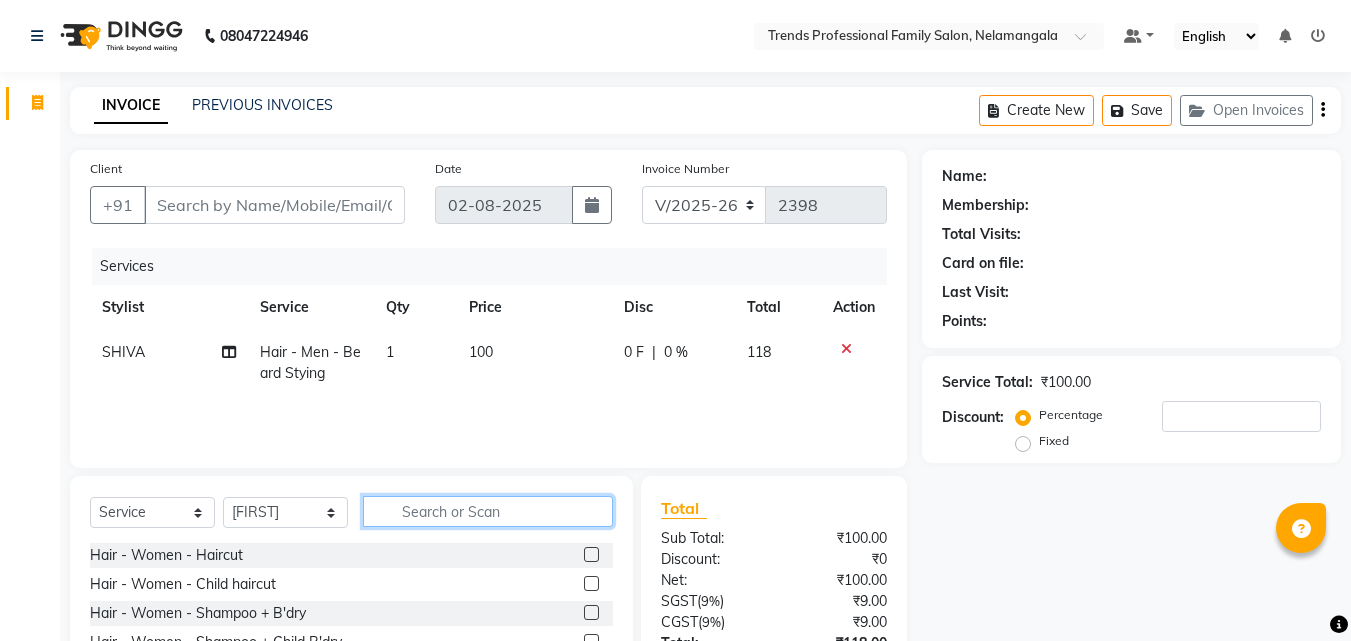 click 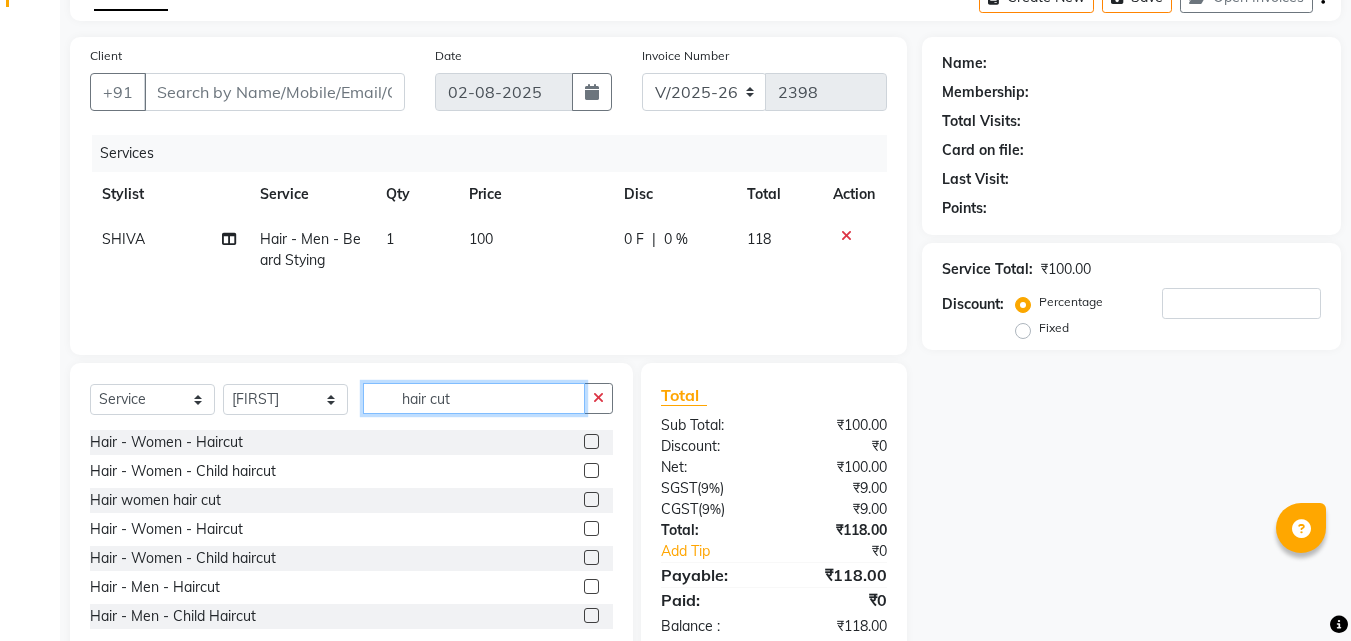 scroll, scrollTop: 160, scrollLeft: 0, axis: vertical 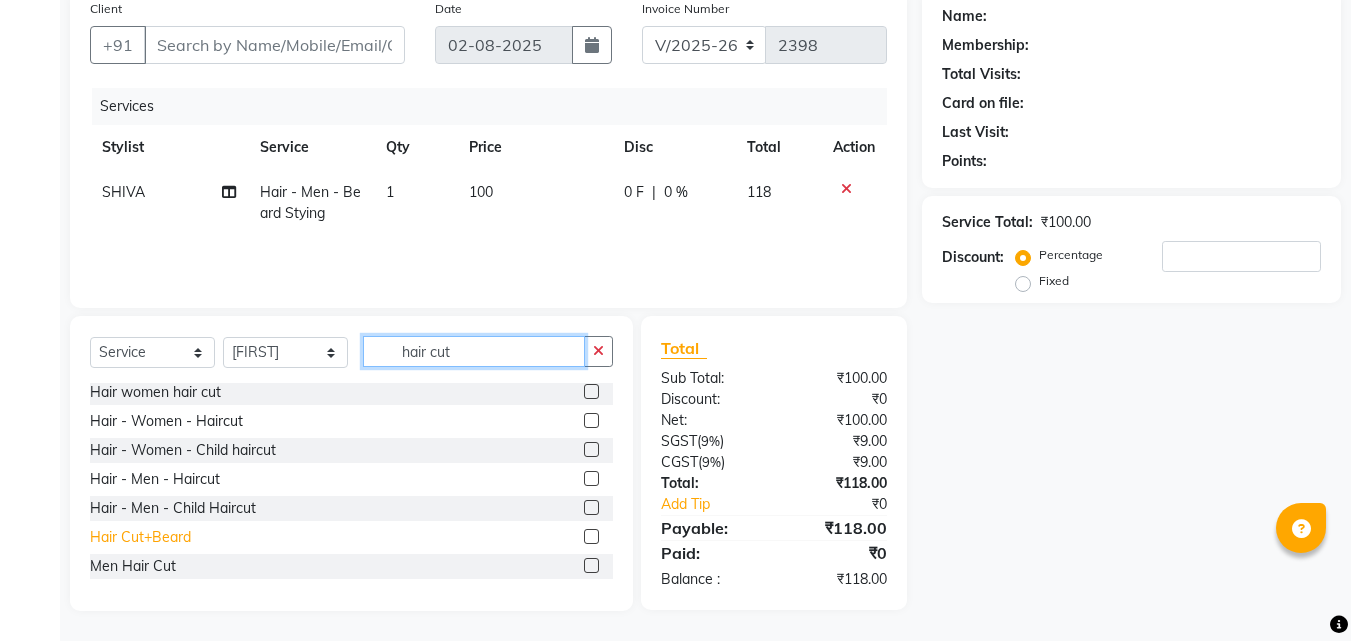 type on "hair cut" 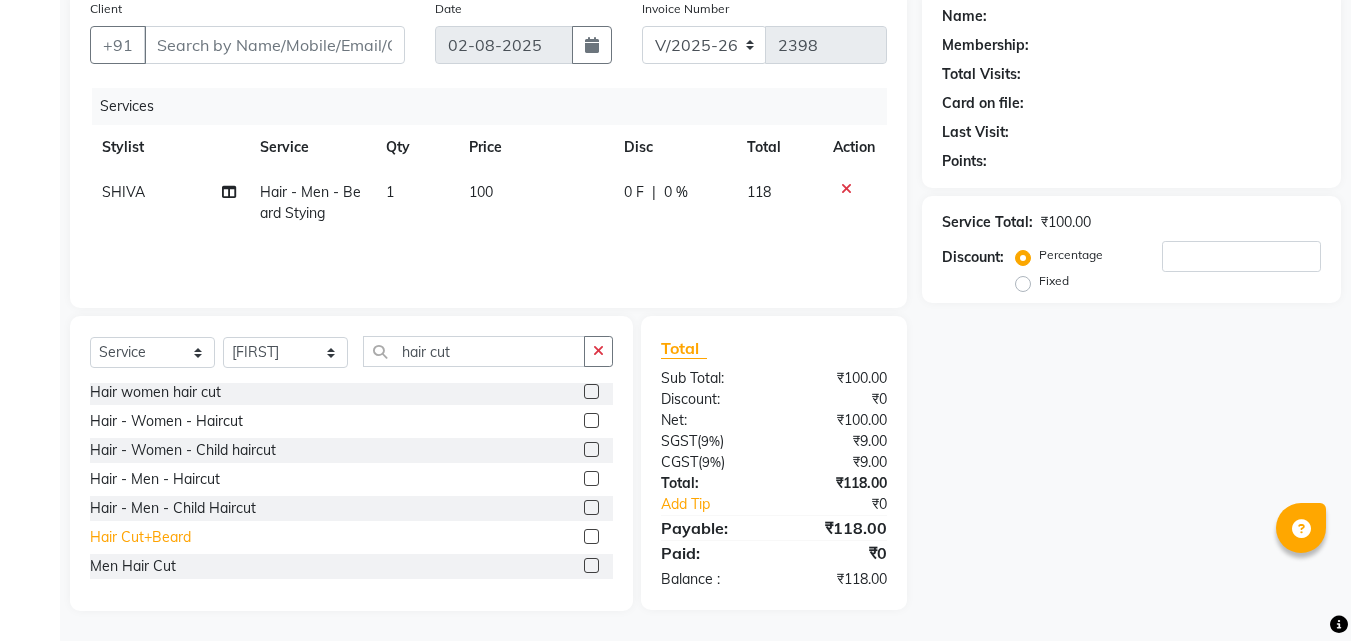 click on "Hair Cut+Beard" 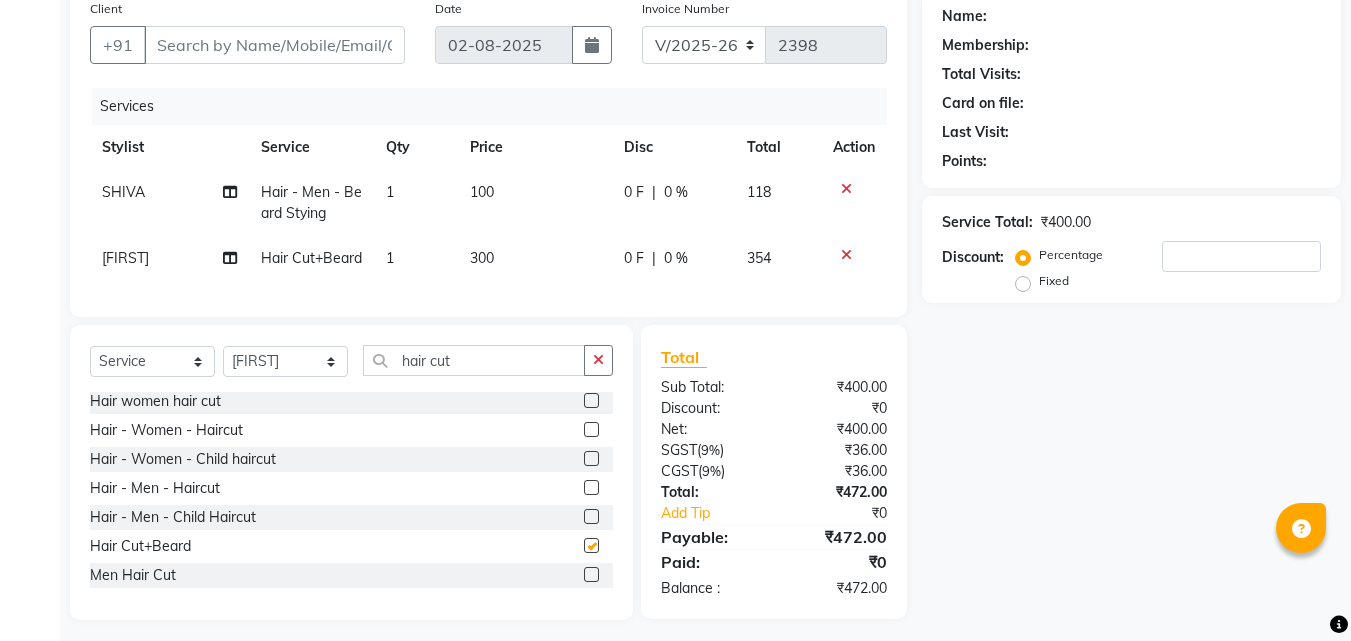 checkbox on "false" 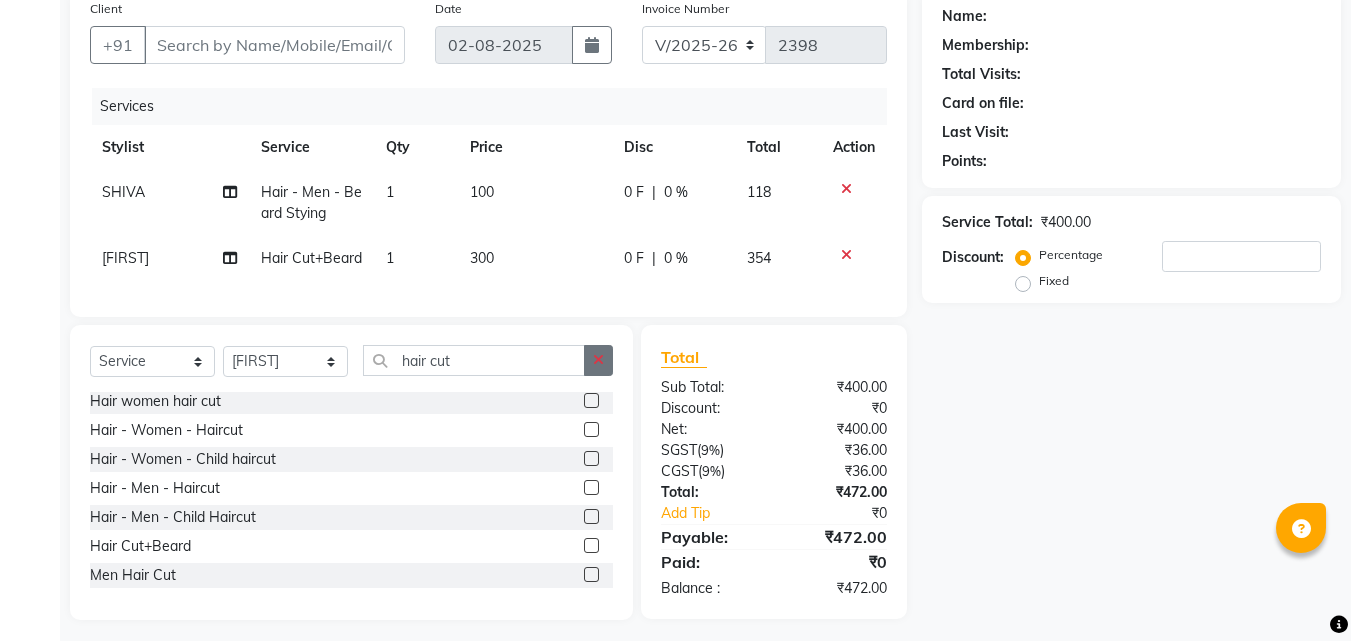 click 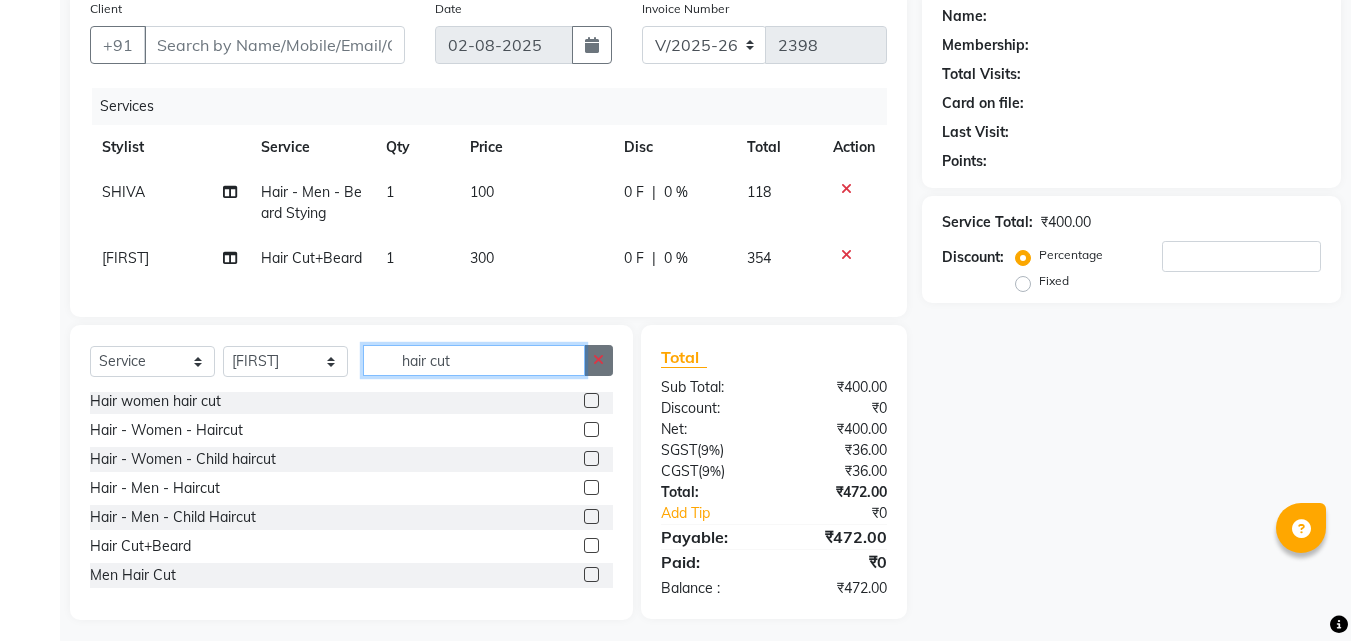 type 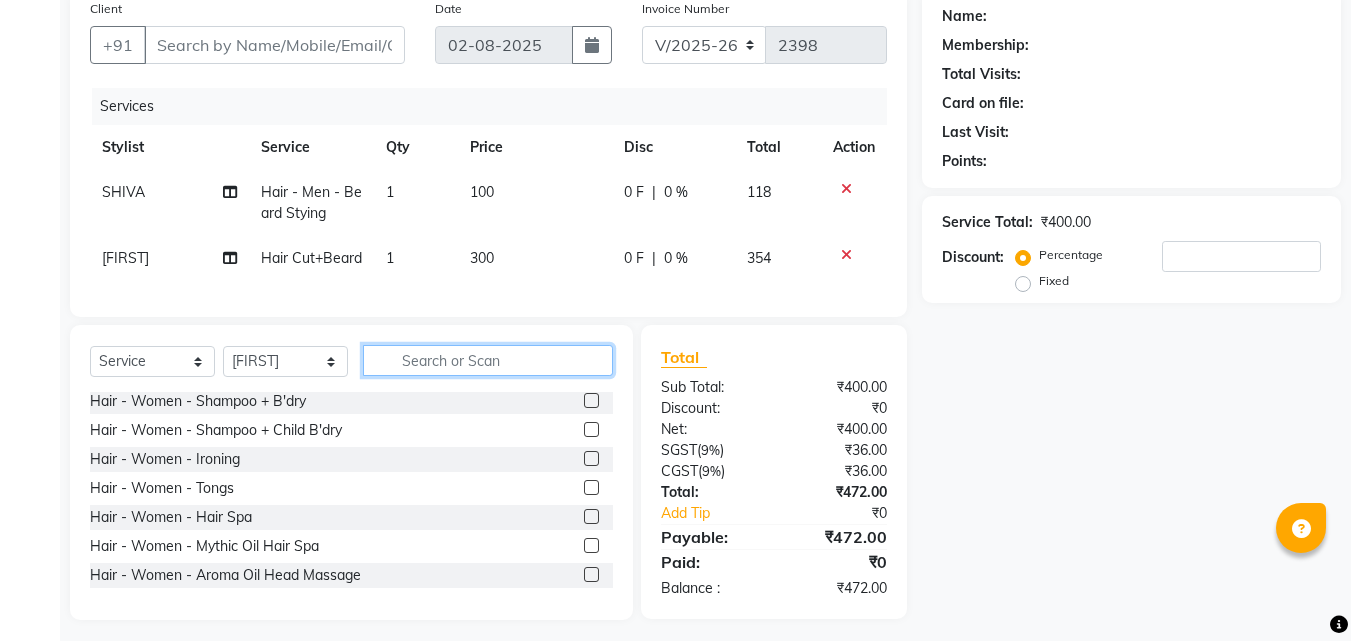 scroll, scrollTop: 0, scrollLeft: 0, axis: both 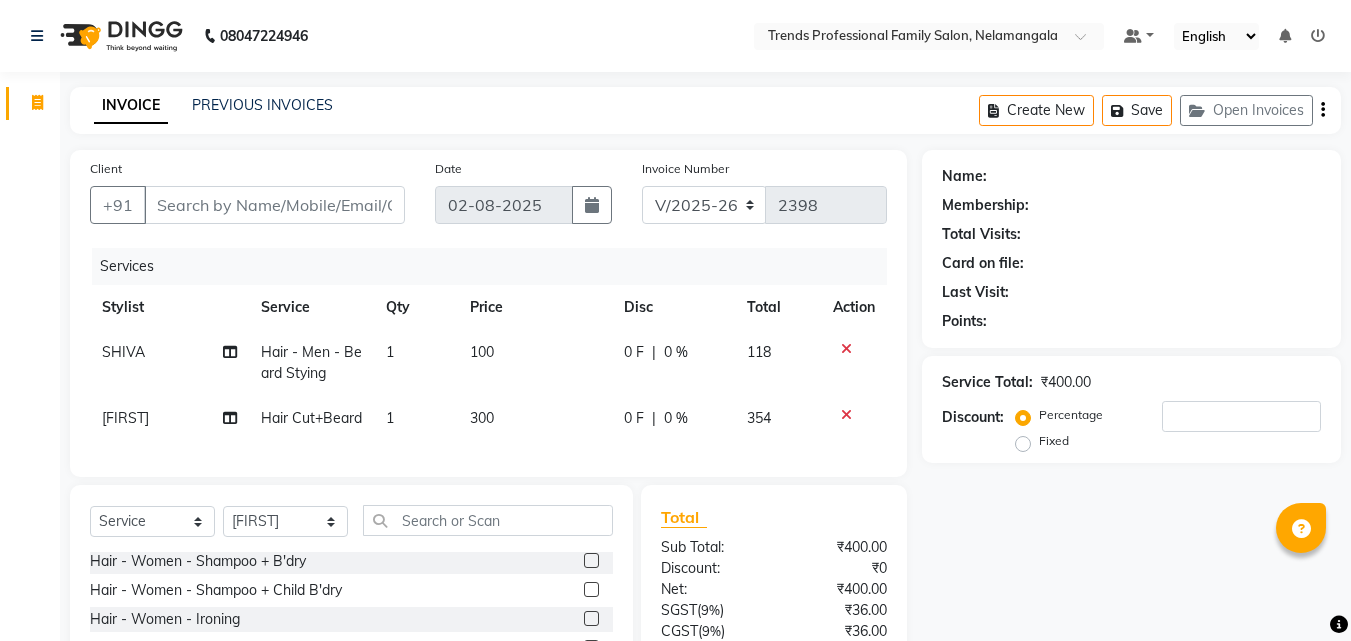 click 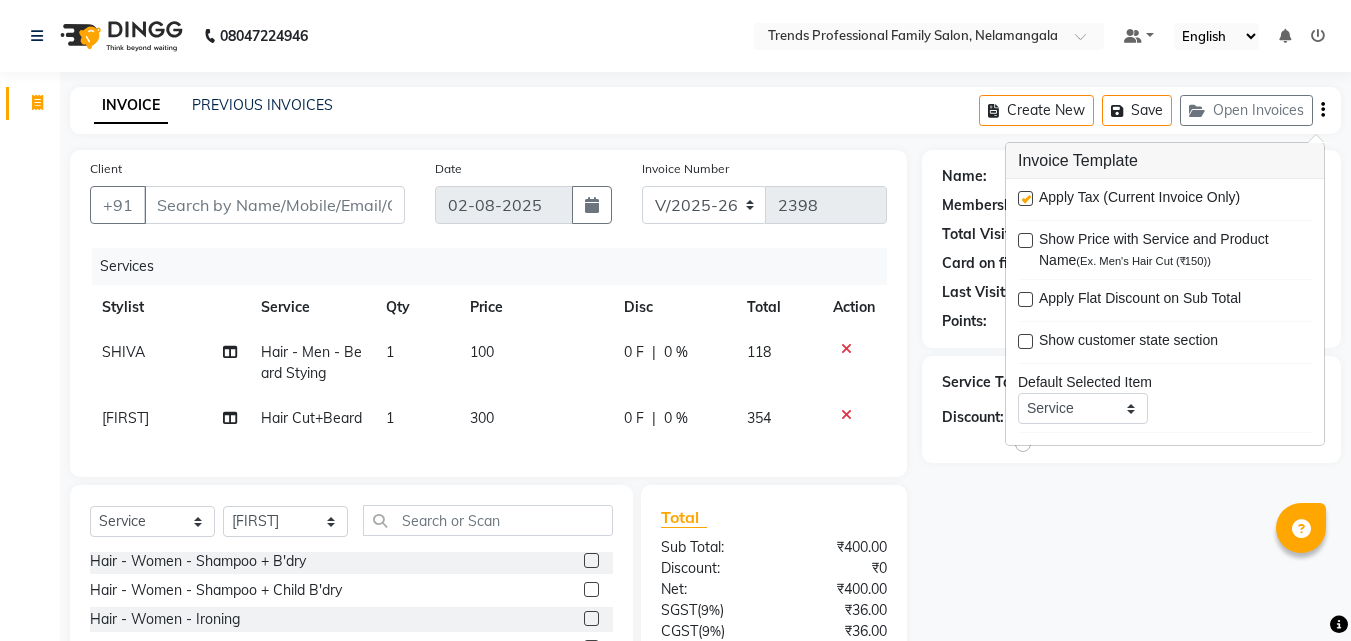 click at bounding box center (1025, 198) 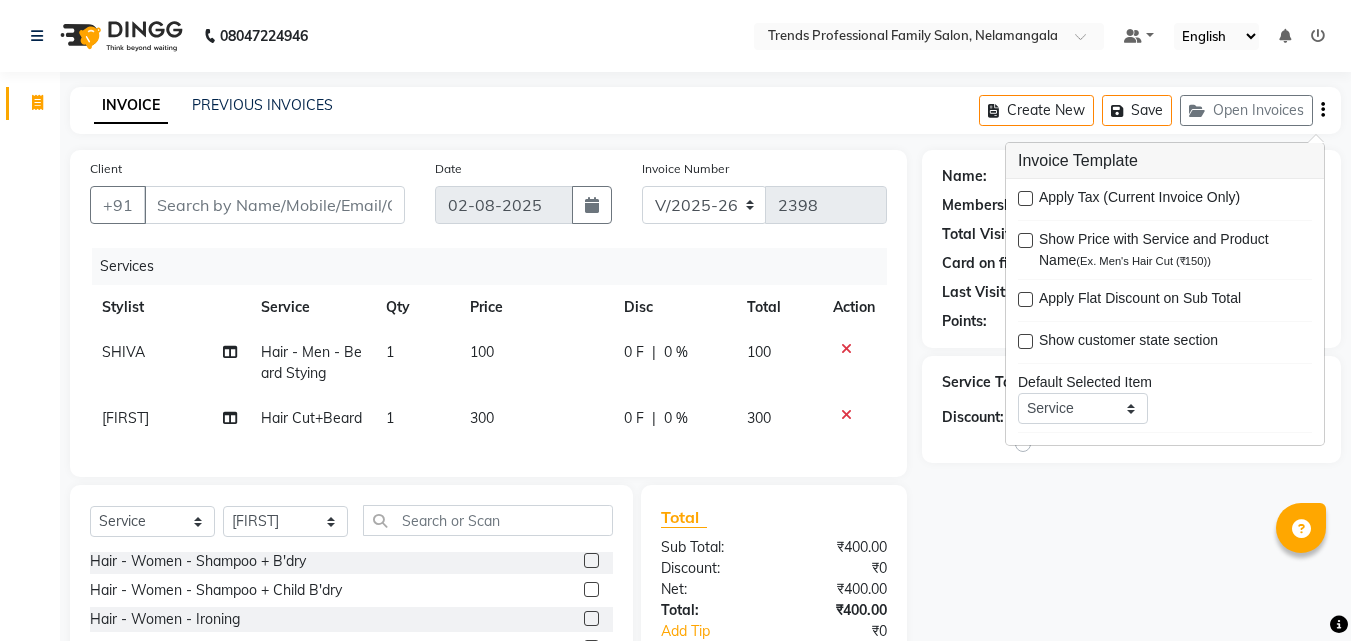 drag, startPoint x: 955, startPoint y: 110, endPoint x: 953, endPoint y: 96, distance: 14.142136 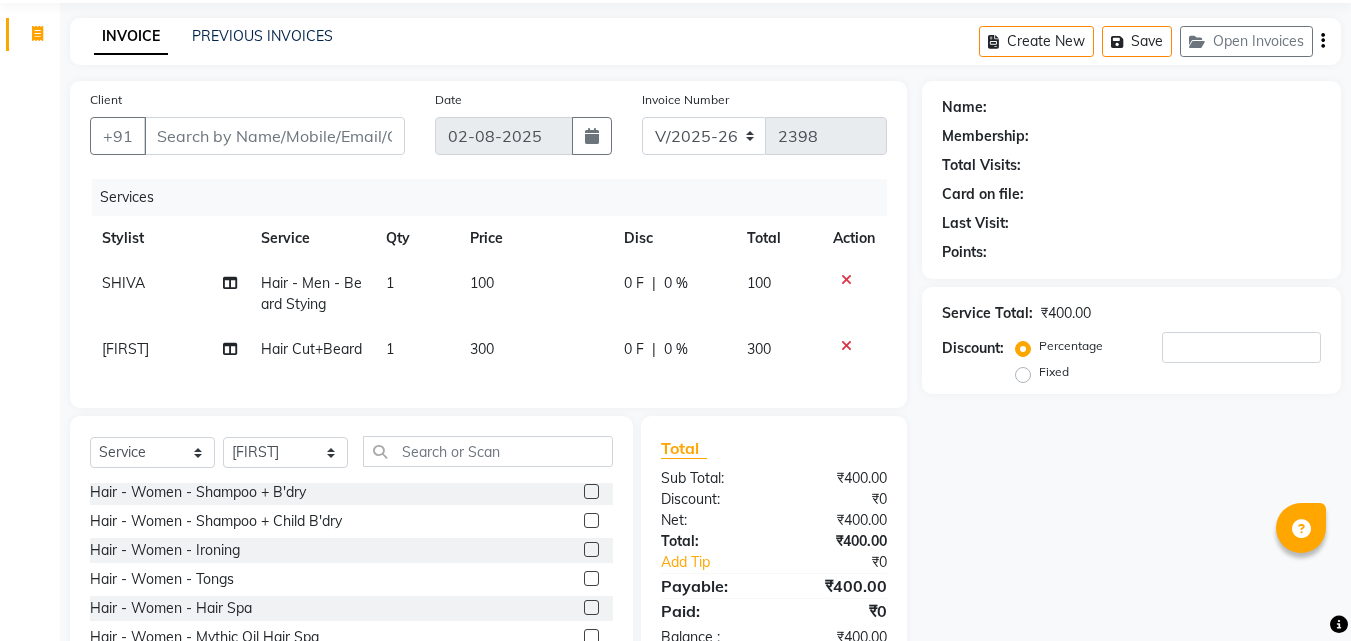 scroll, scrollTop: 205, scrollLeft: 0, axis: vertical 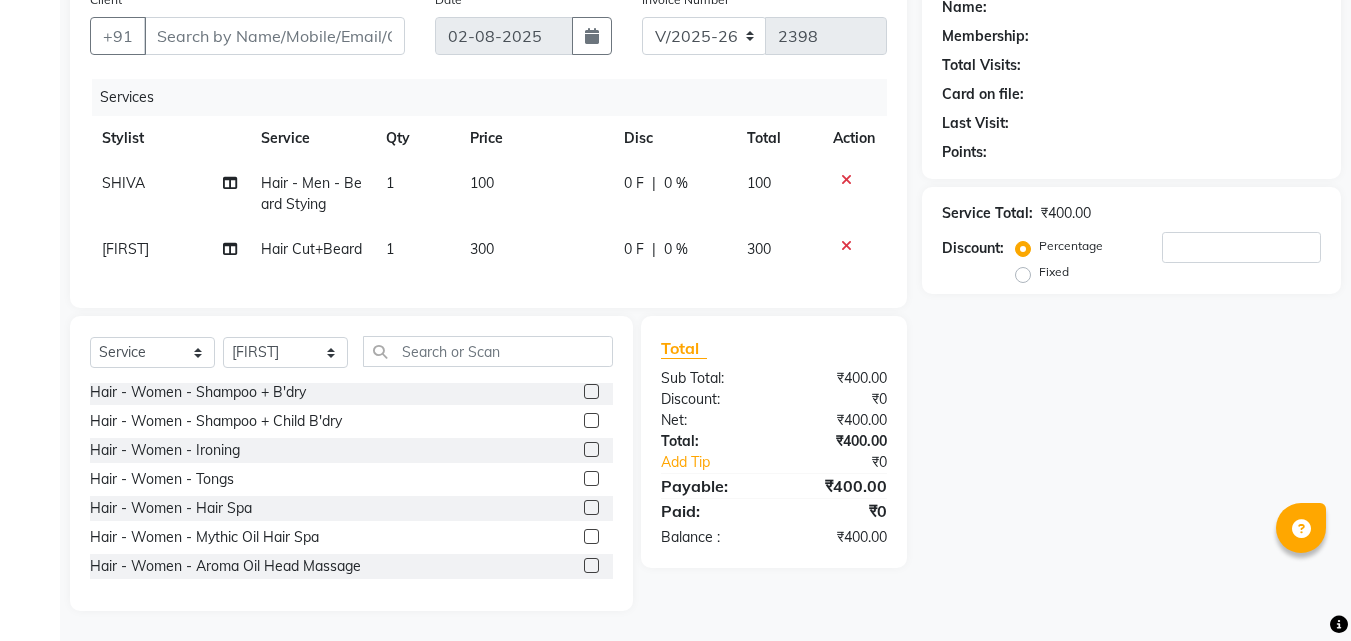 drag, startPoint x: 991, startPoint y: 396, endPoint x: 989, endPoint y: 421, distance: 25.079872 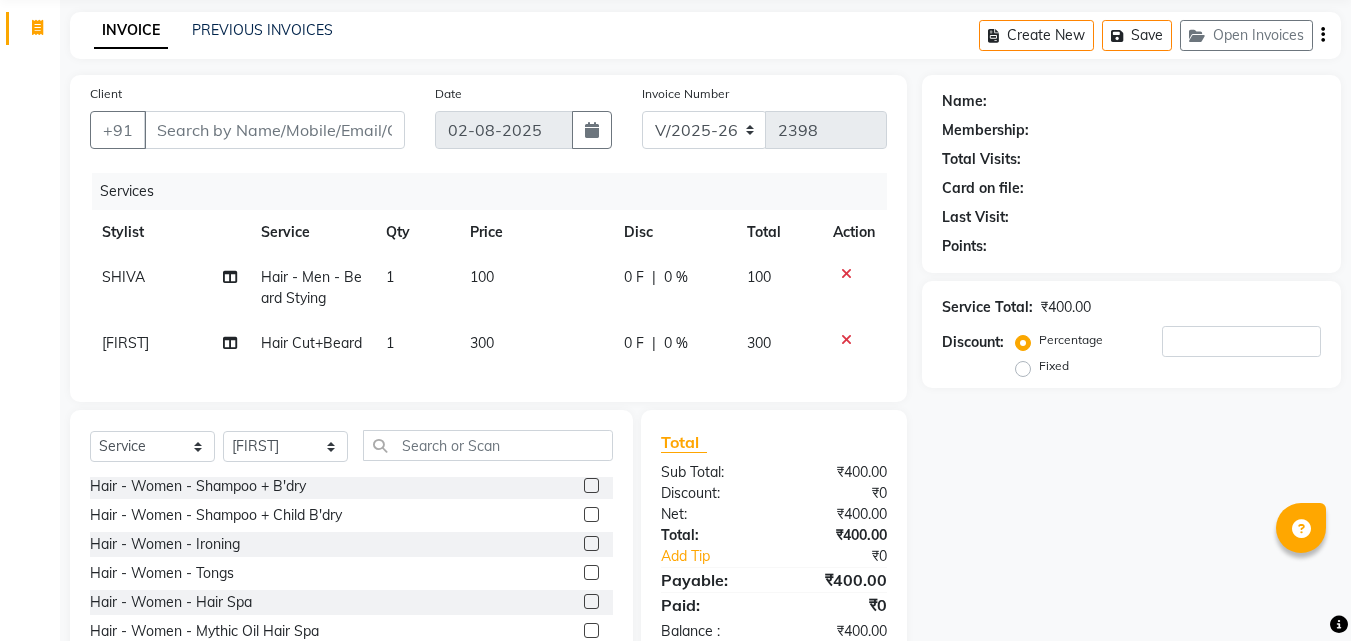 scroll, scrollTop: 0, scrollLeft: 0, axis: both 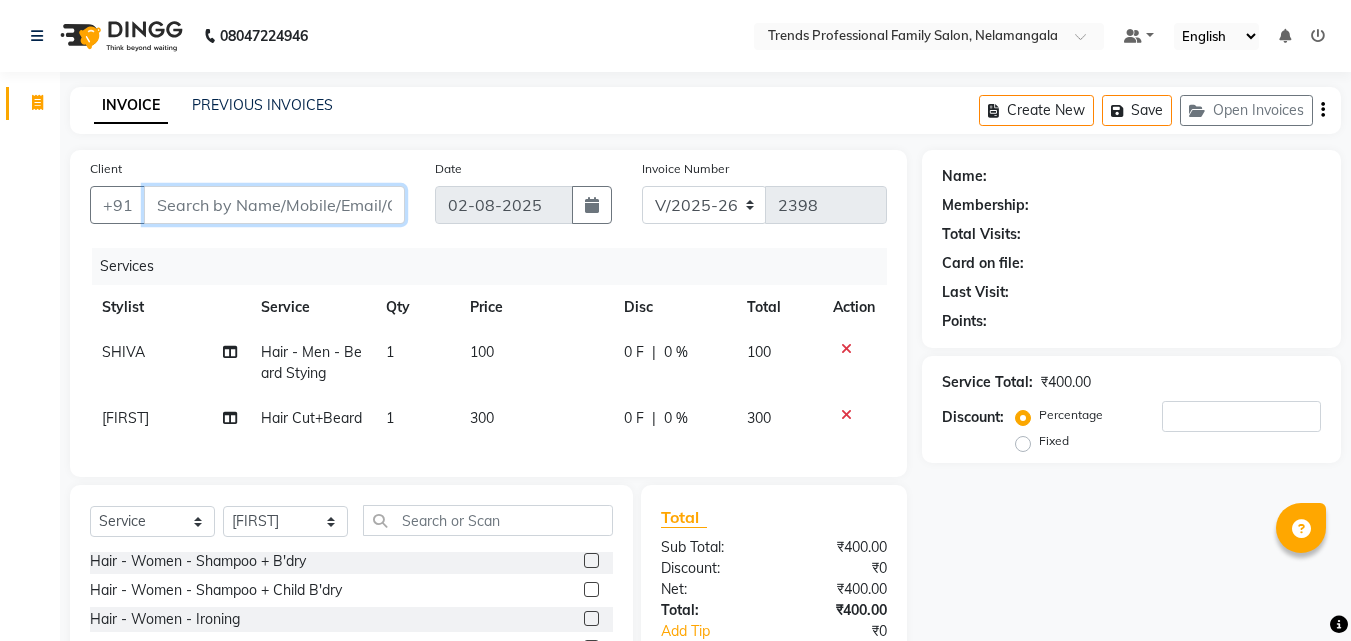 click on "Client" at bounding box center (274, 205) 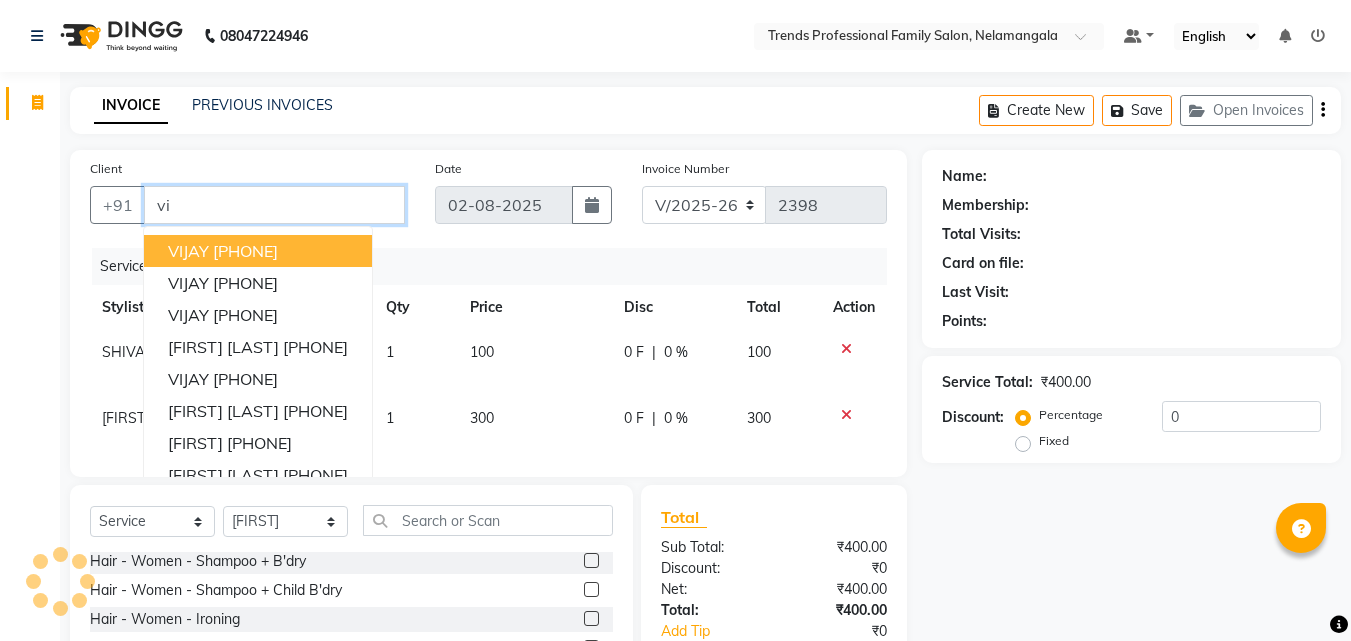 type on "v" 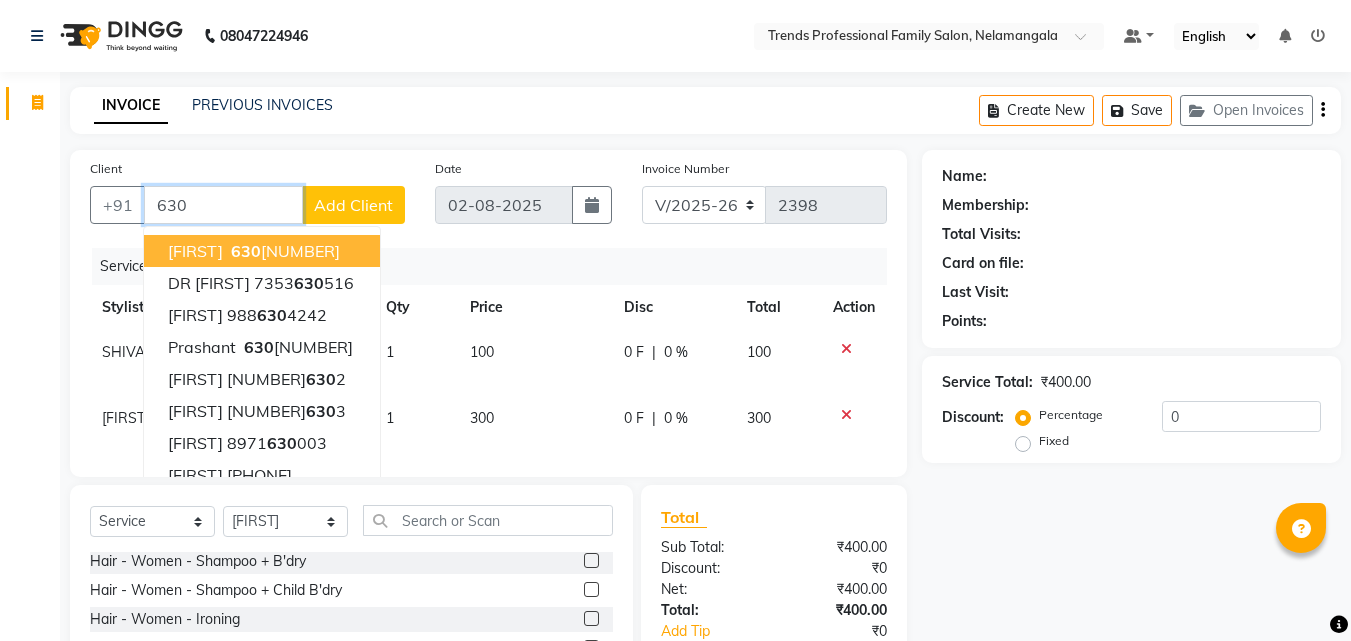 click on "[PHONE]" at bounding box center (283, 251) 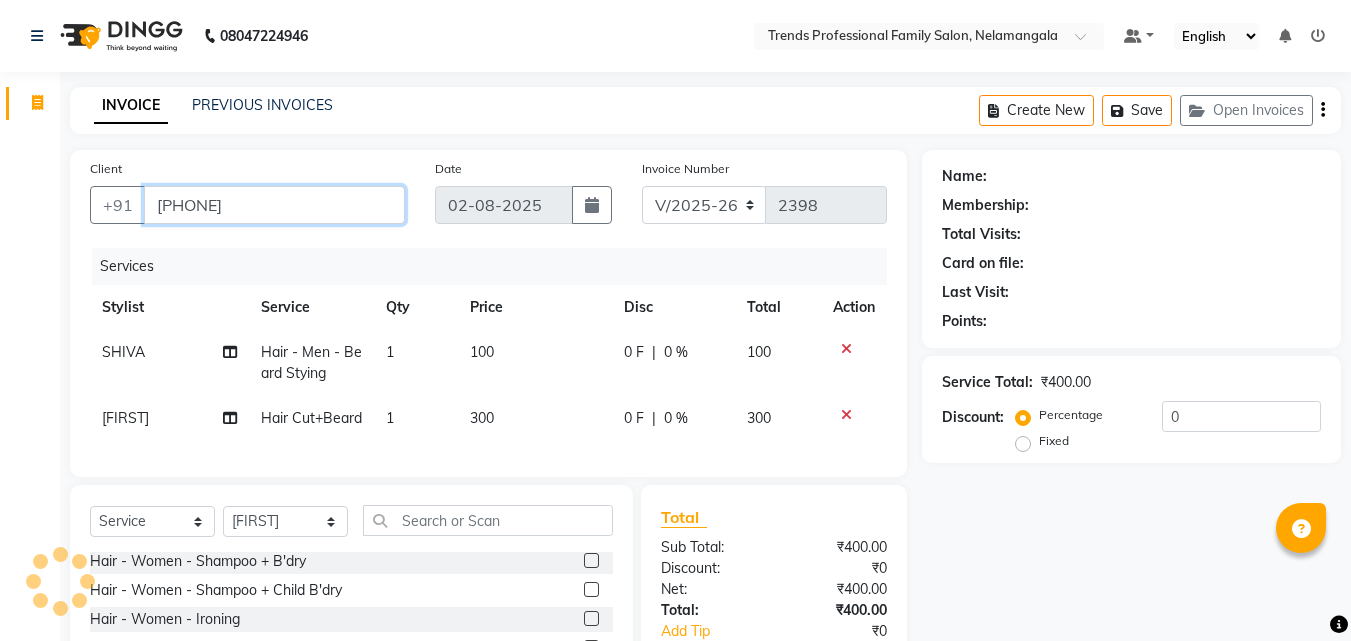 type on "[PHONE]" 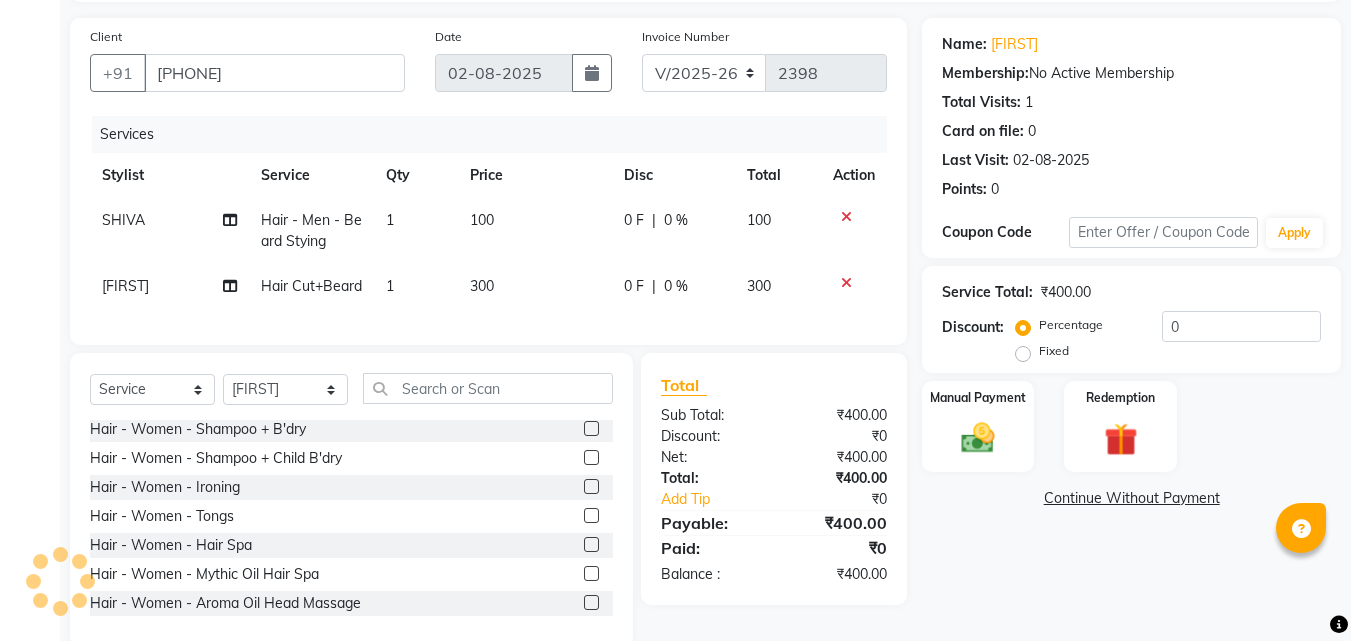 scroll, scrollTop: 205, scrollLeft: 0, axis: vertical 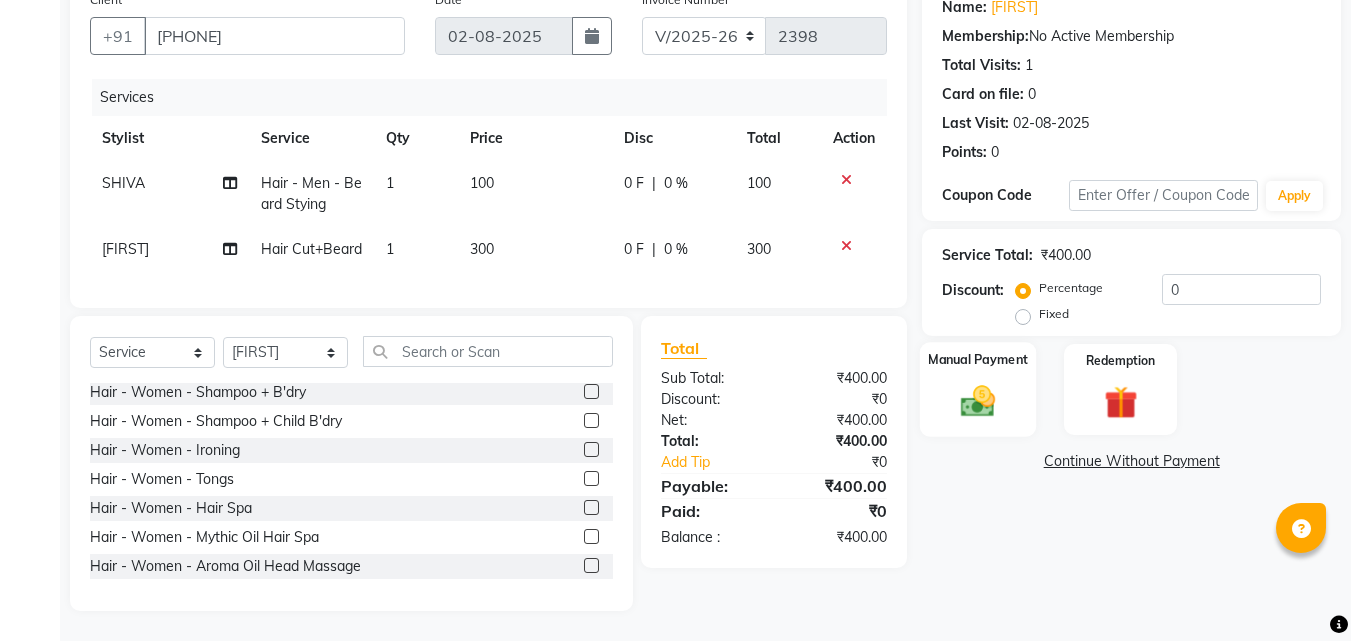 click 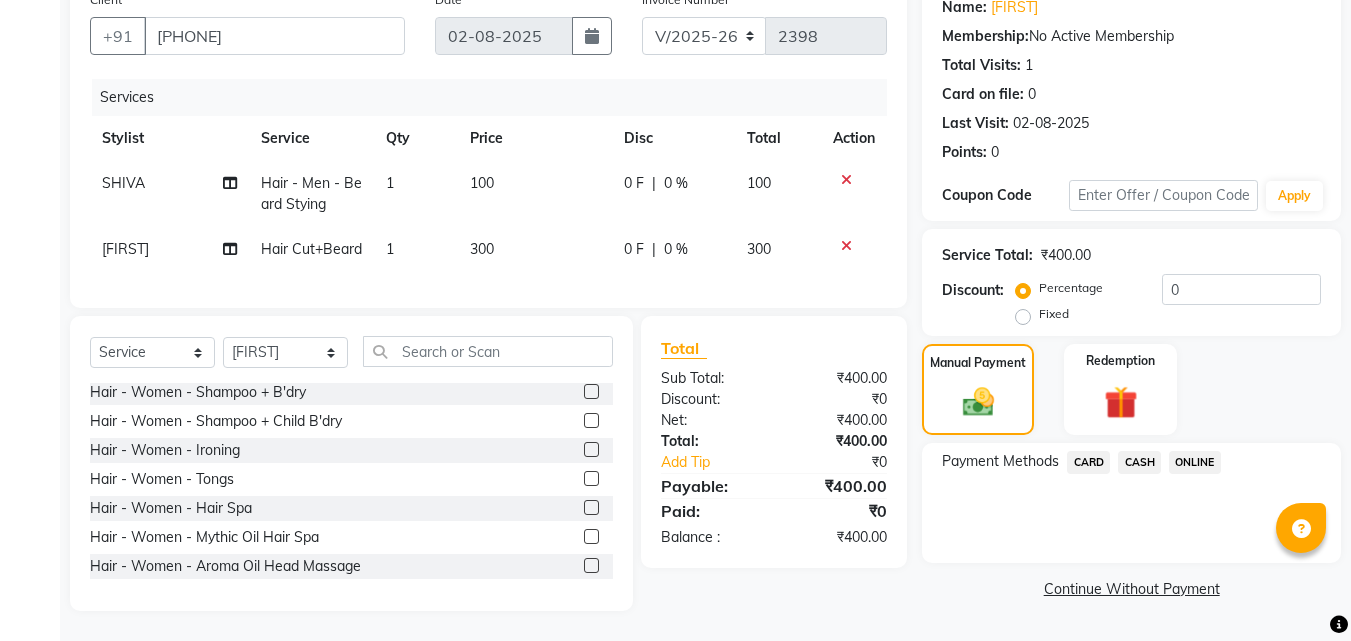 click on "ONLINE" 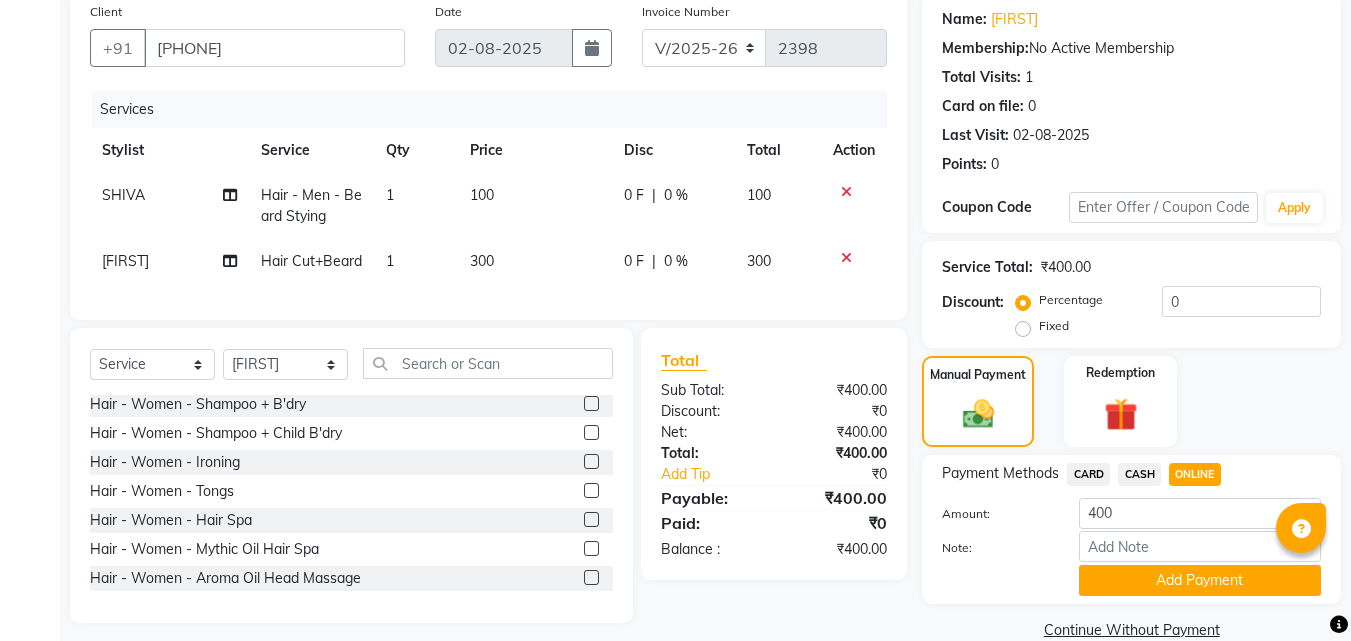 scroll, scrollTop: 205, scrollLeft: 0, axis: vertical 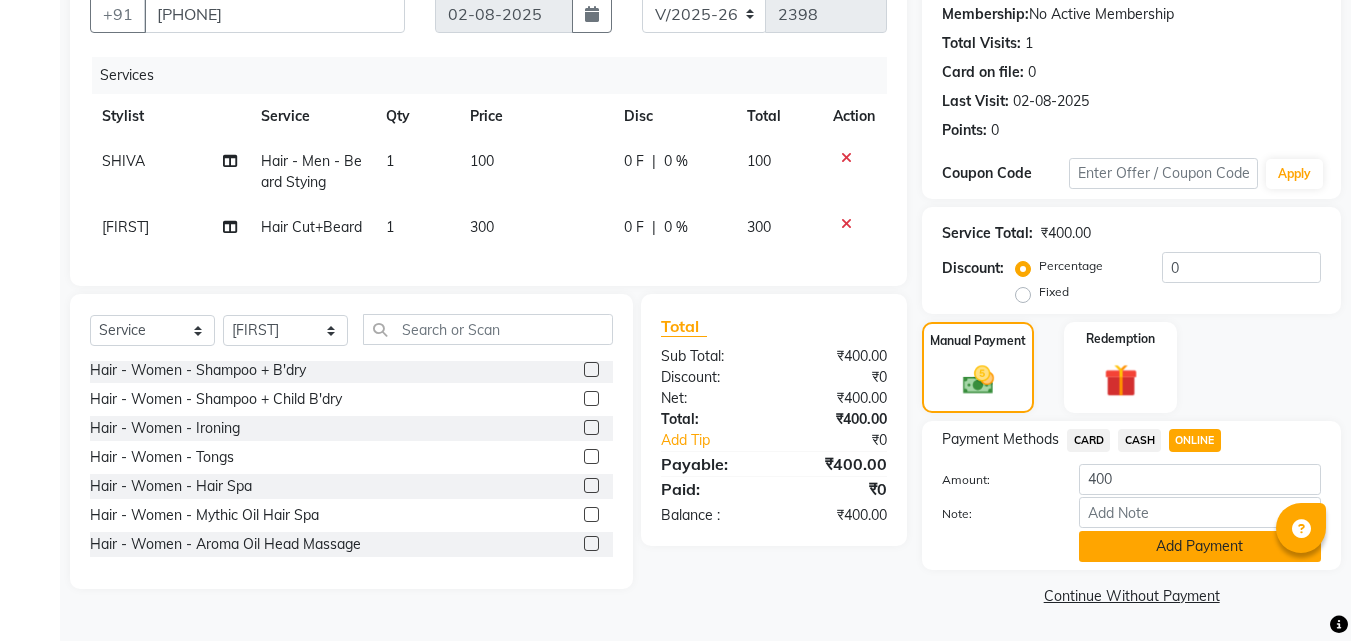 click on "Add Payment" 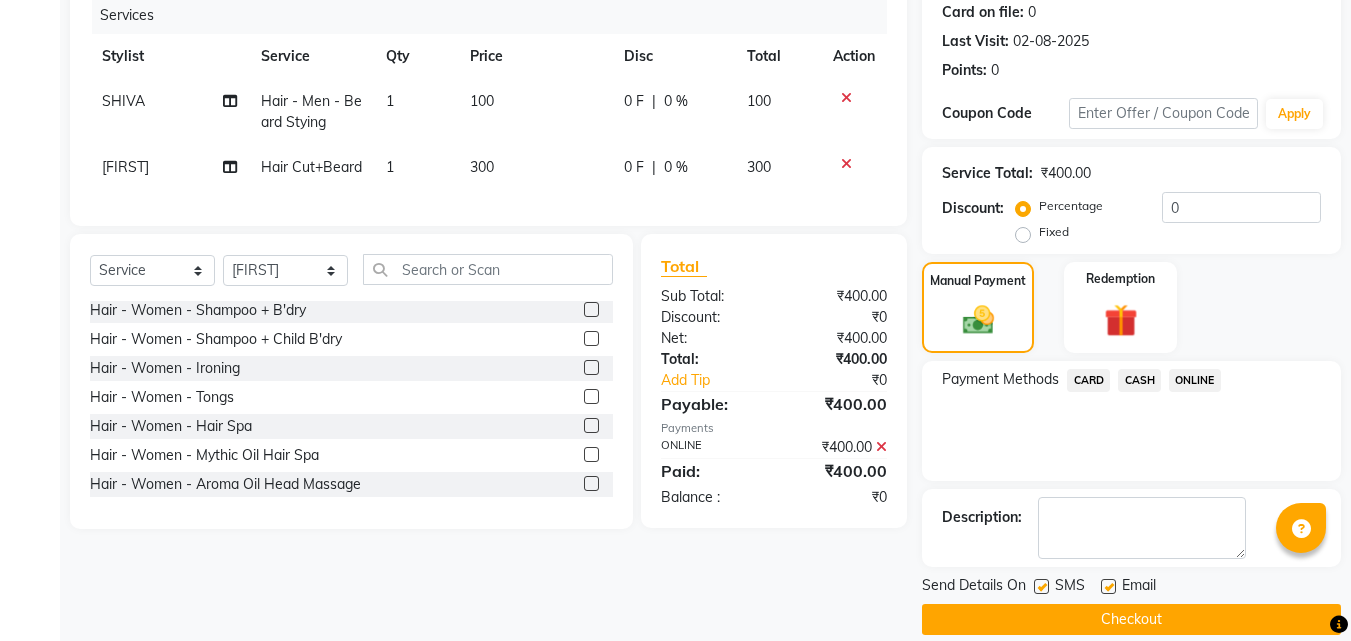 scroll, scrollTop: 275, scrollLeft: 0, axis: vertical 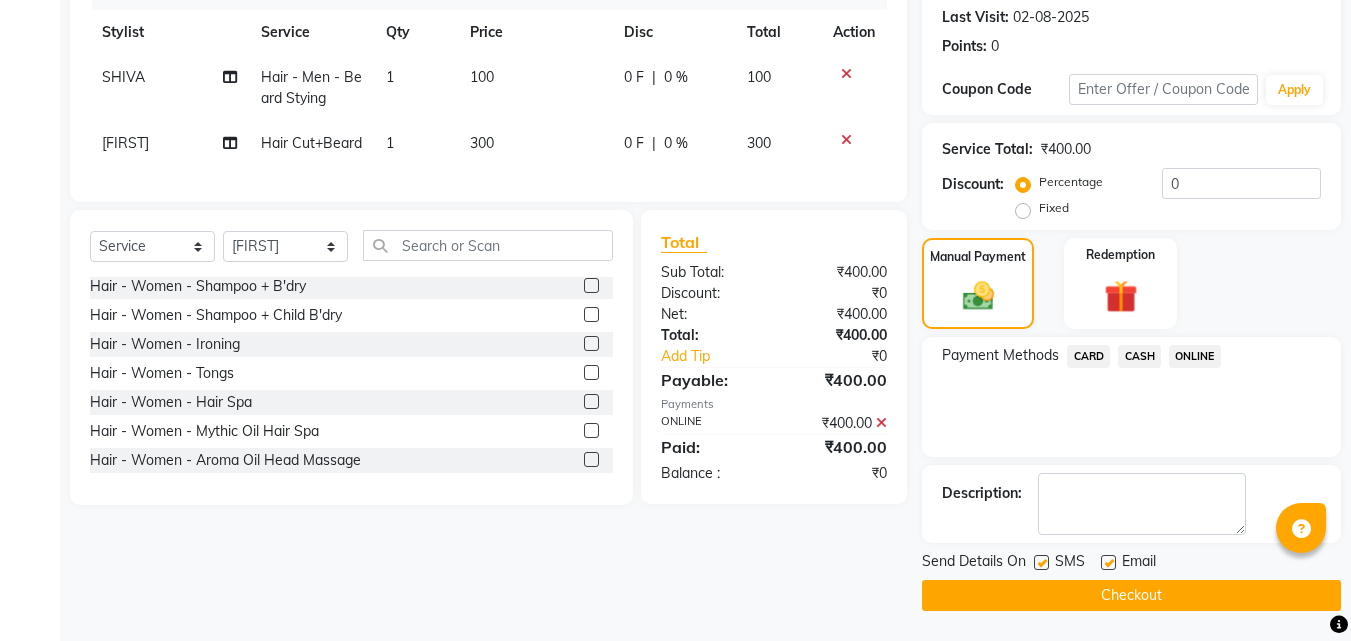 click 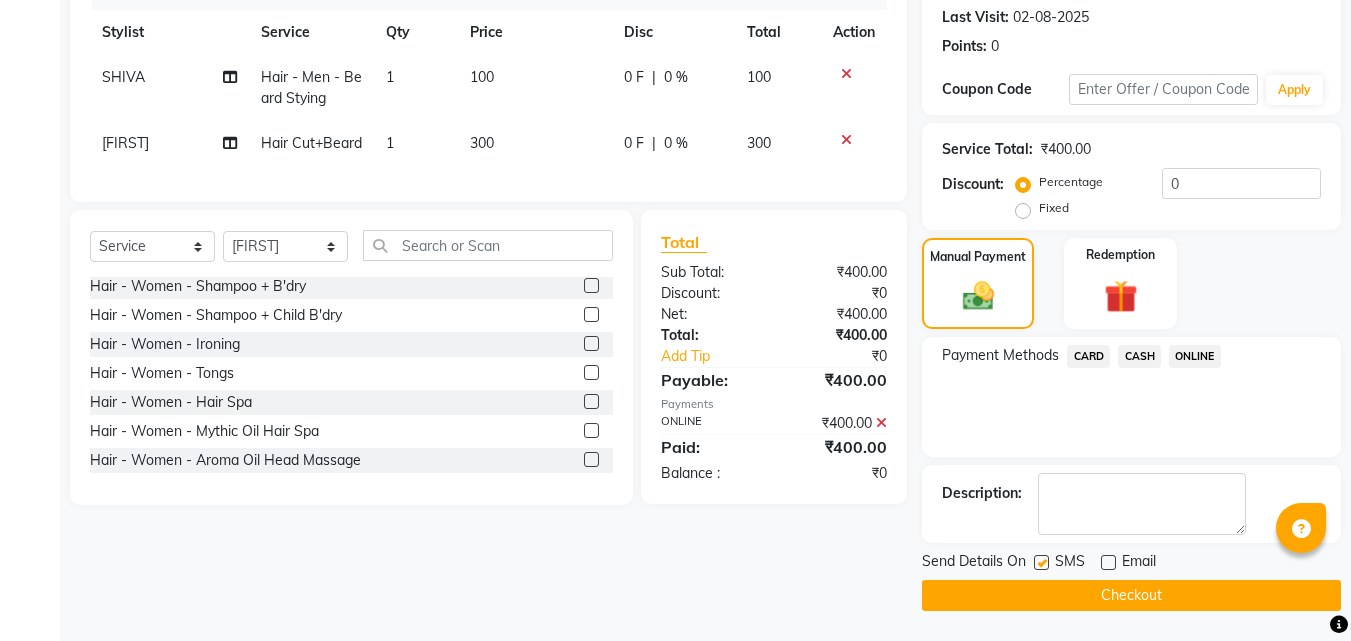 click on "Checkout" 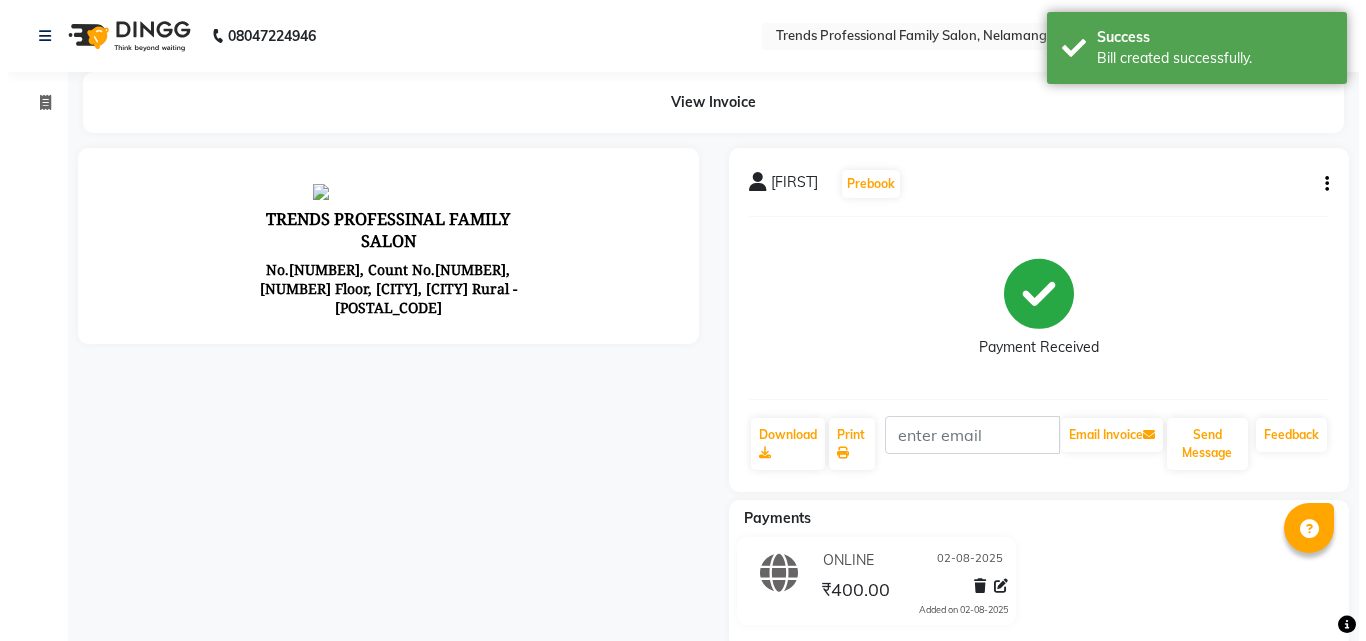 scroll, scrollTop: 0, scrollLeft: 0, axis: both 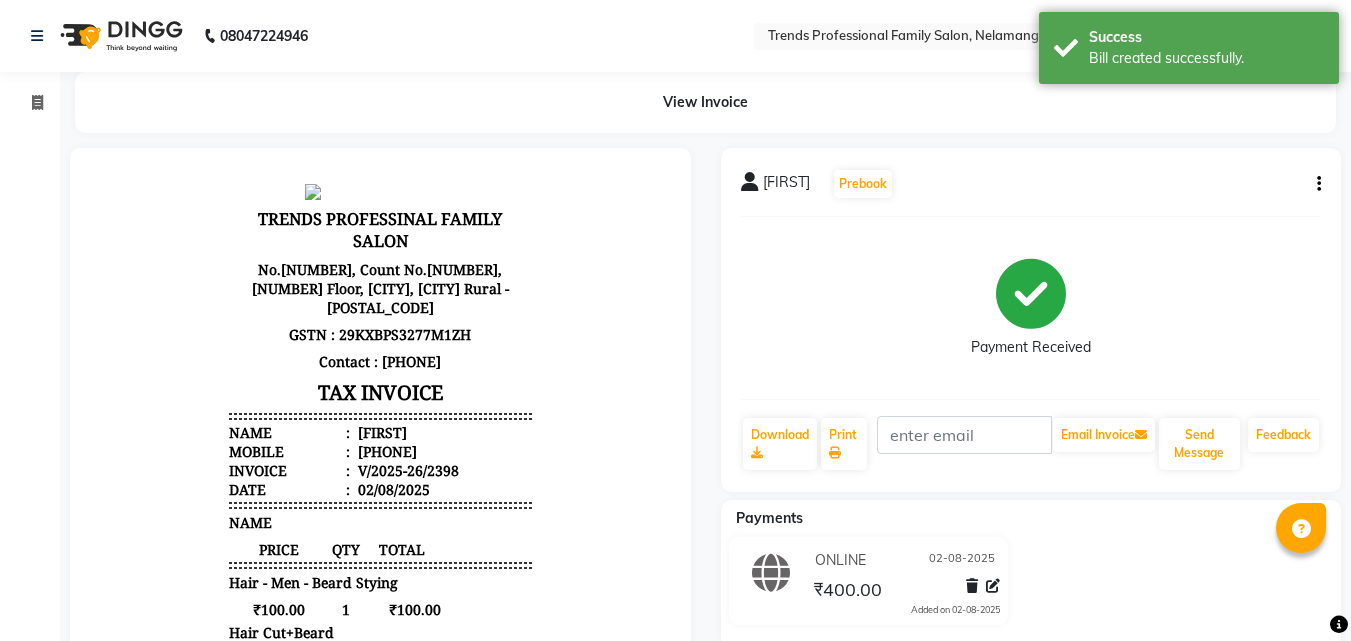 select on "service" 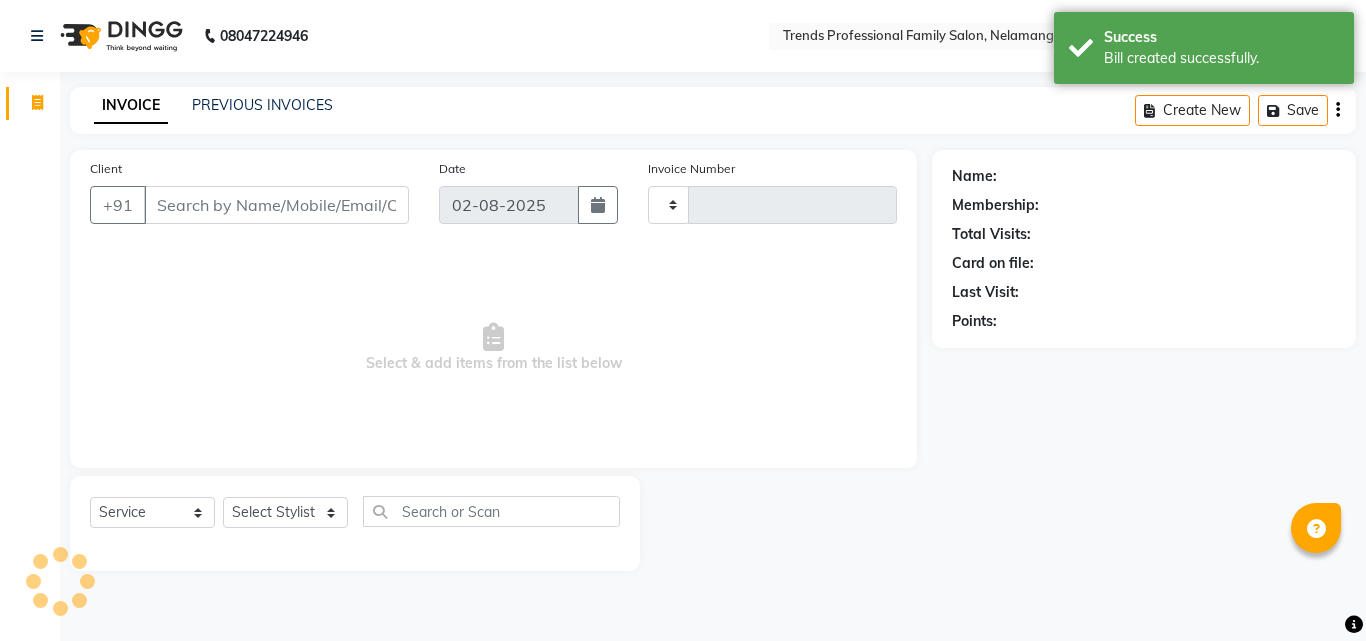type on "2399" 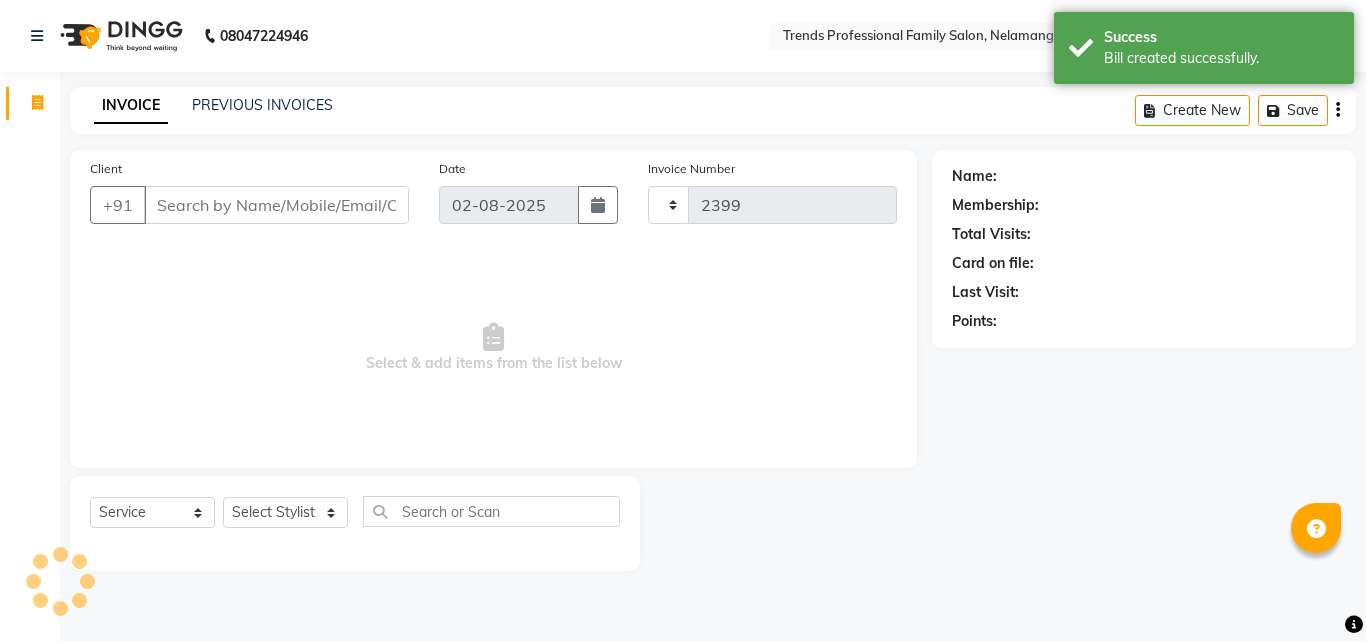 select on "7345" 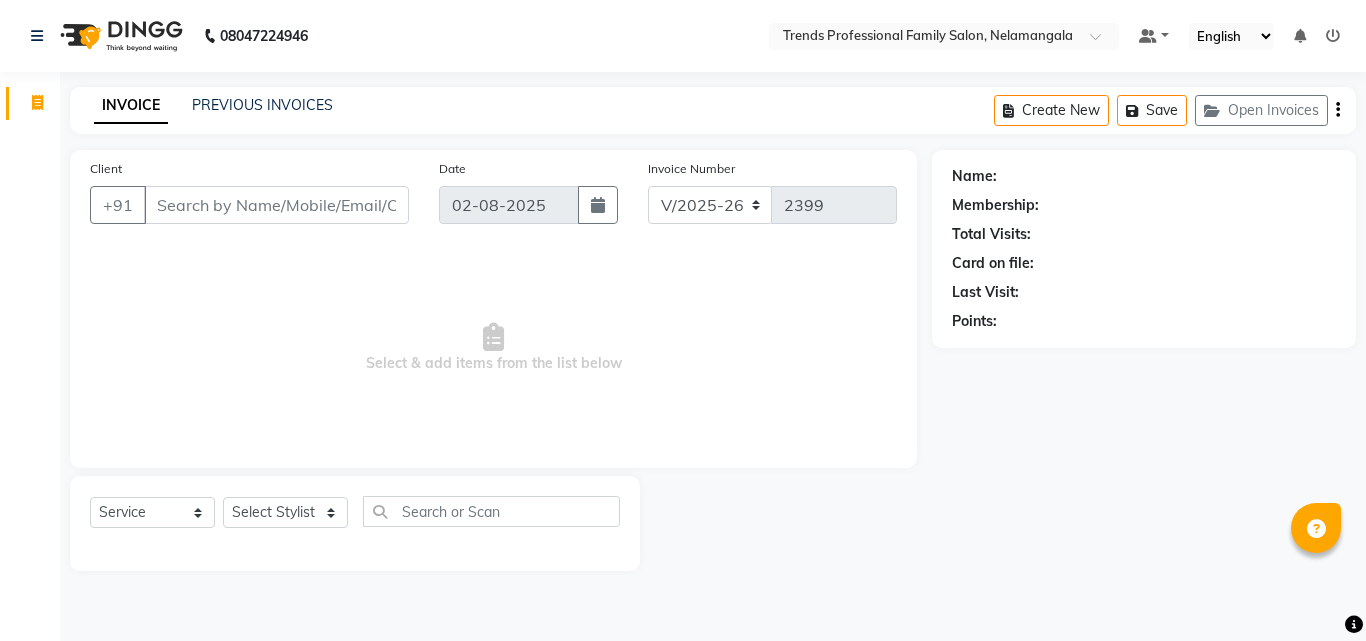 type 